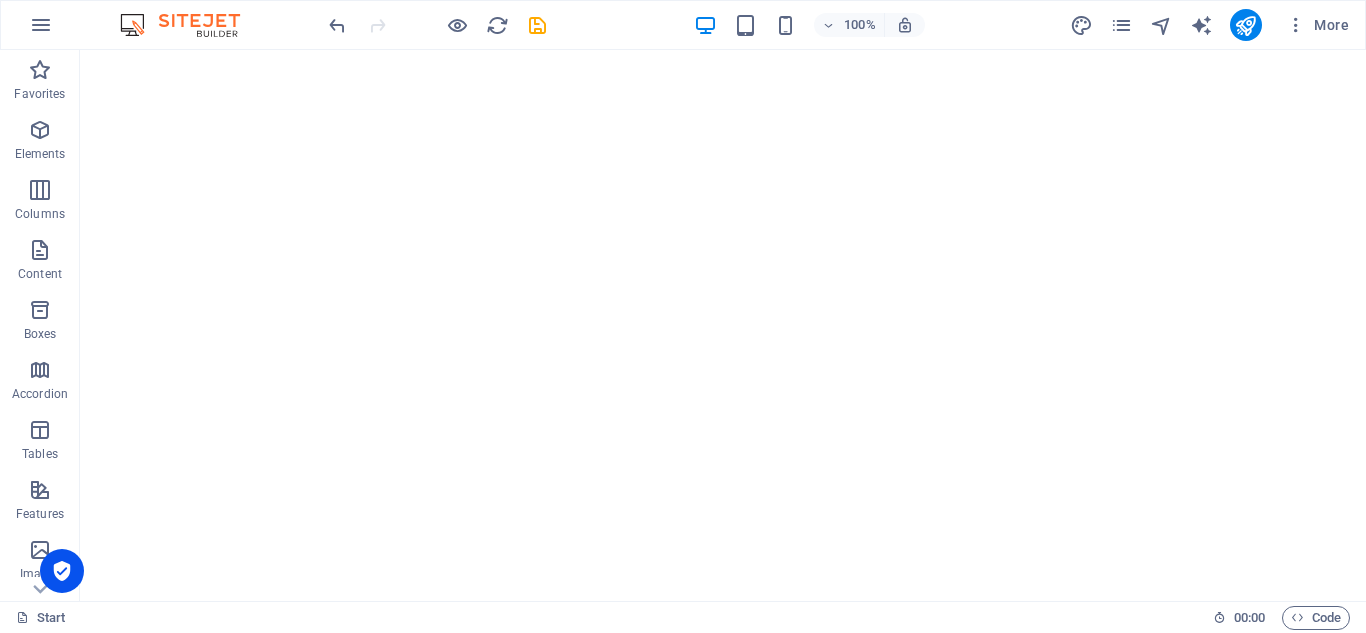 scroll, scrollTop: 0, scrollLeft: 0, axis: both 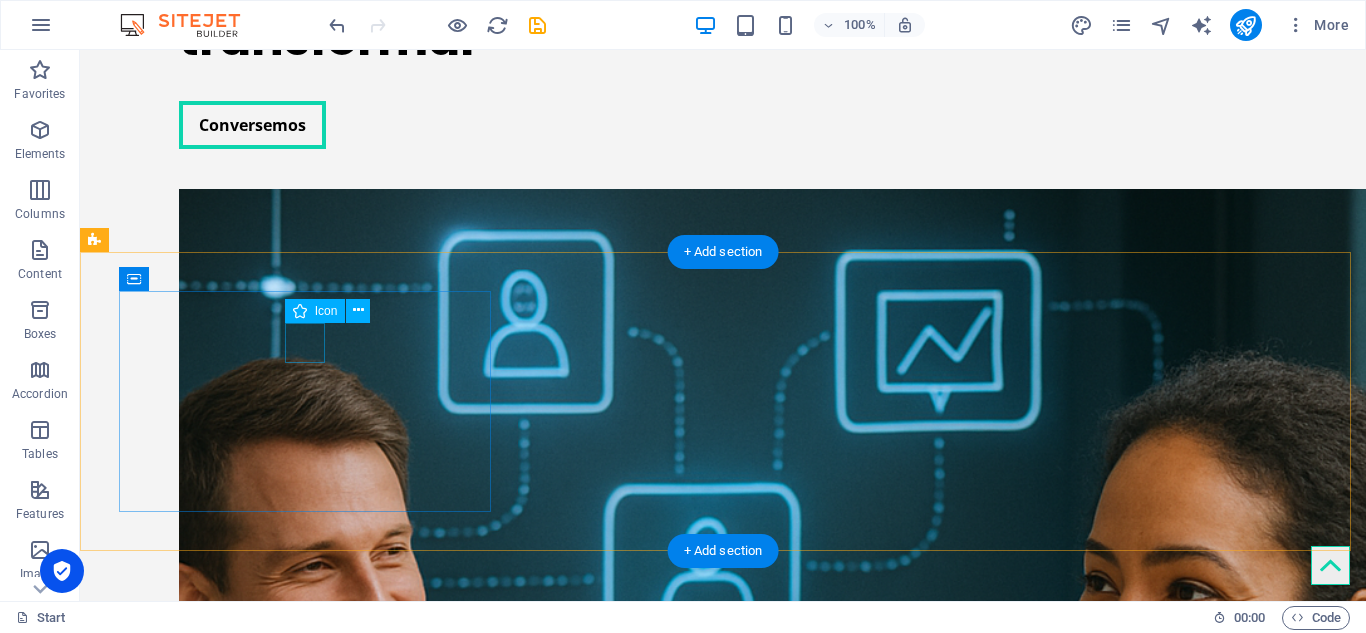click at bounding box center (307, 1415) 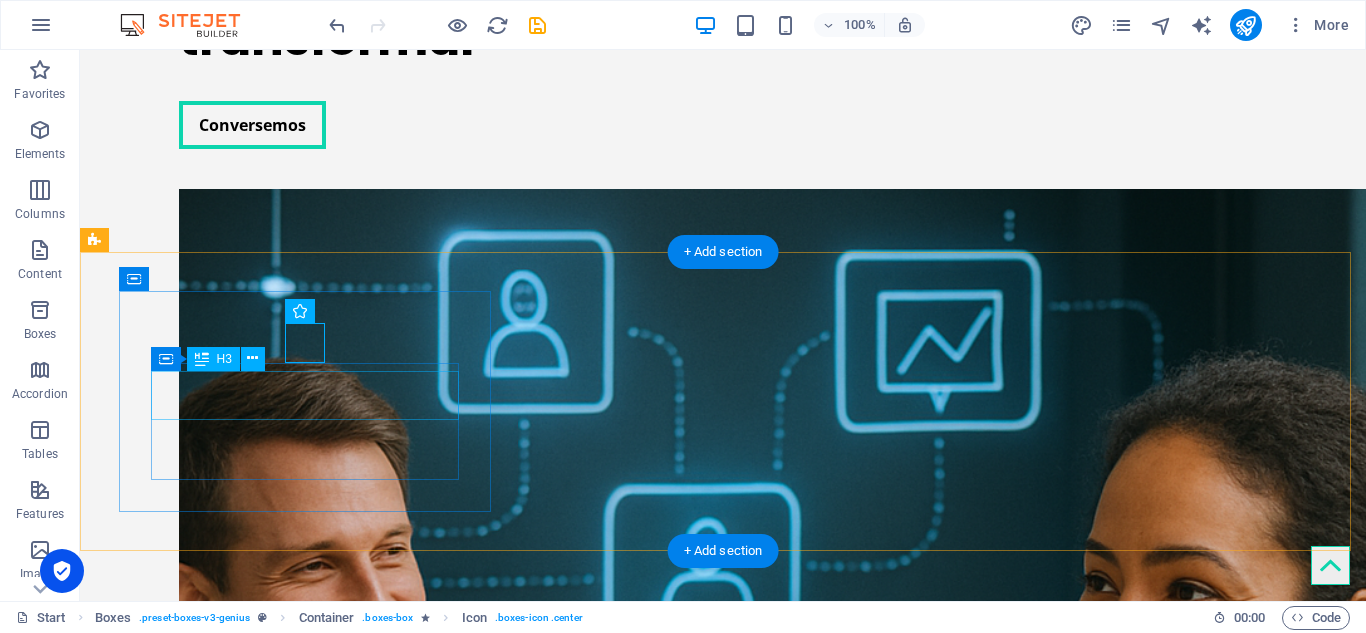 click on "Corporate design" at bounding box center (307, 1467) 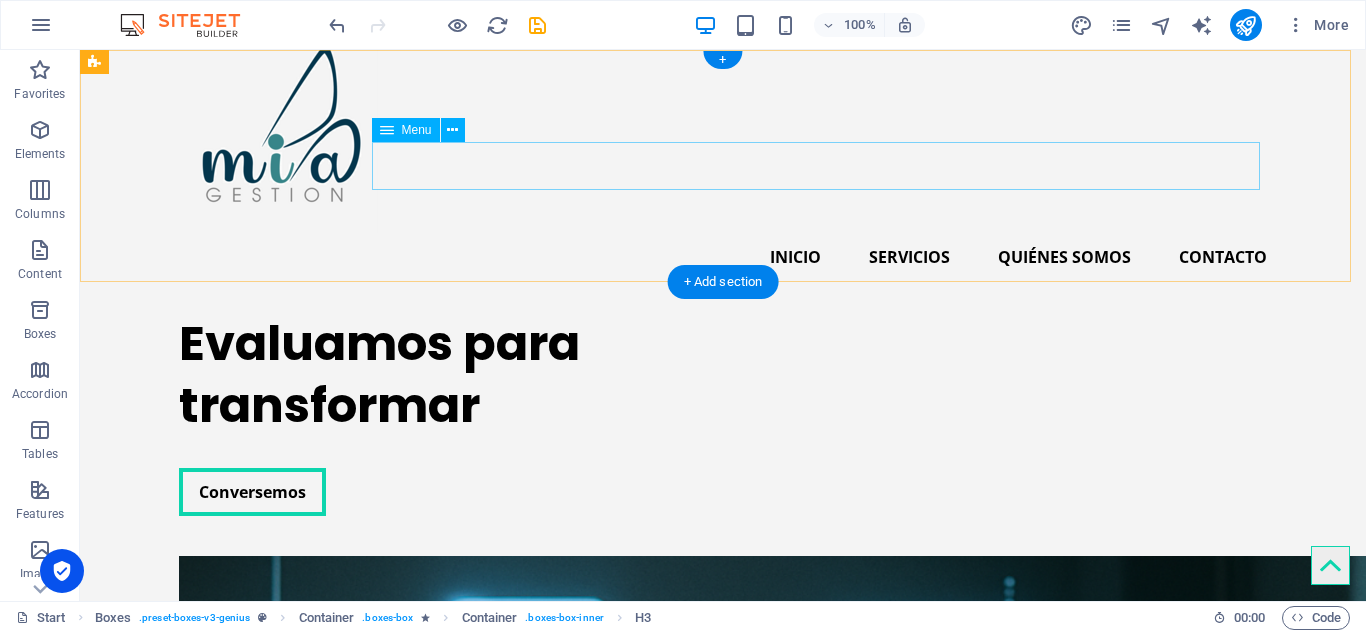scroll, scrollTop: 0, scrollLeft: 0, axis: both 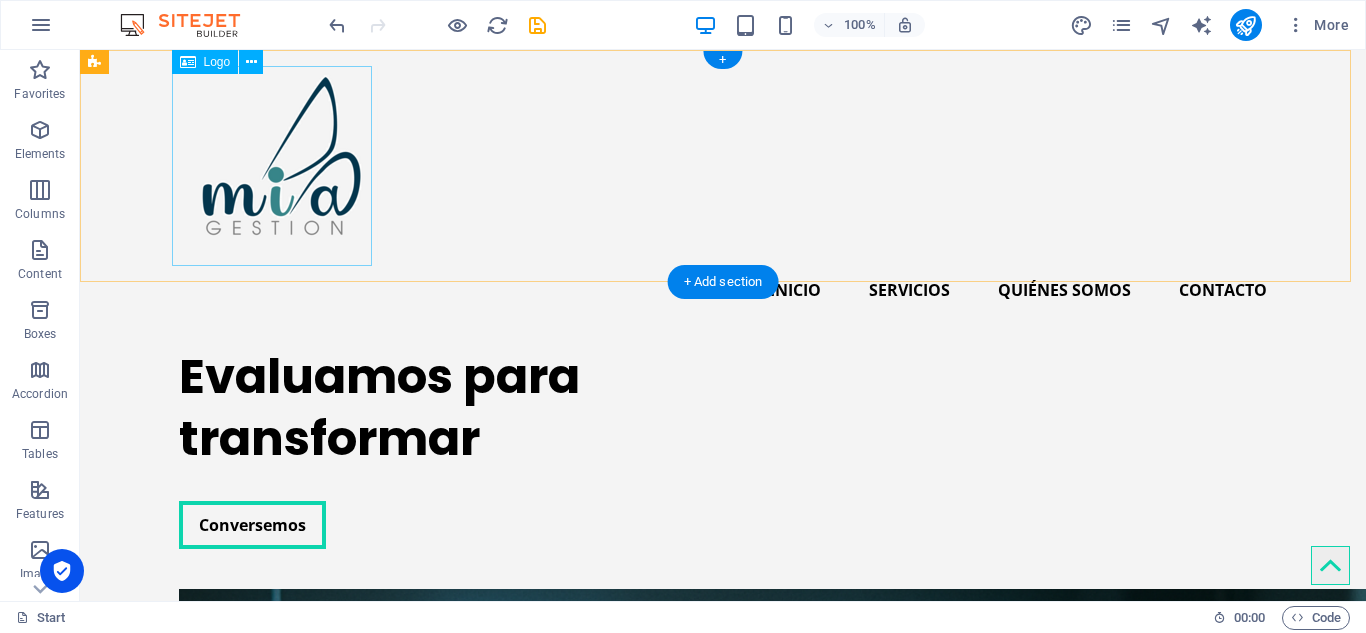 click at bounding box center (723, 166) 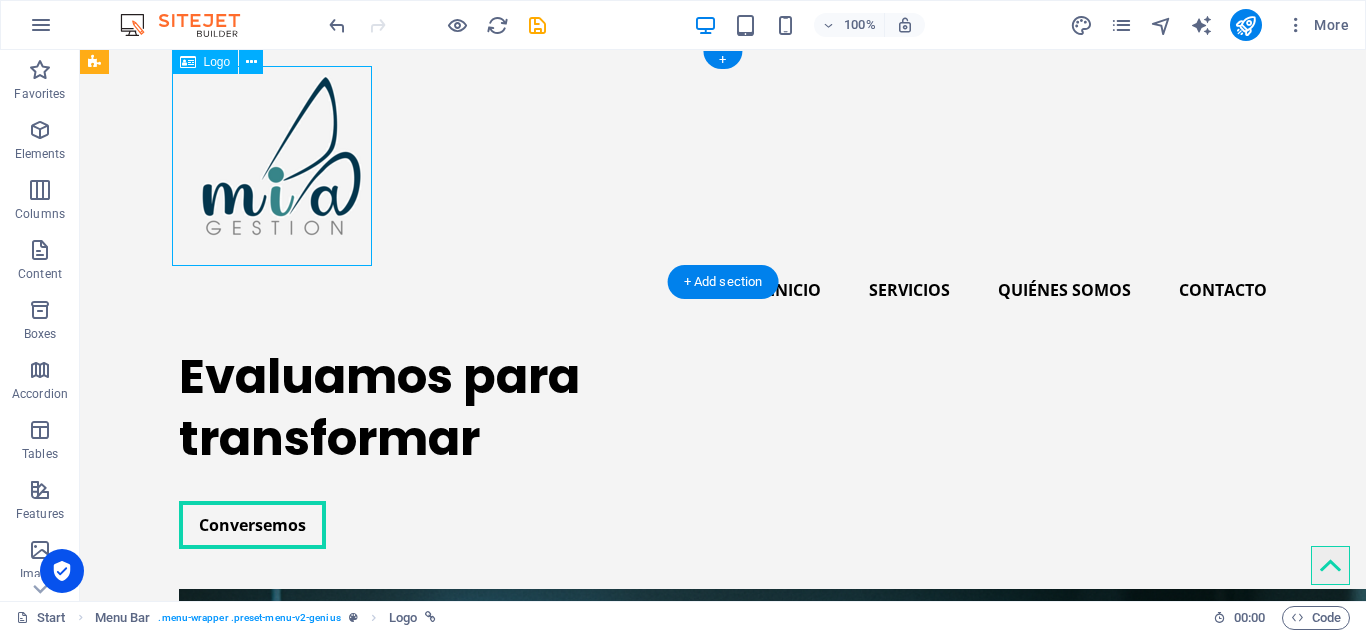 click at bounding box center (723, 166) 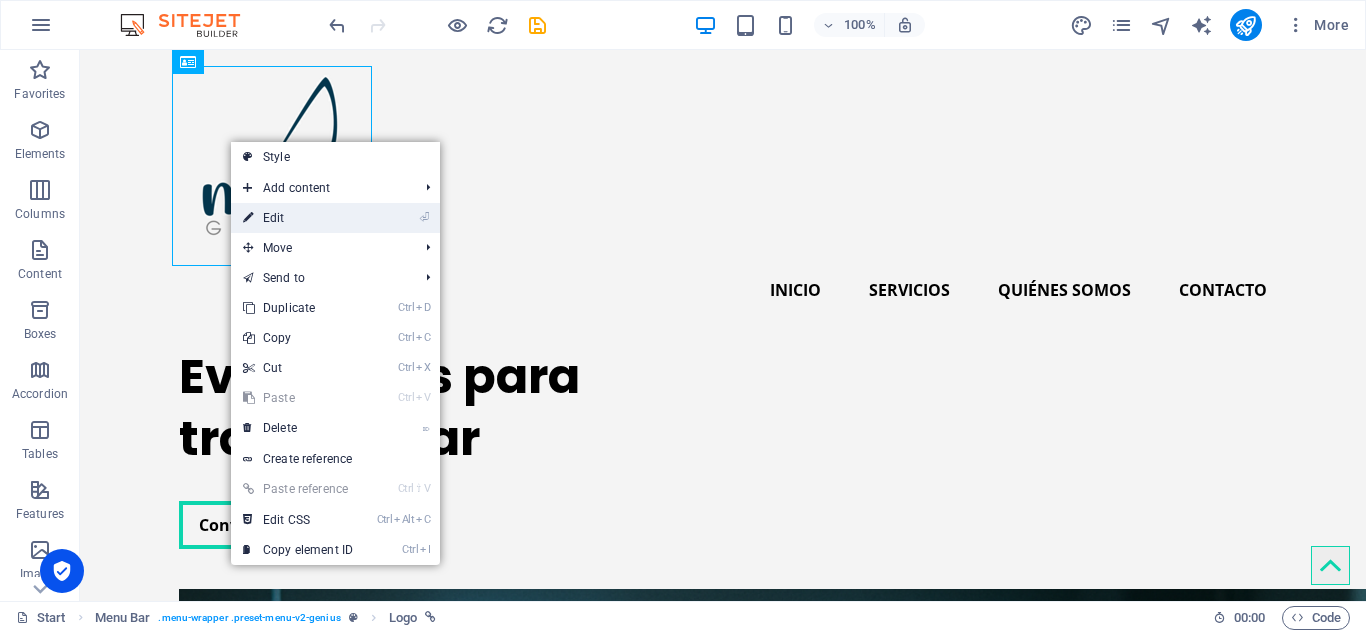 click on "⏎  Edit" at bounding box center [298, 218] 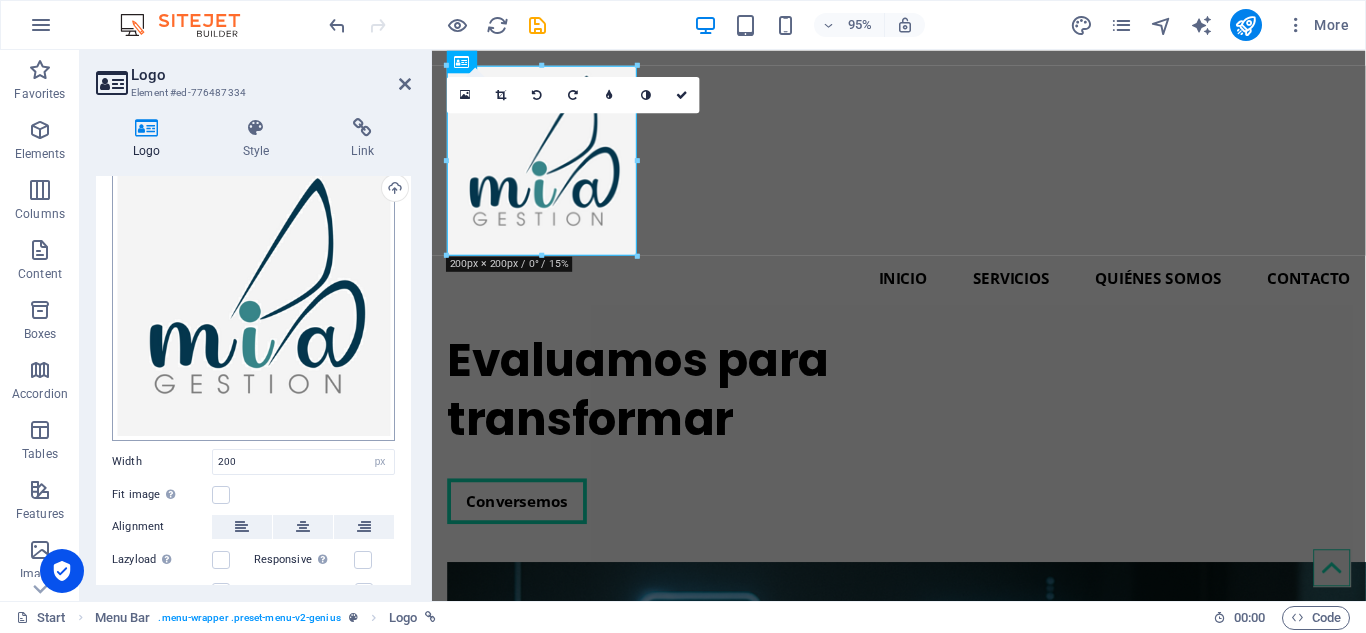 scroll, scrollTop: 218, scrollLeft: 0, axis: vertical 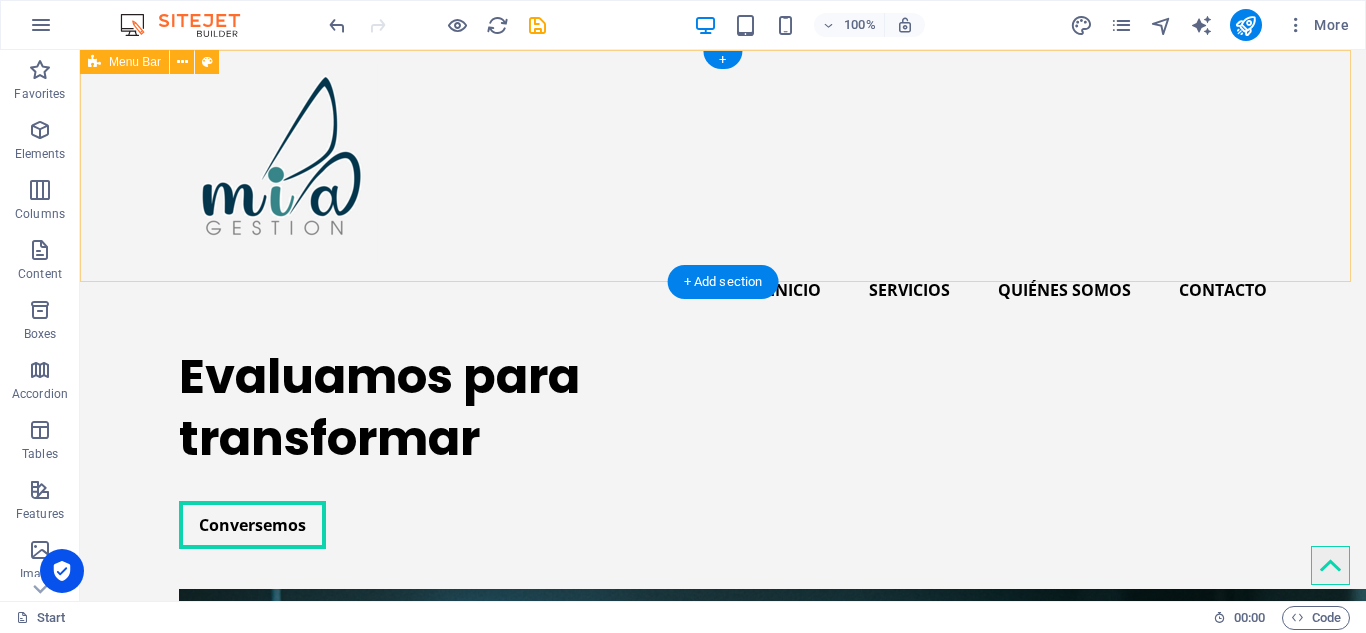 click on "Inicio Servicios Quiénes somos Contacto" at bounding box center [723, 190] 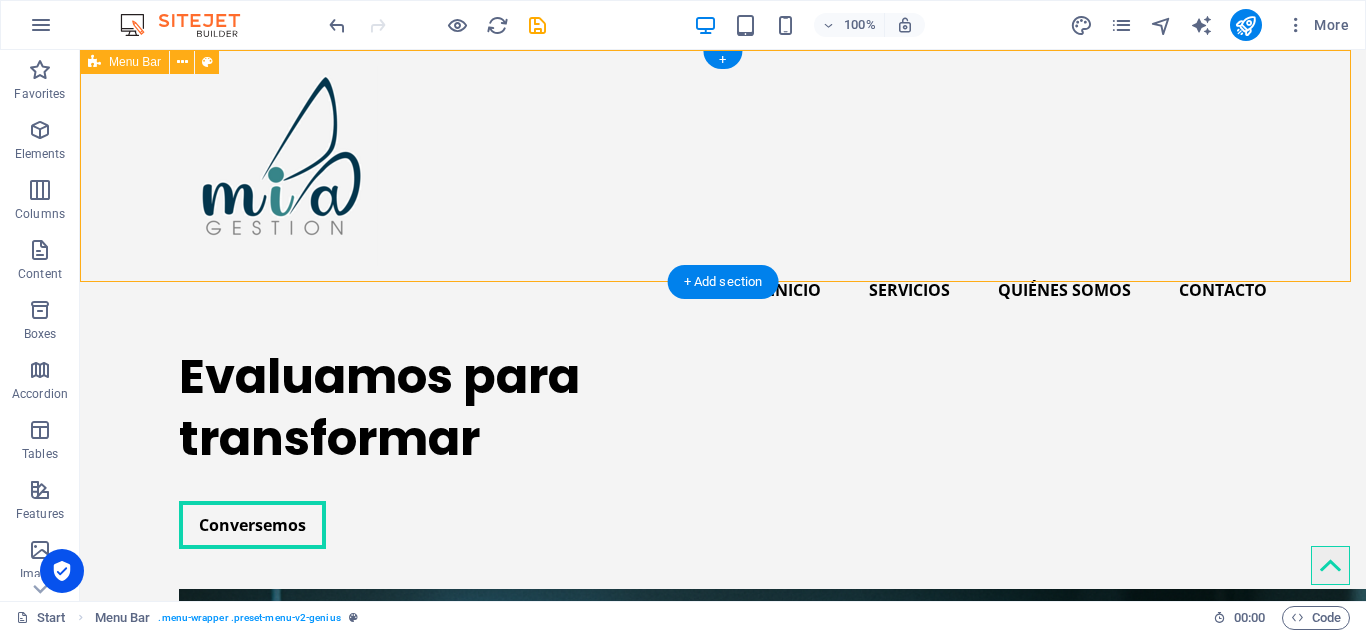 click on "Inicio Servicios Quiénes somos Contacto" at bounding box center (723, 190) 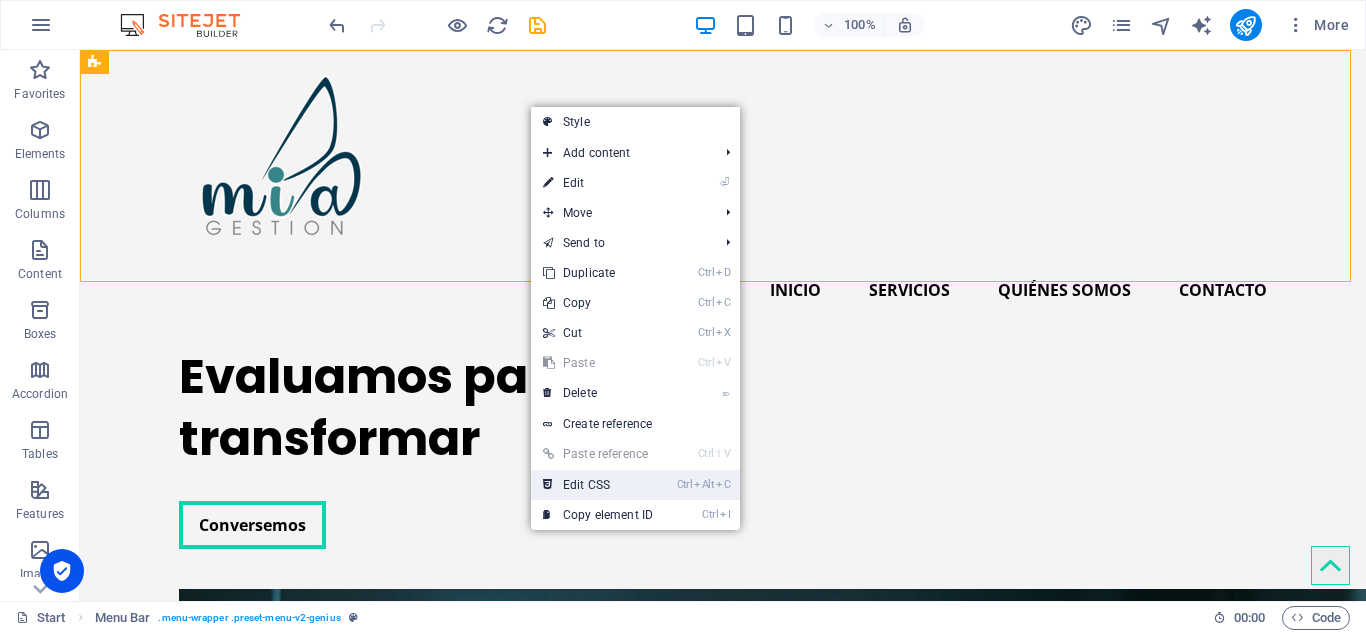 click on "Ctrl Alt C  Edit CSS" at bounding box center [598, 485] 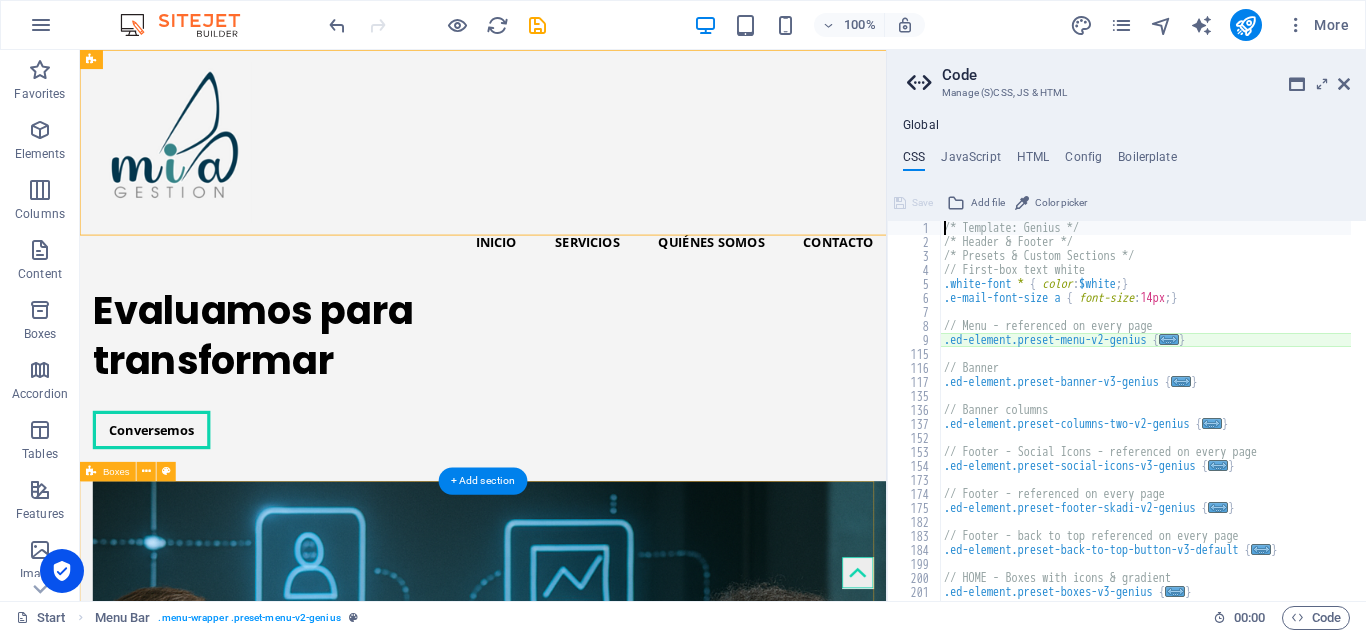 type on "@include menu-v2(" 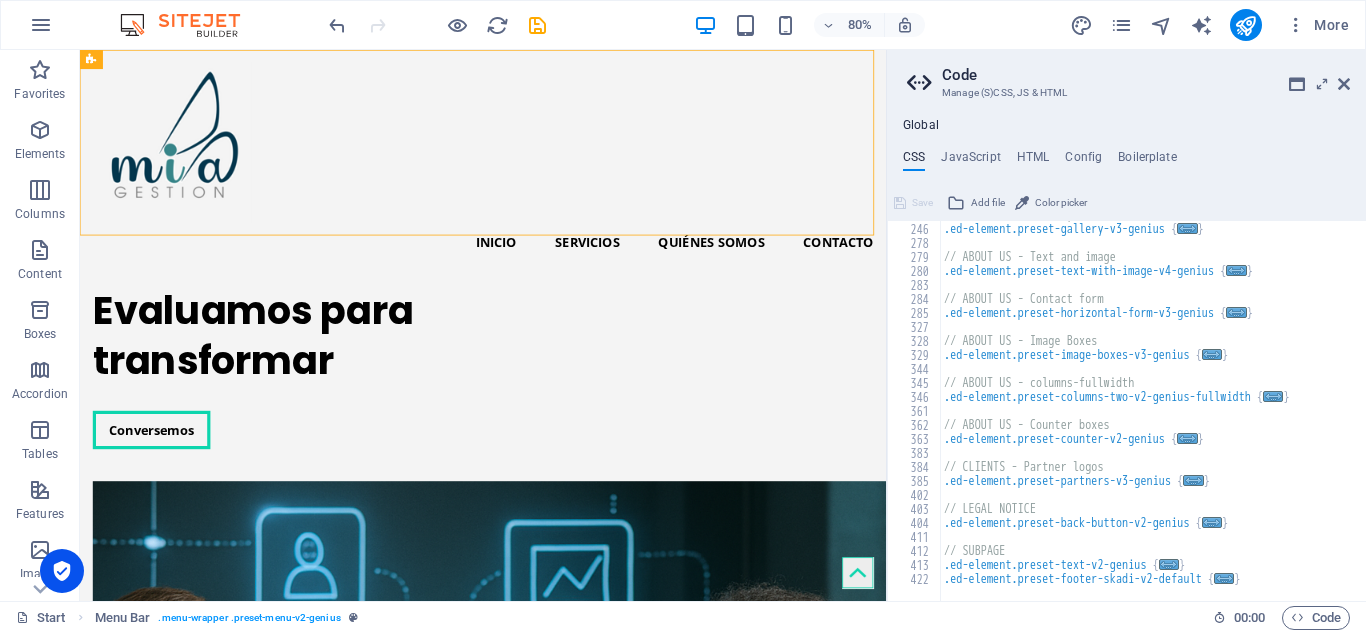 scroll, scrollTop: 1917, scrollLeft: 0, axis: vertical 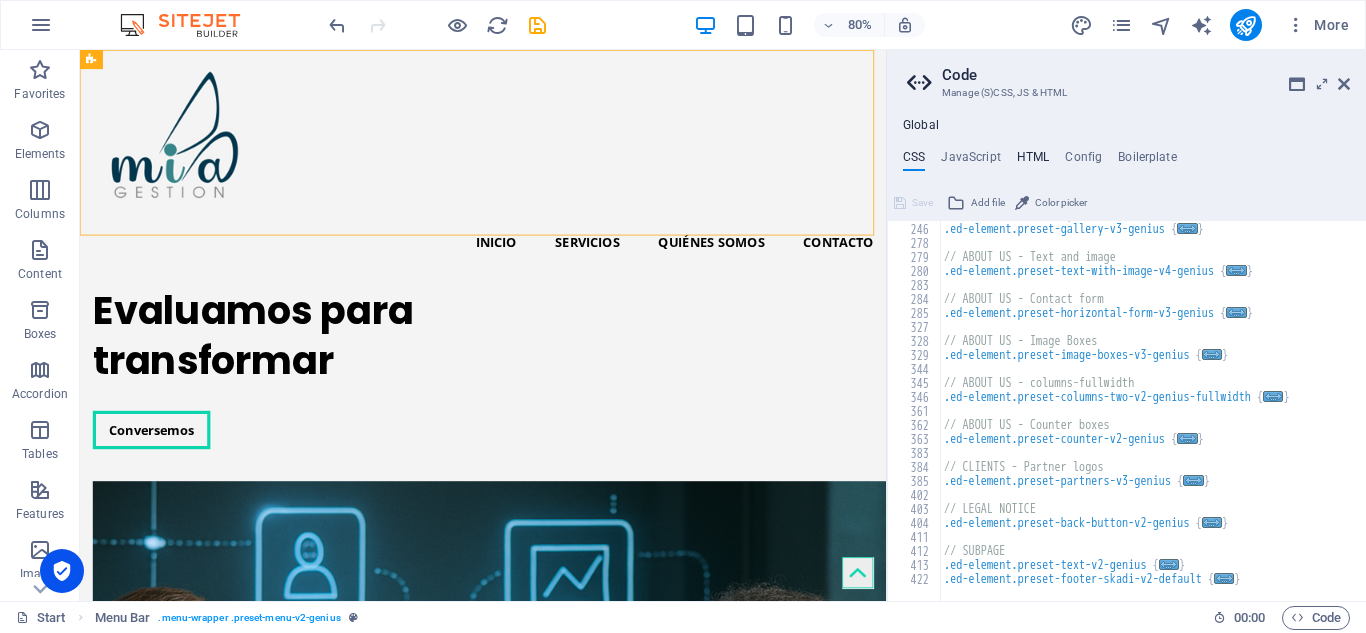 click on "HTML" at bounding box center (1033, 161) 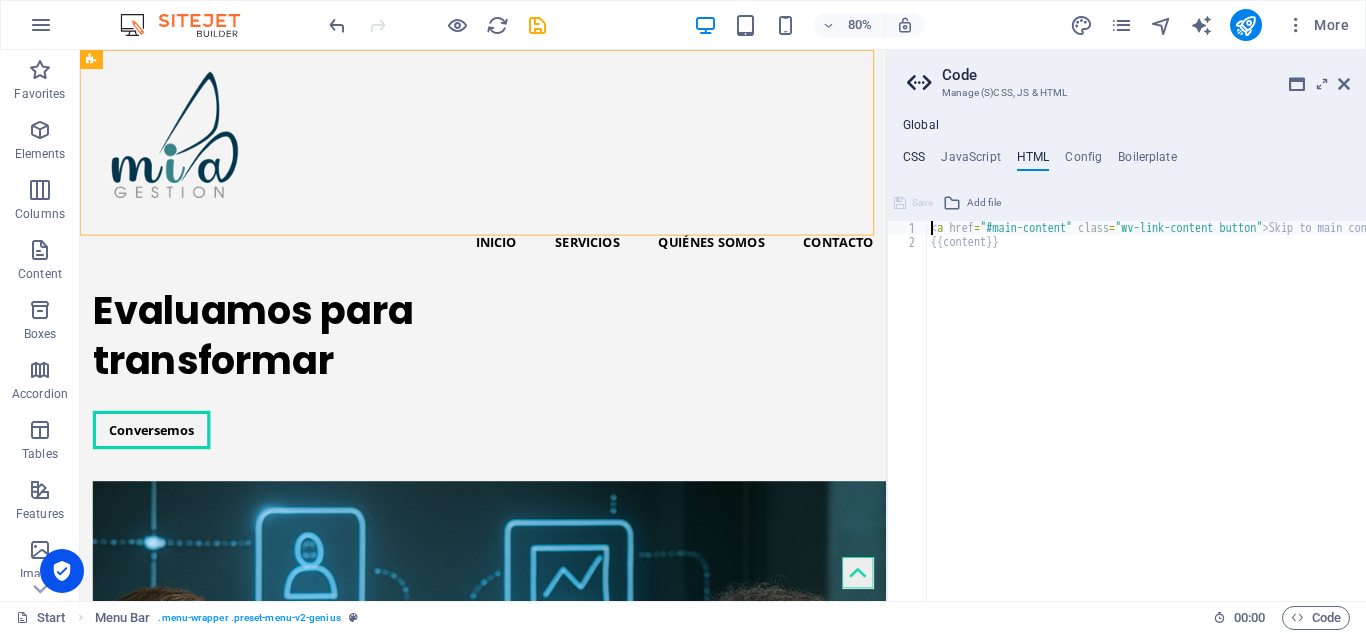 click on "CSS" at bounding box center [914, 161] 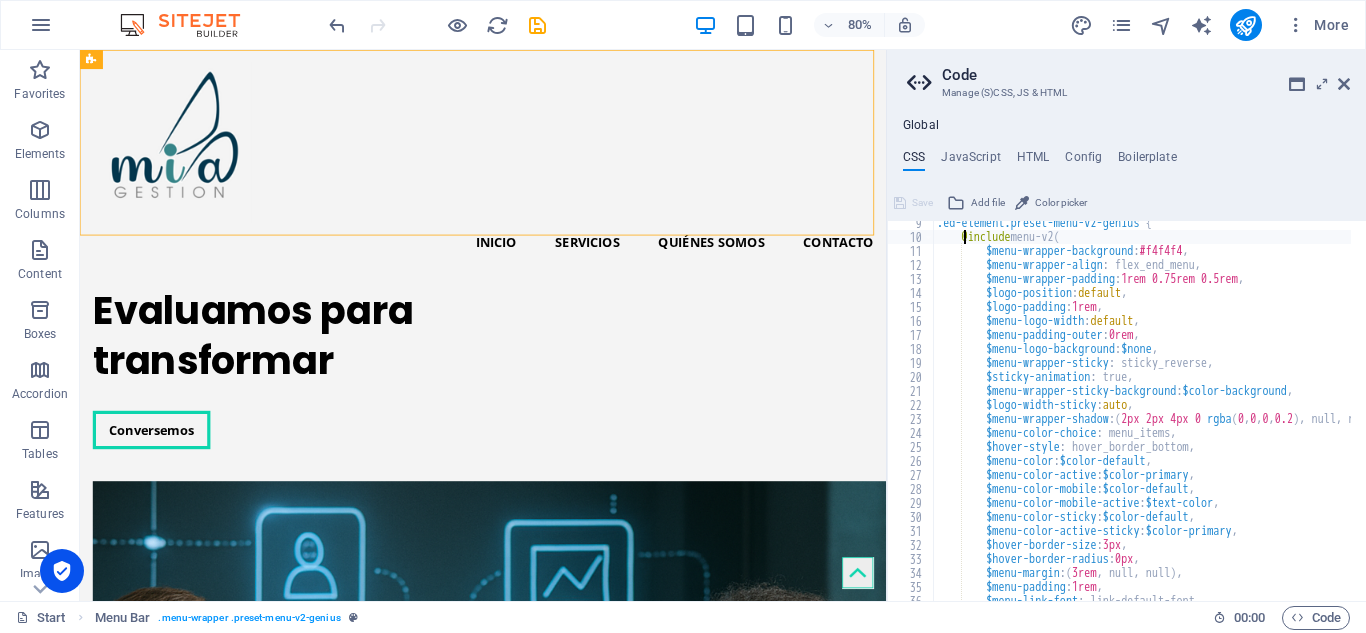 scroll, scrollTop: 117, scrollLeft: 0, axis: vertical 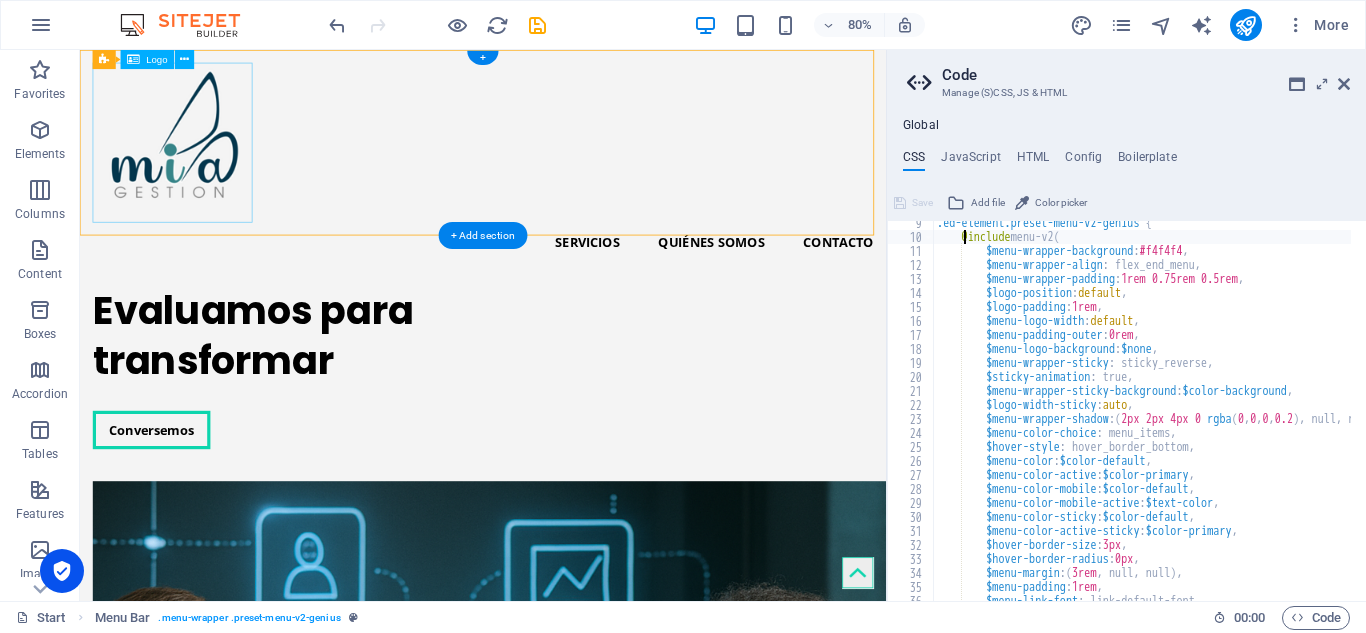 click at bounding box center [584, 166] 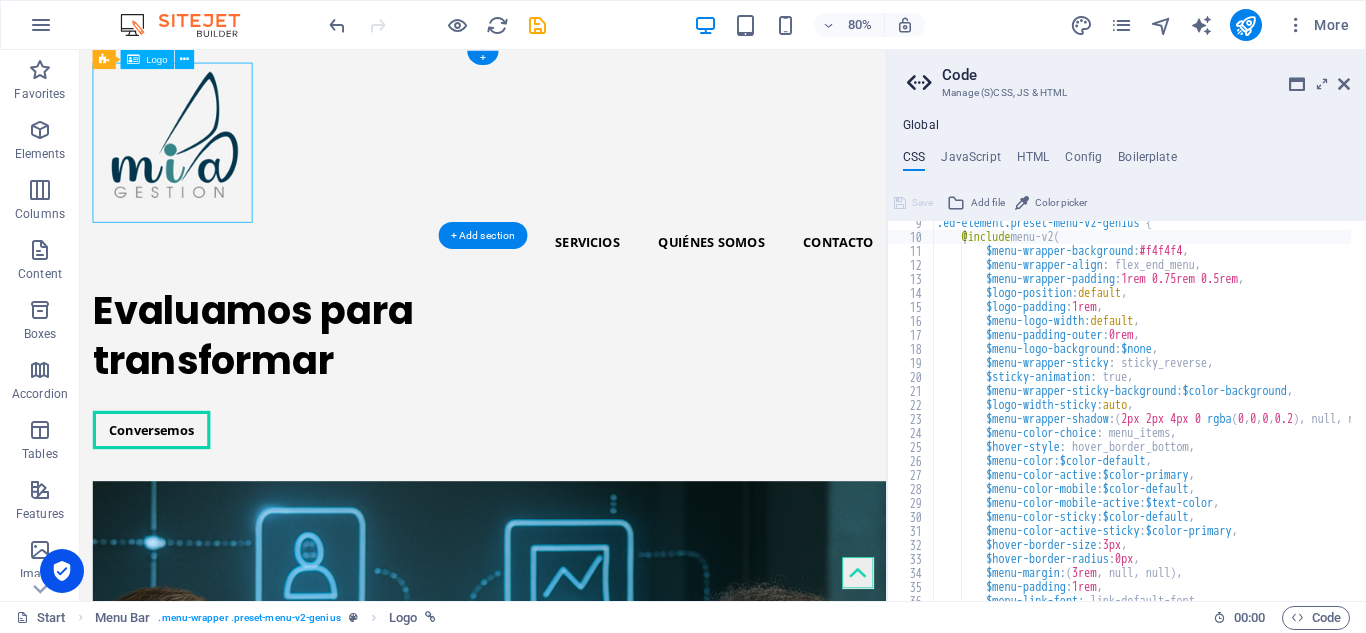 click at bounding box center (584, 166) 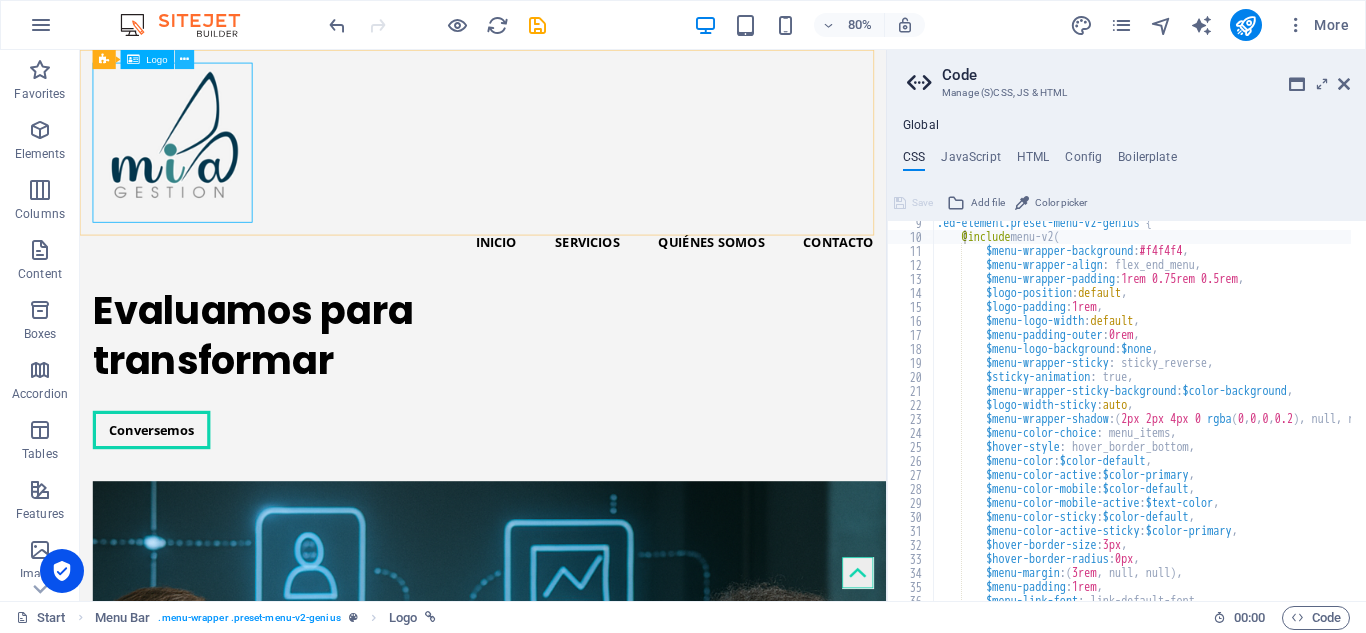 click at bounding box center [184, 59] 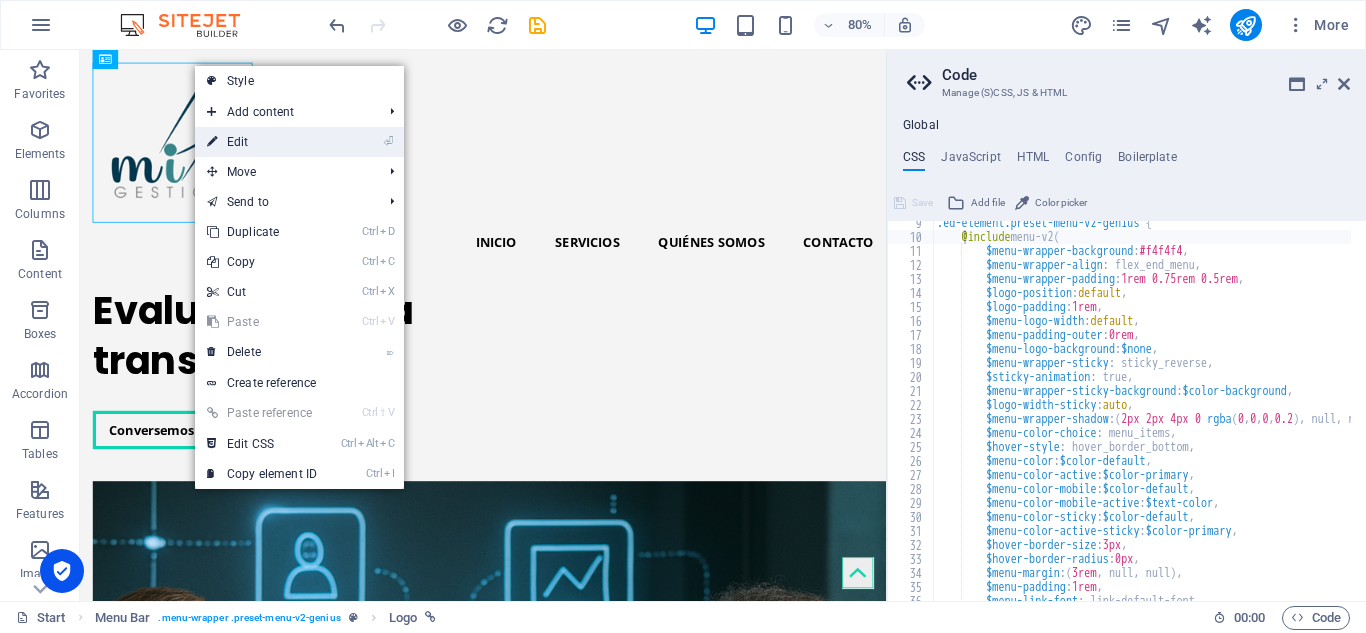 click on "⏎  Edit" at bounding box center (262, 142) 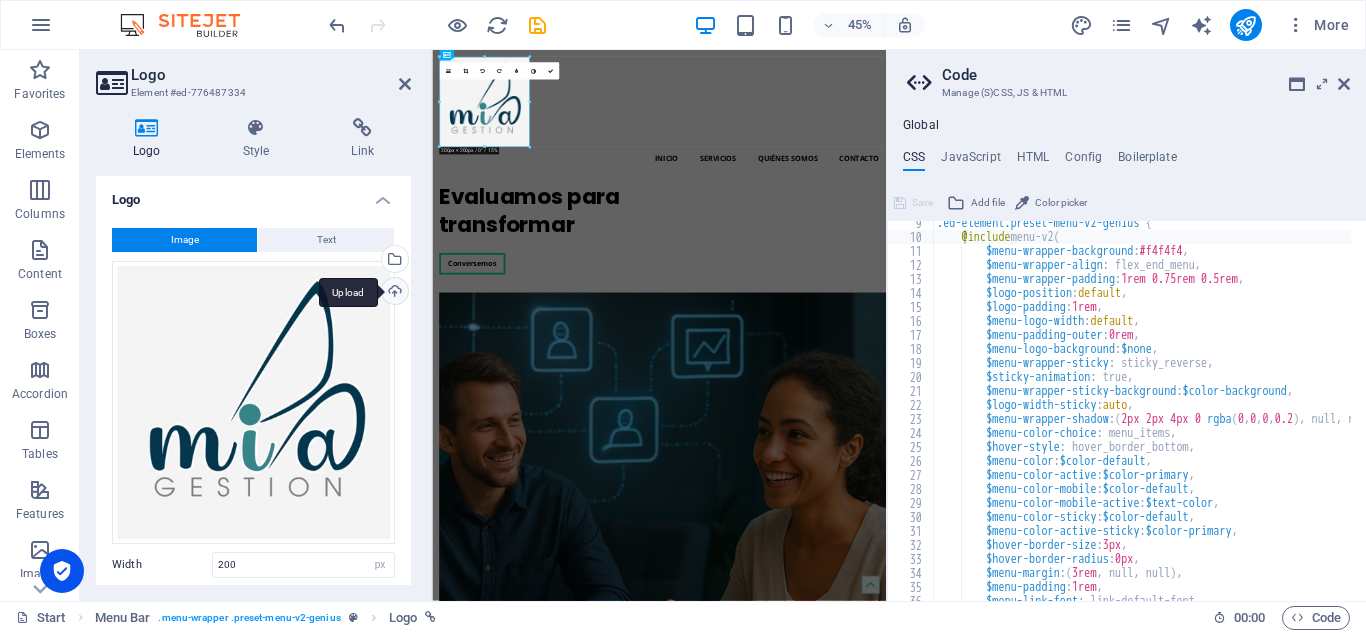 click on "Upload" at bounding box center (393, 293) 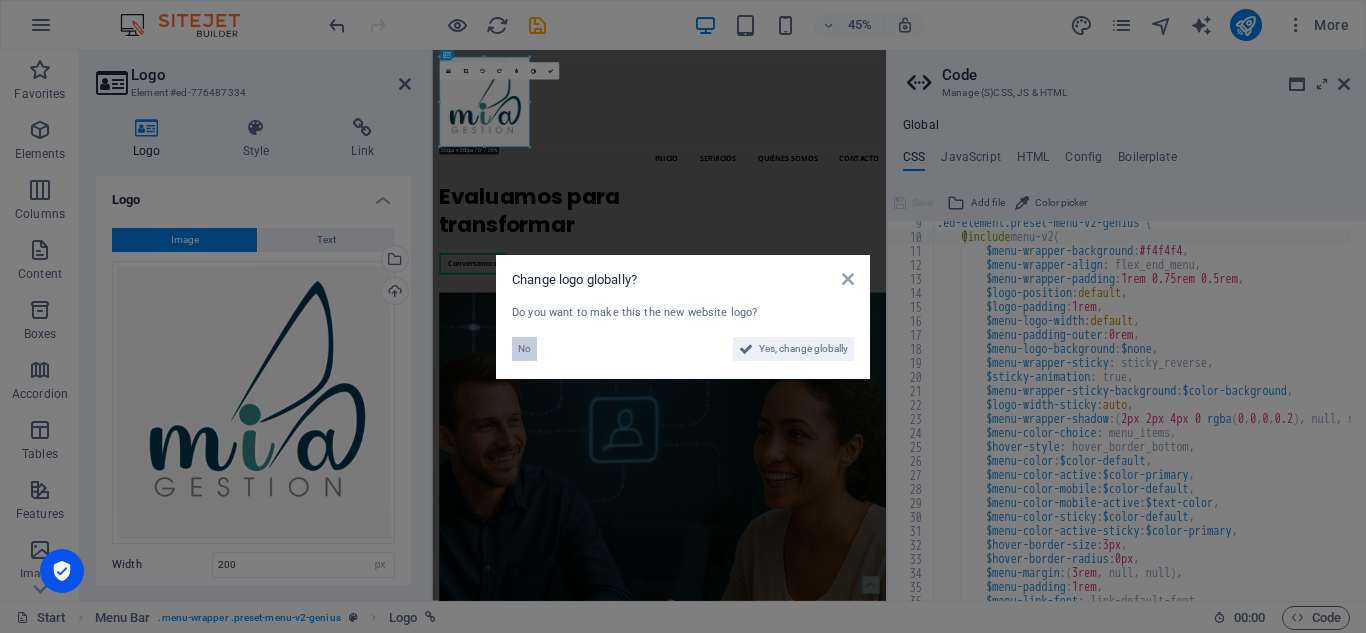 click on "No" at bounding box center (524, 349) 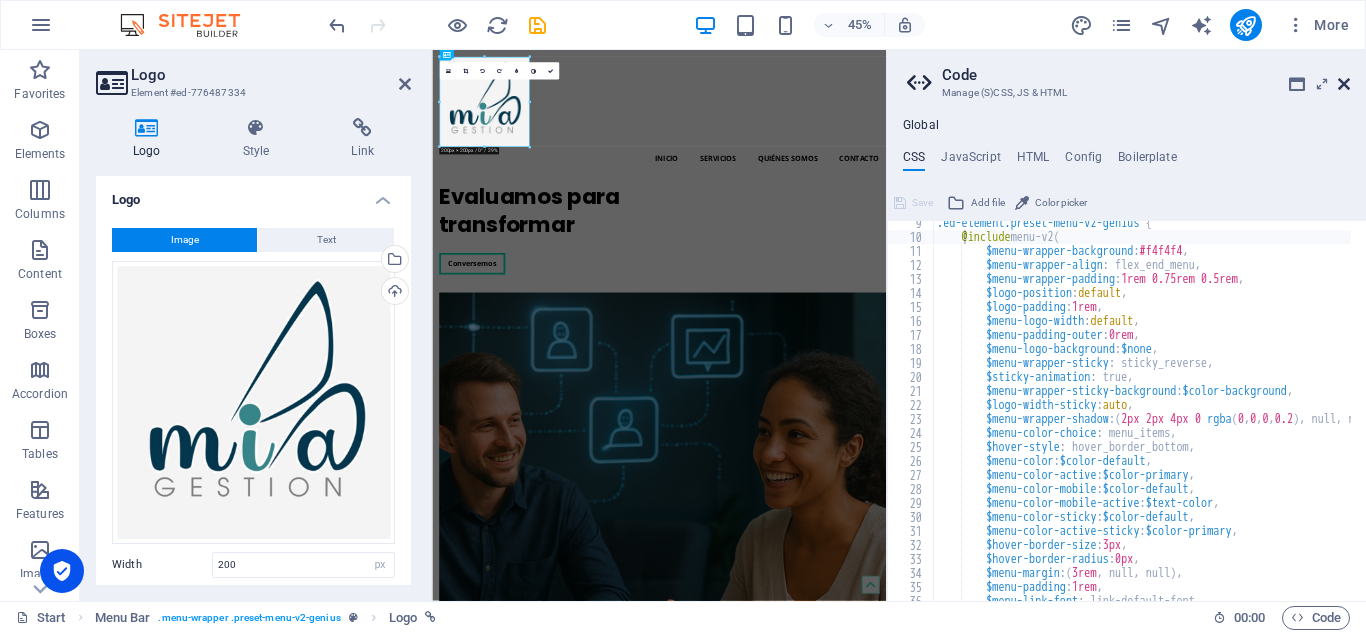 click at bounding box center [1344, 84] 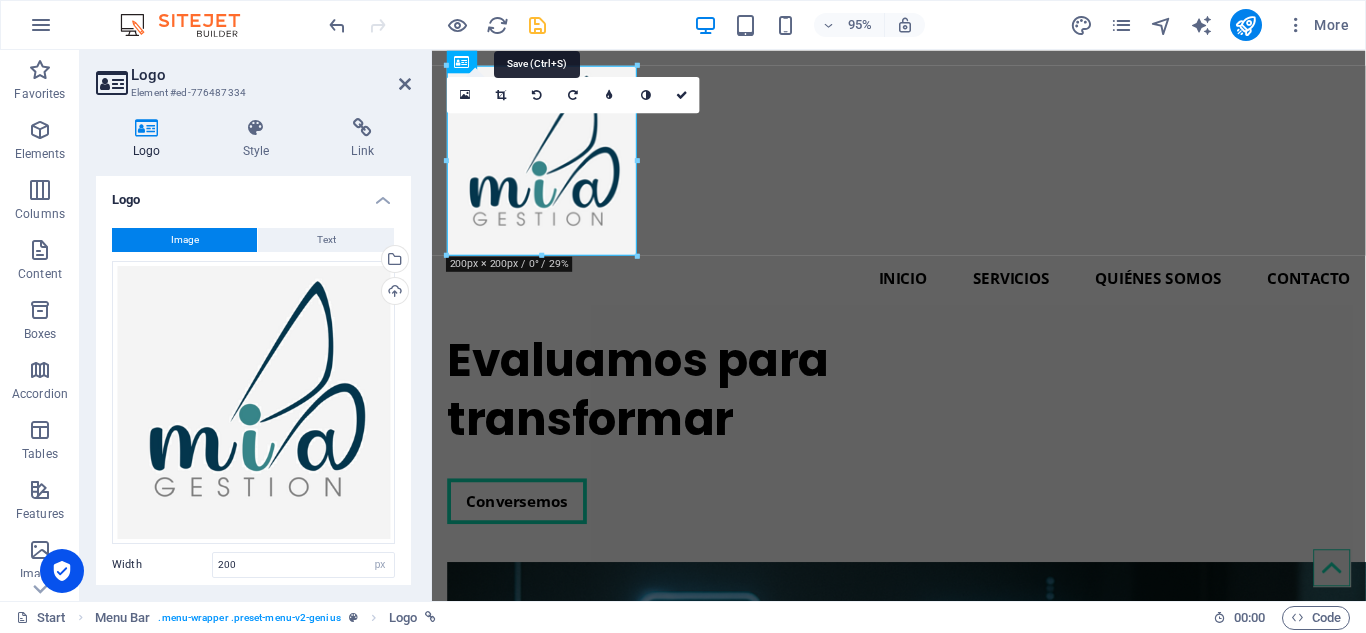 click at bounding box center [537, 25] 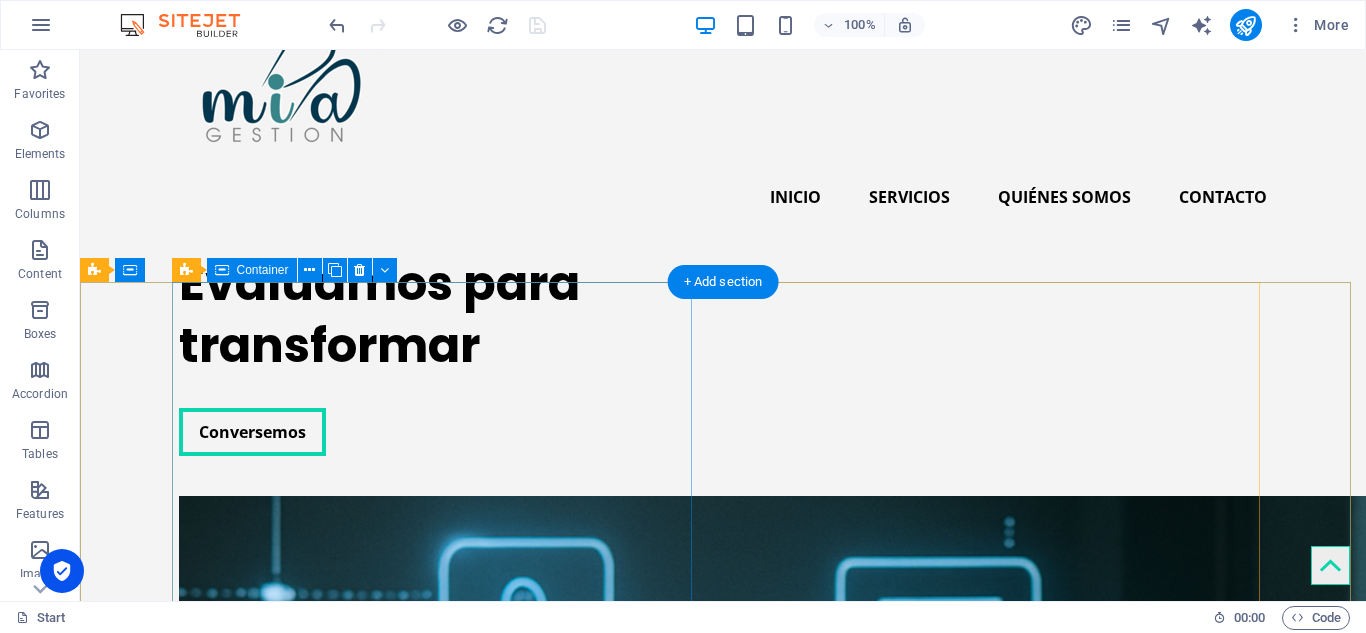 scroll, scrollTop: 200, scrollLeft: 0, axis: vertical 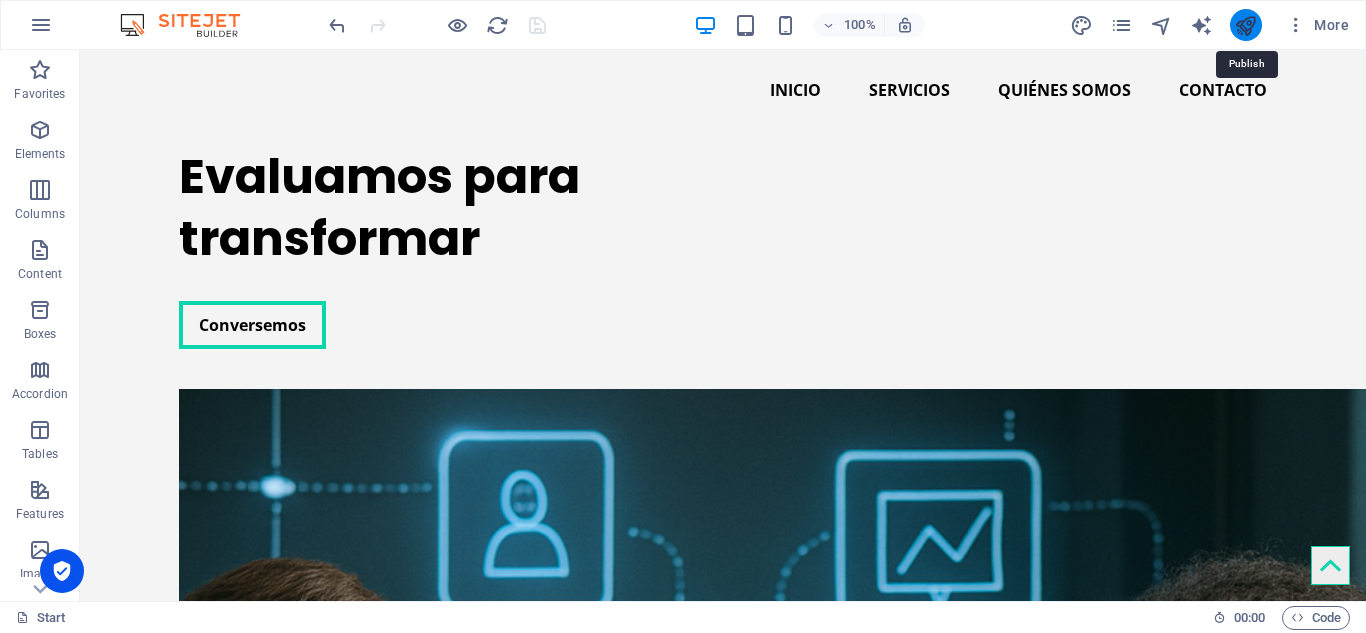 click at bounding box center [1245, 25] 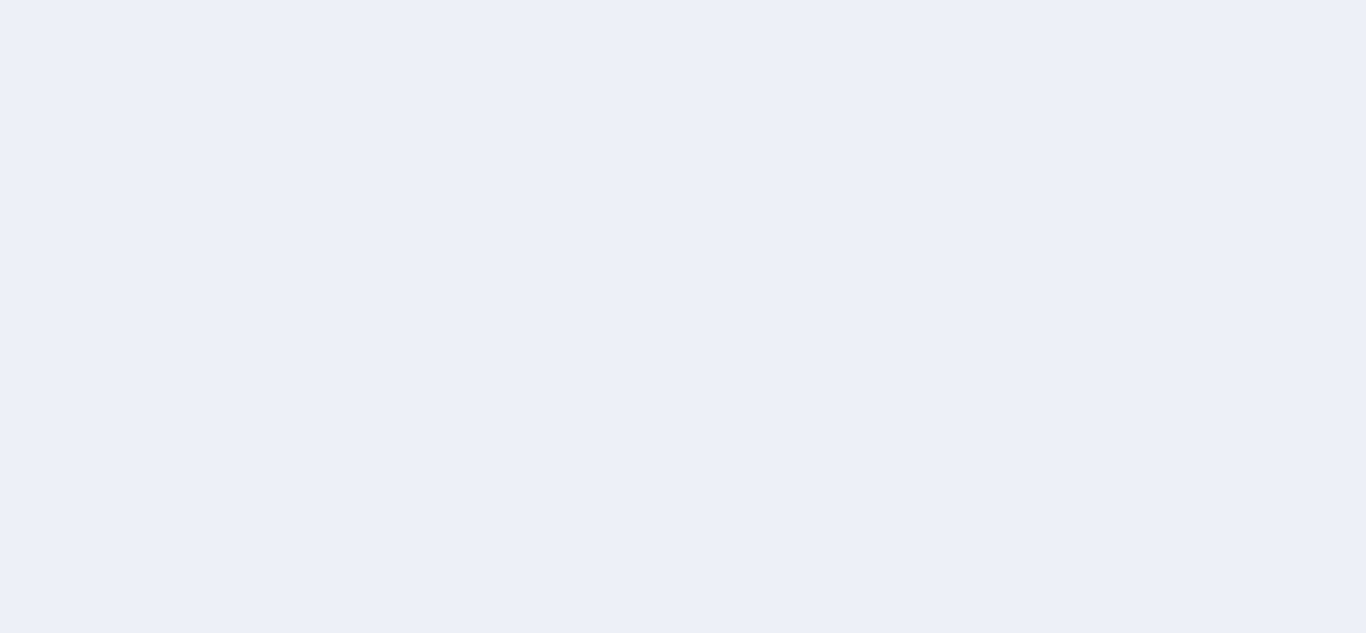 scroll, scrollTop: 0, scrollLeft: 0, axis: both 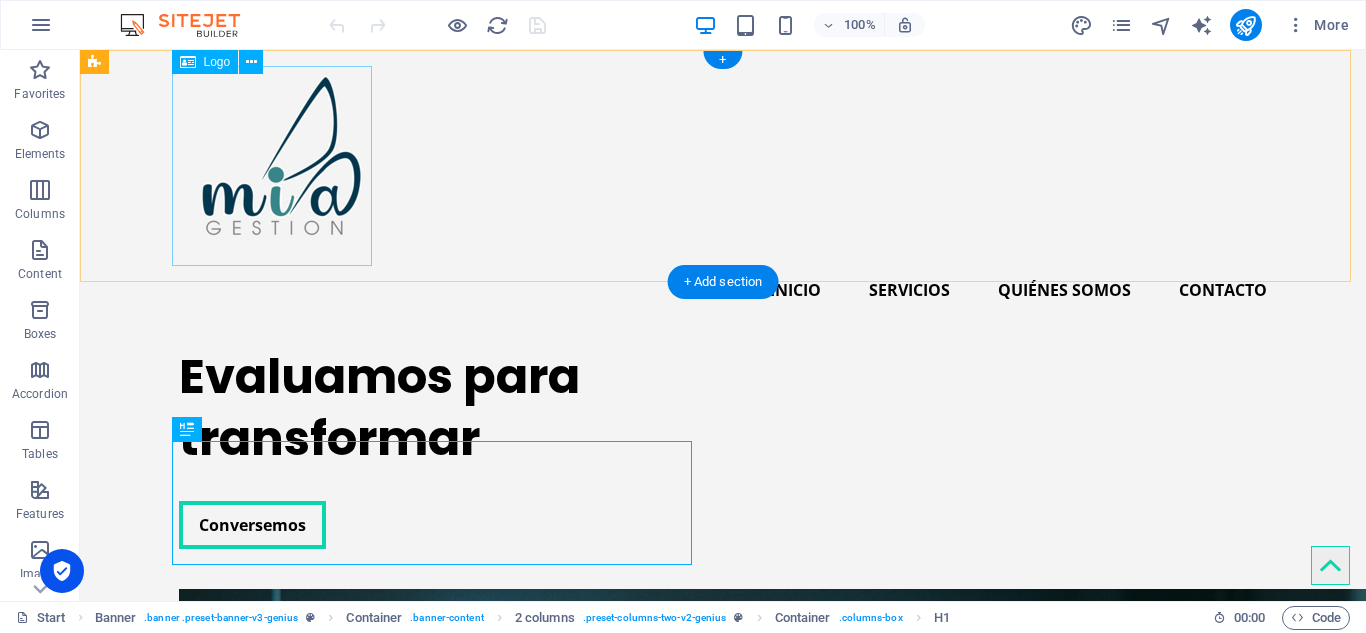 click at bounding box center (723, 166) 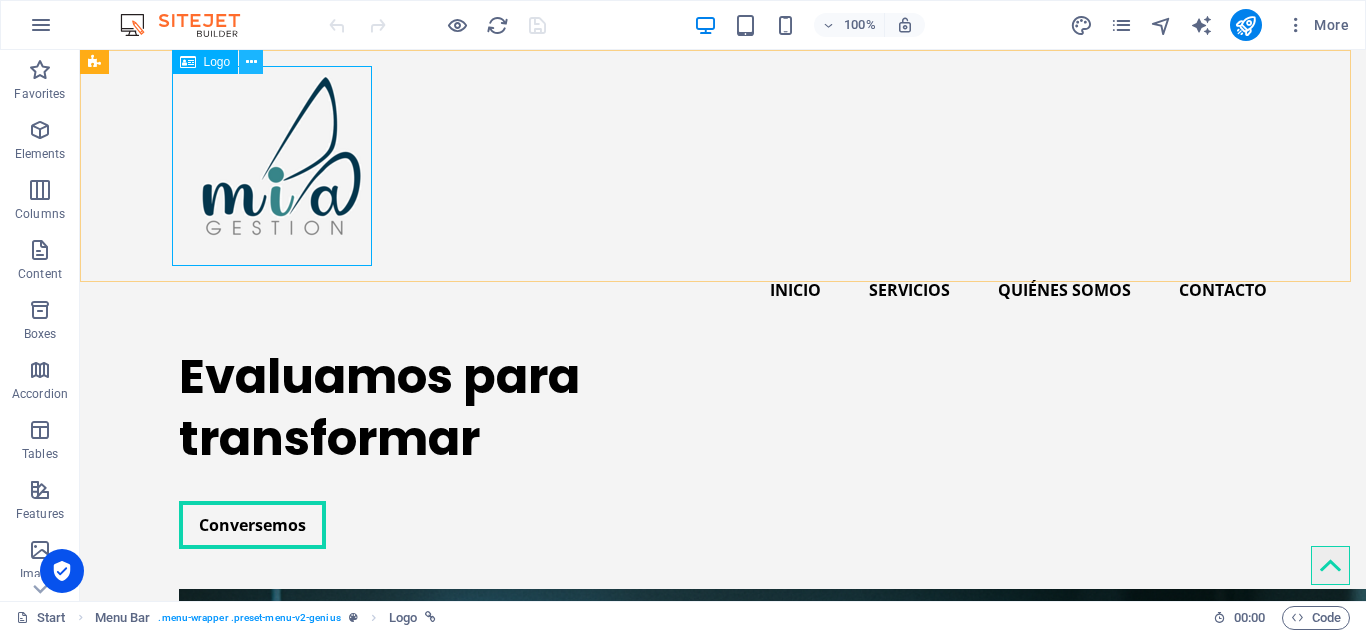 click at bounding box center (251, 62) 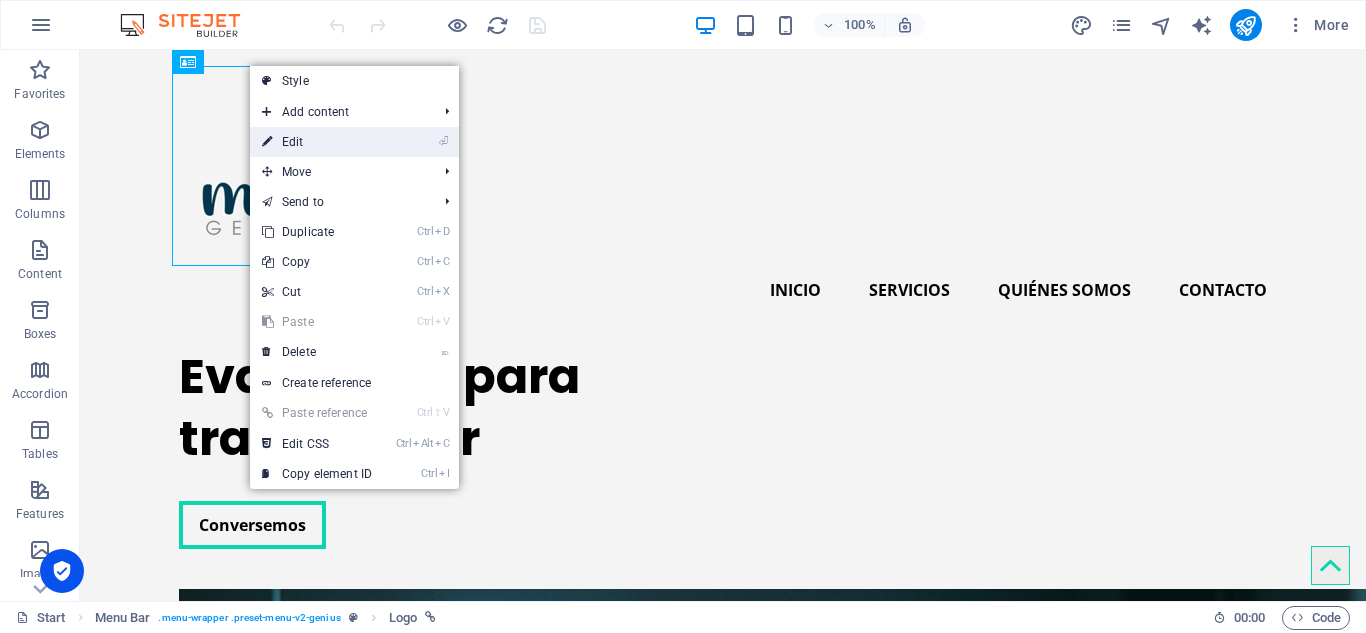 click on "⏎  Edit" at bounding box center (317, 142) 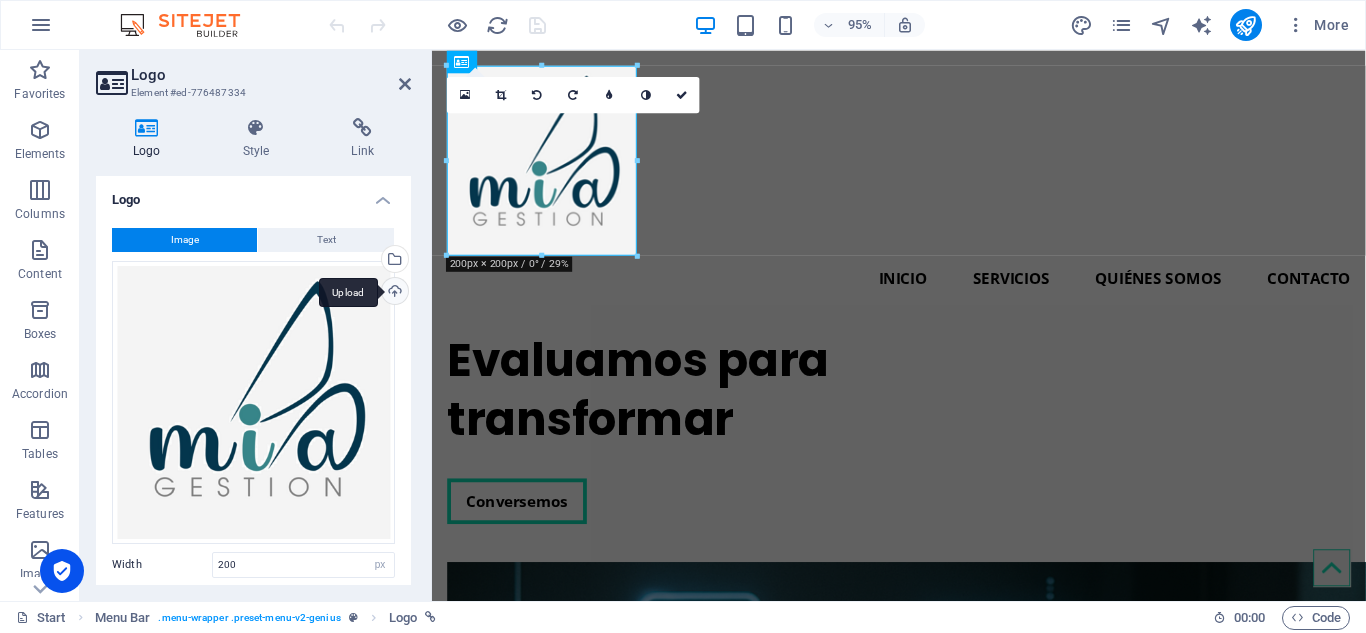click on "Upload" at bounding box center [393, 293] 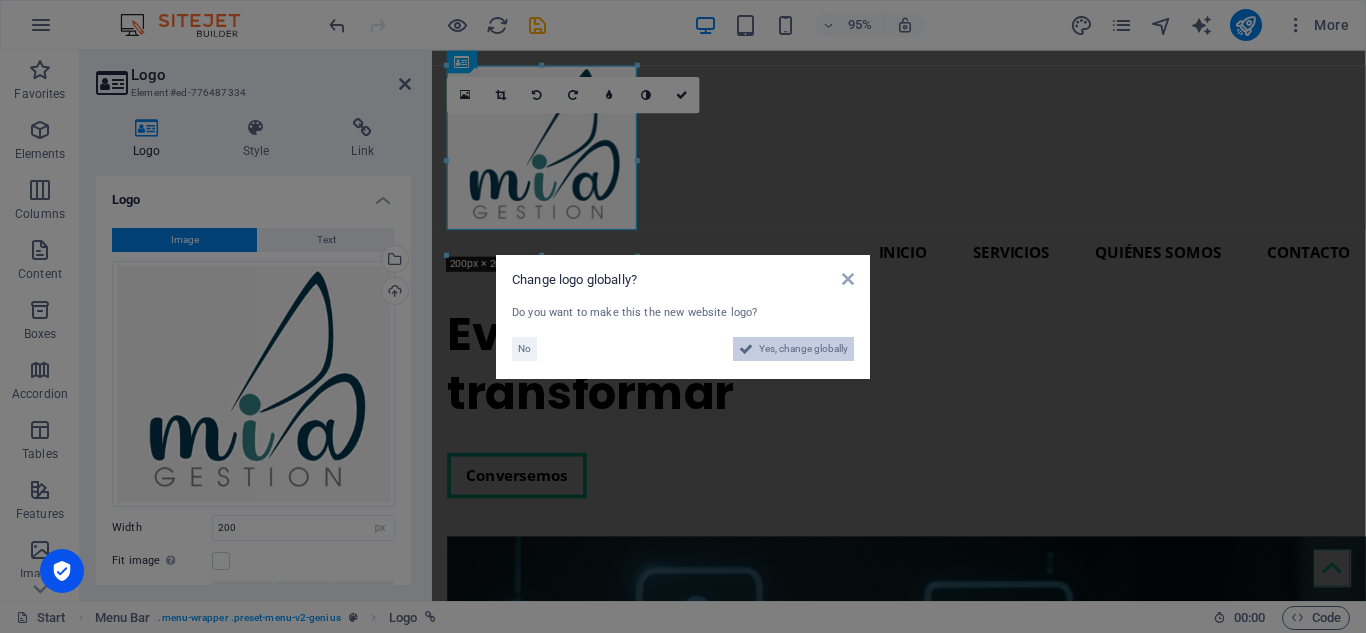 click on "Yes, change globally" at bounding box center (803, 349) 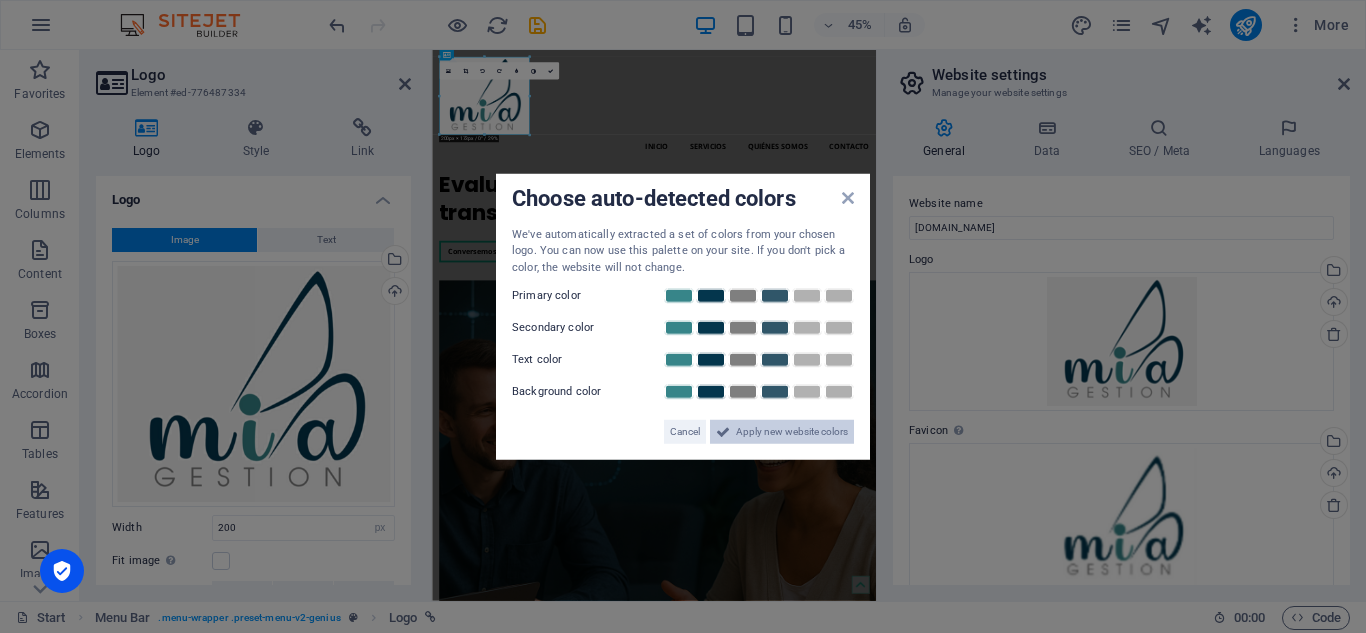 click on "Apply new website colors" at bounding box center [792, 432] 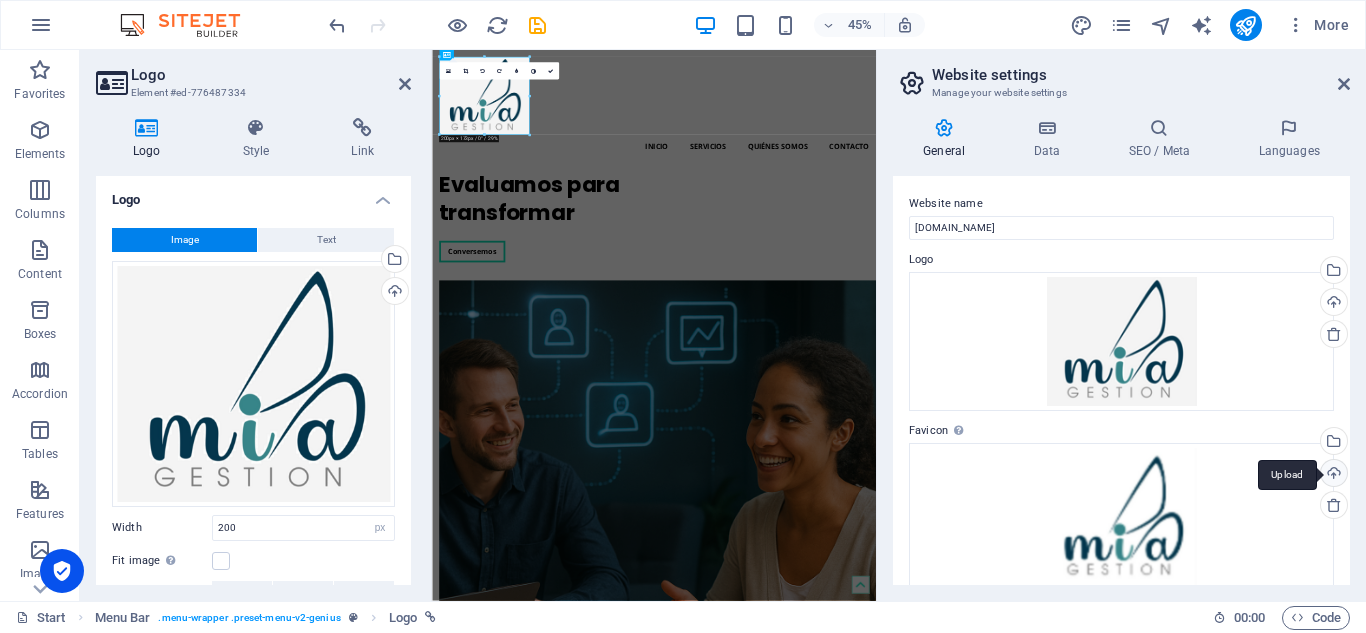 click on "Upload" at bounding box center [1332, 475] 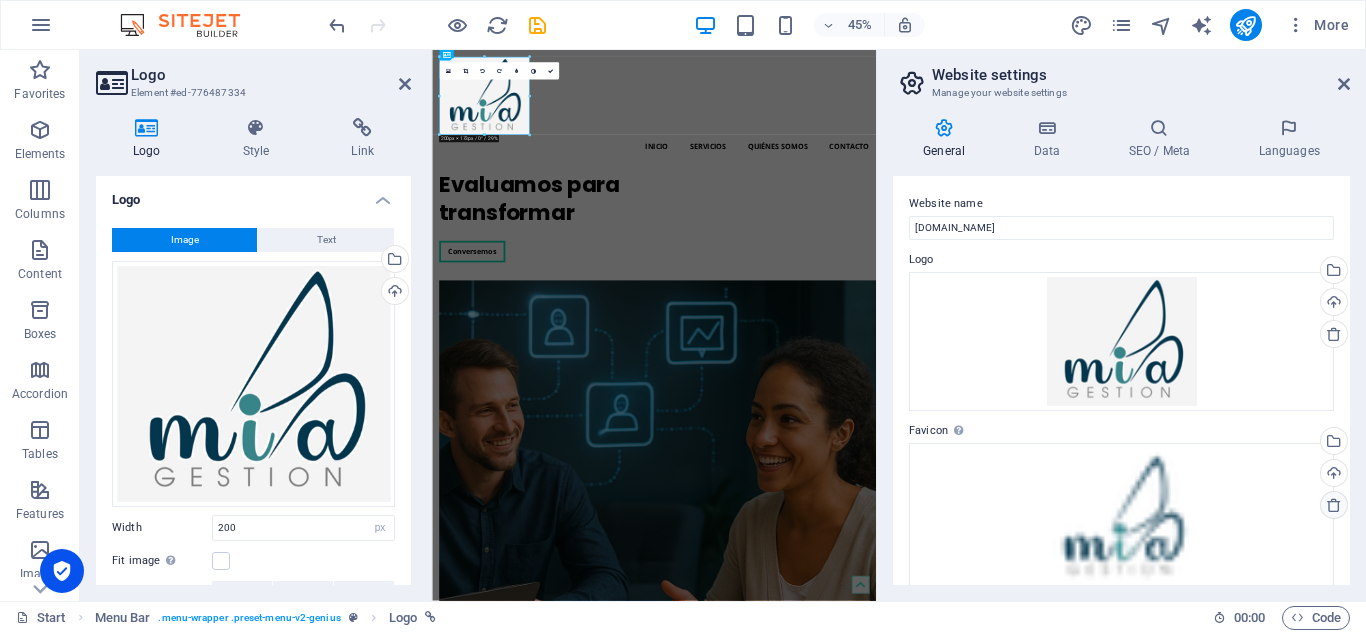 click at bounding box center (1334, 505) 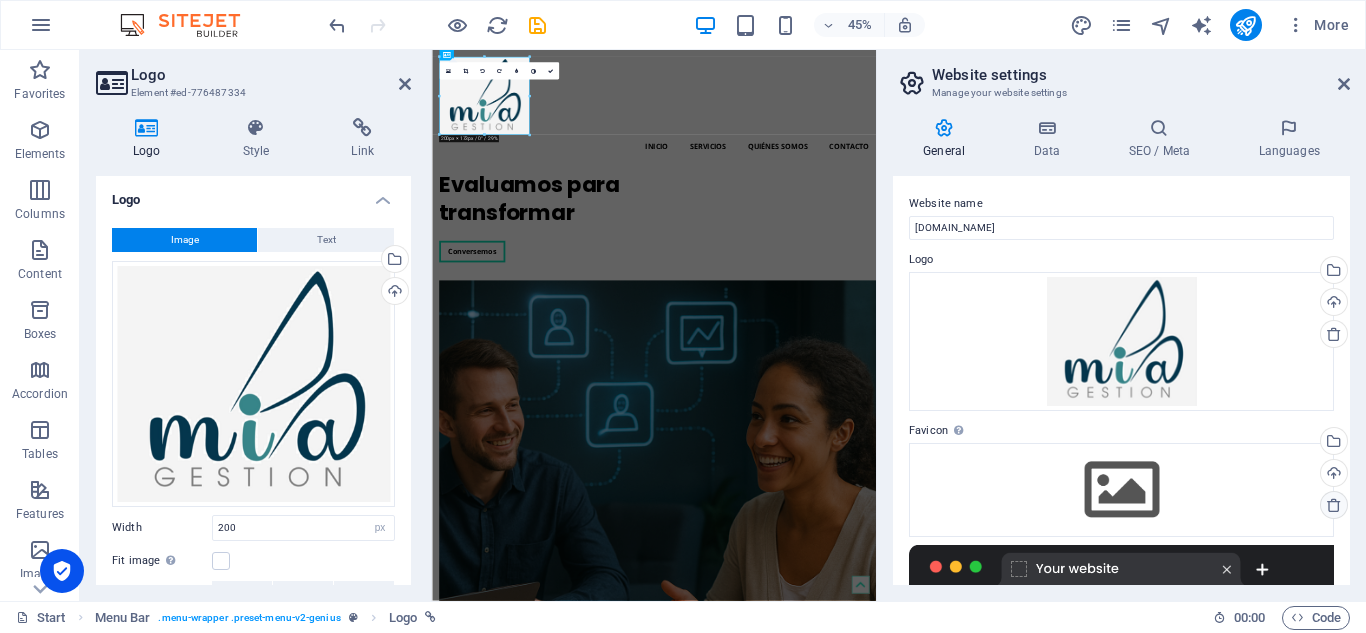 click at bounding box center (1334, 505) 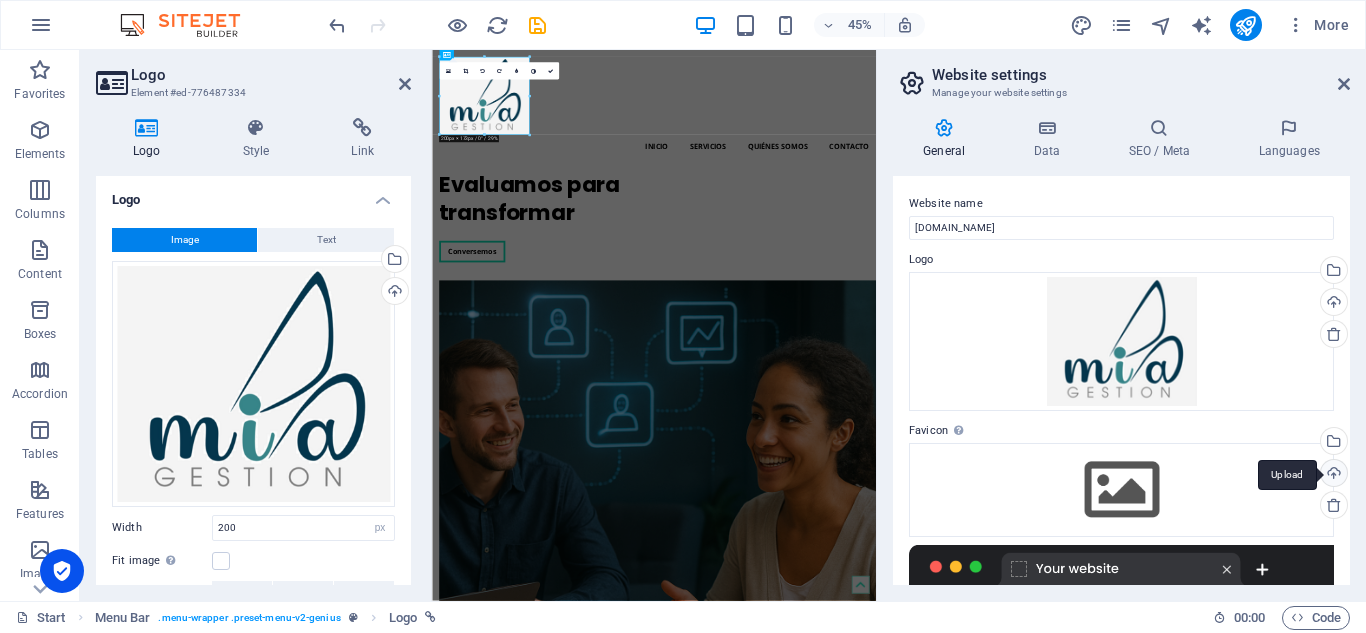 click on "Upload" at bounding box center (1332, 475) 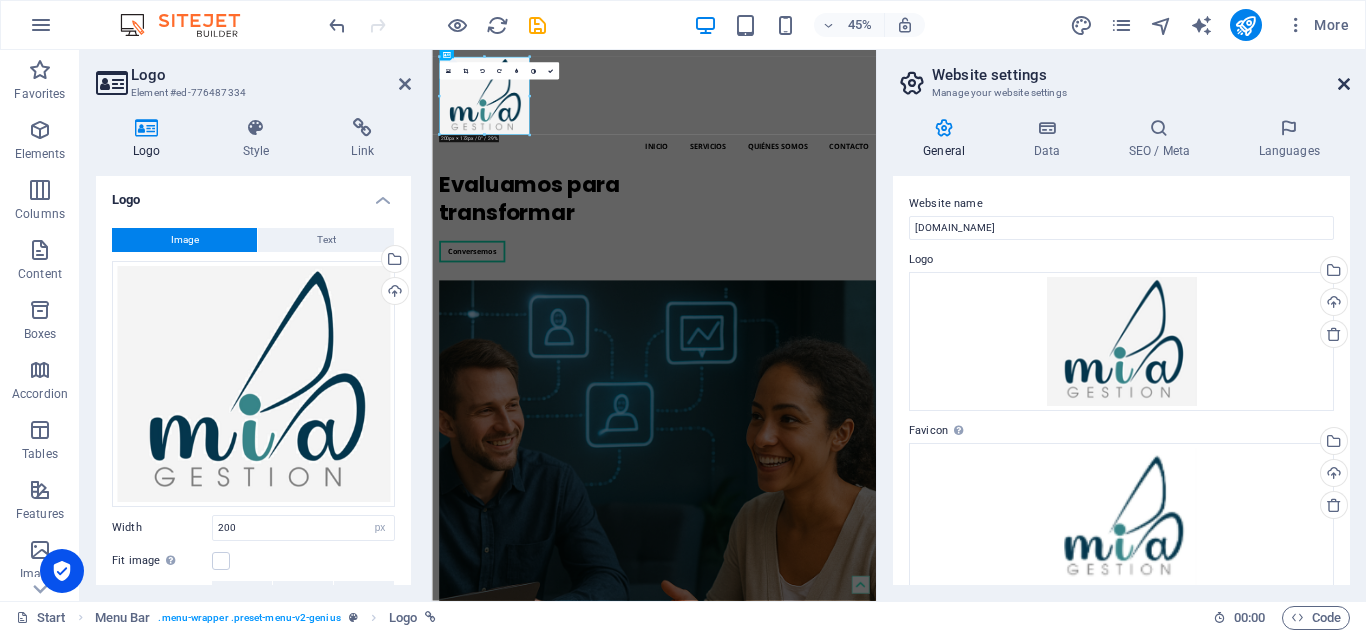 click at bounding box center [1344, 84] 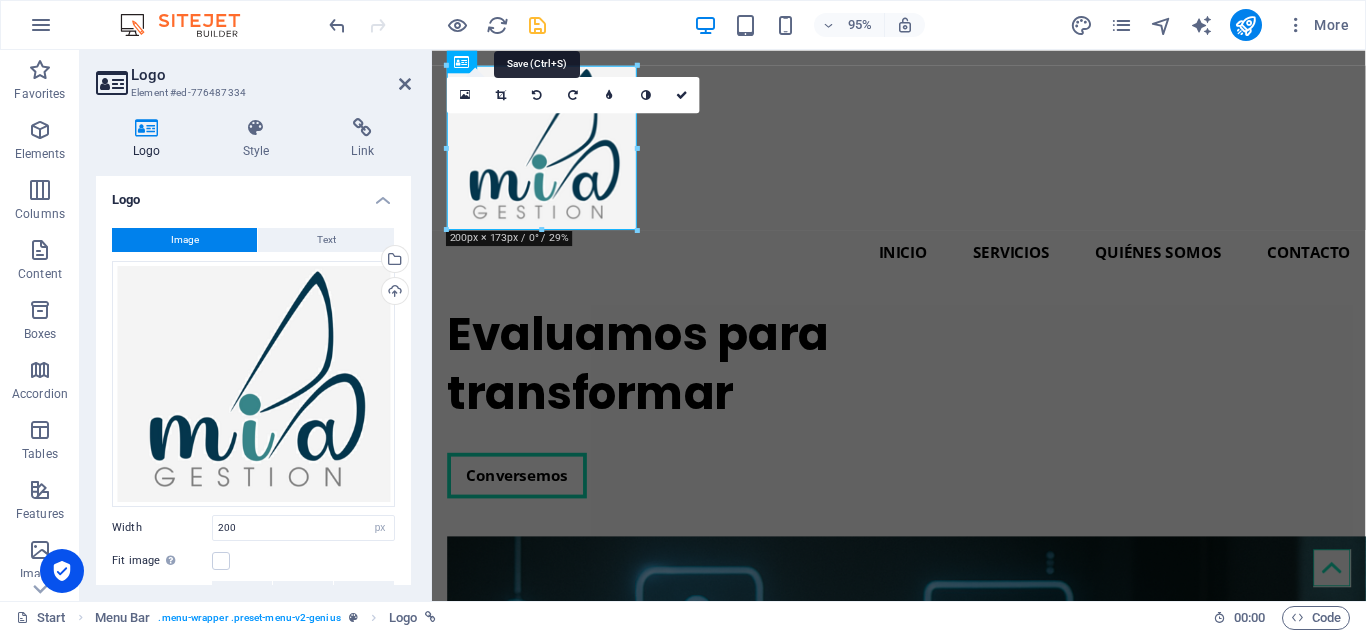 click at bounding box center (537, 25) 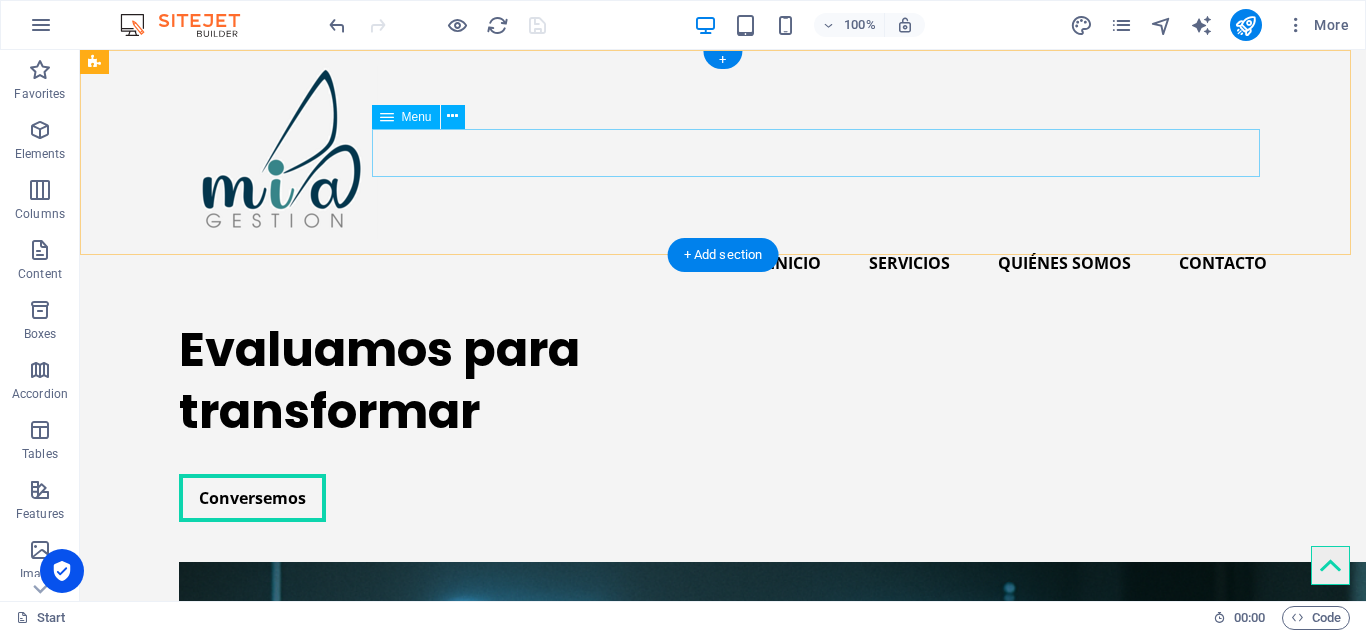 click on "Inicio Servicios Quiénes somos Contacto" at bounding box center (723, 263) 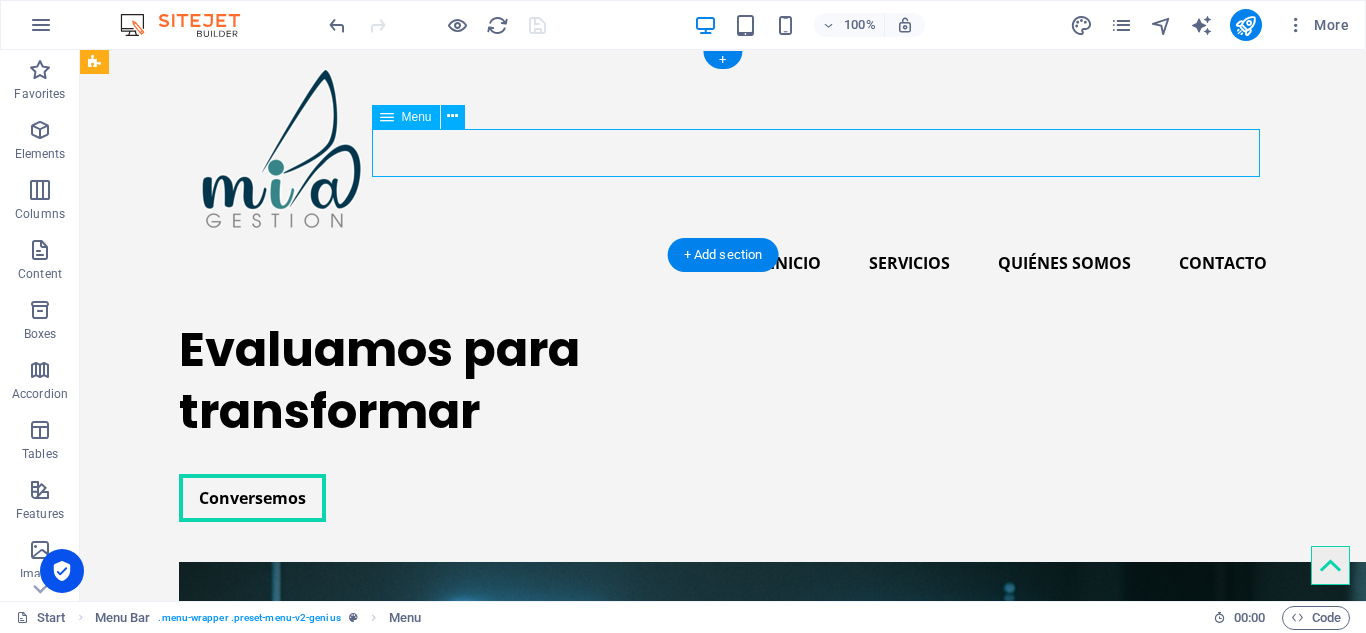 click on "Inicio Servicios Quiénes somos Contacto" at bounding box center (723, 263) 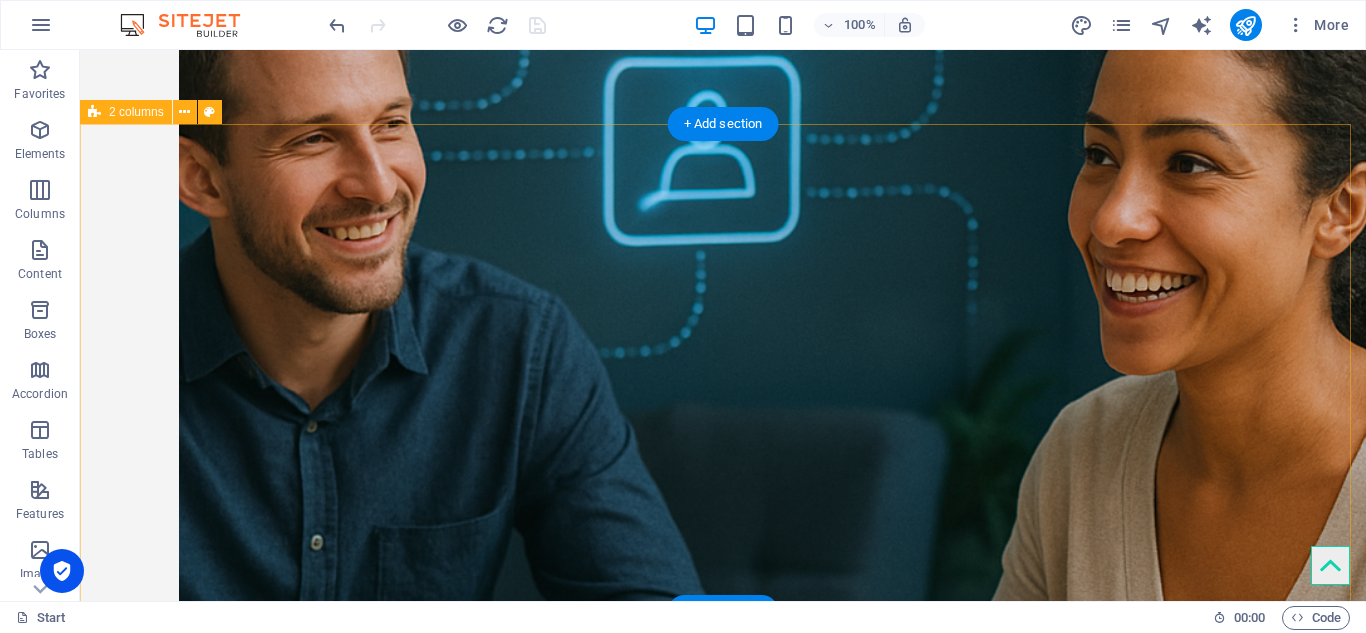 scroll, scrollTop: 0, scrollLeft: 0, axis: both 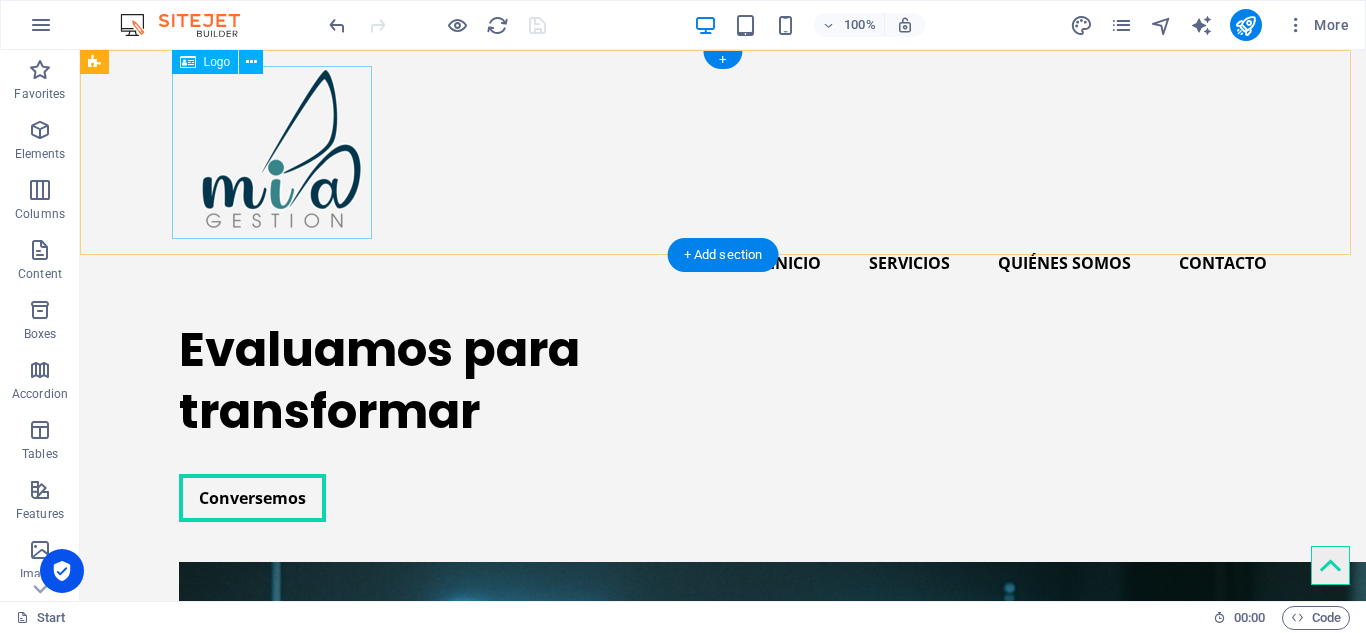click at bounding box center [723, 152] 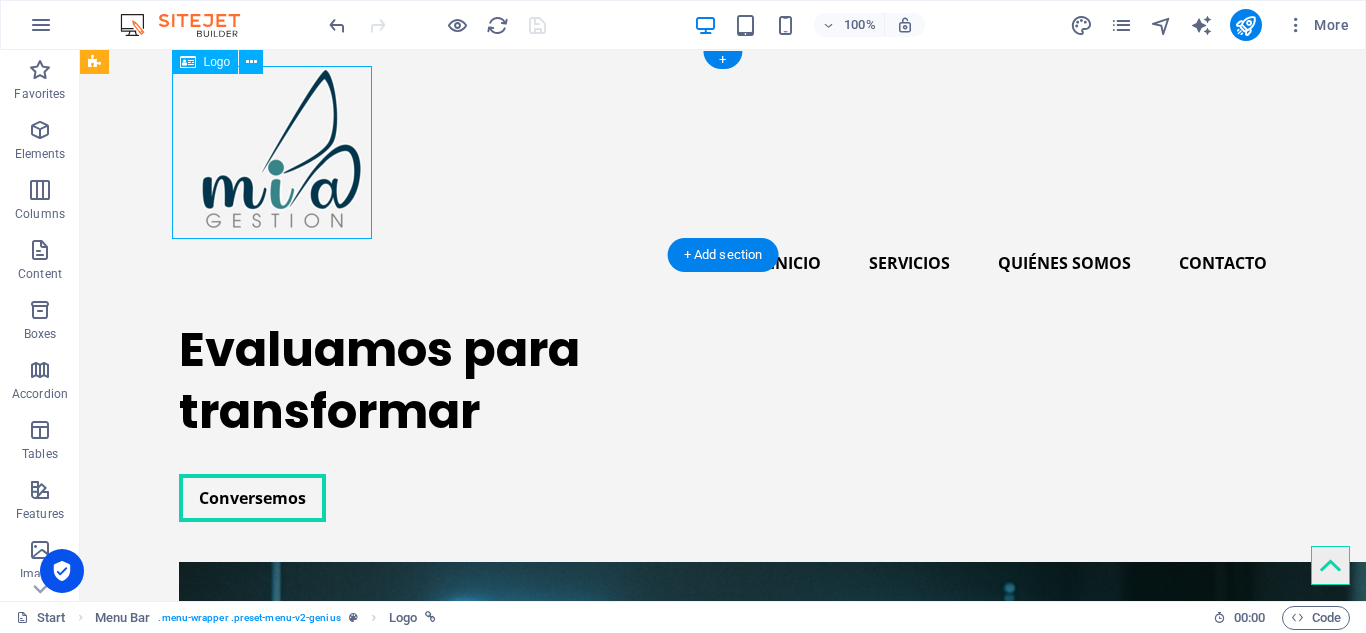 click at bounding box center [723, 152] 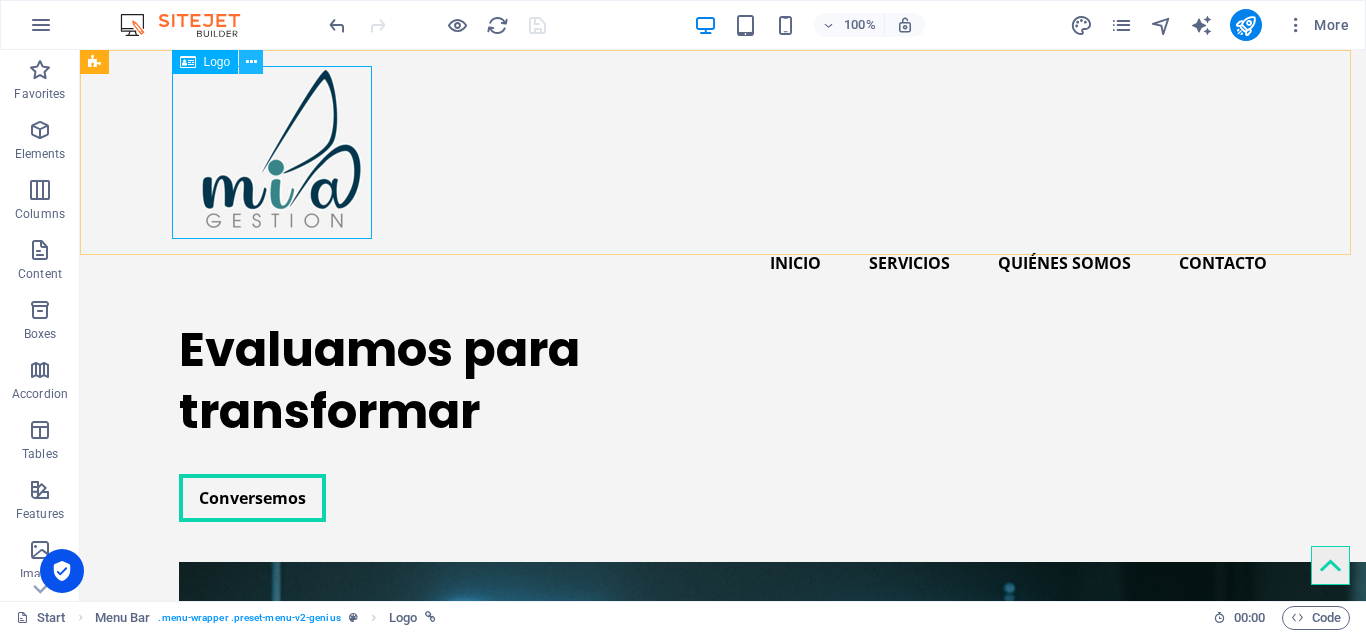 click at bounding box center (251, 62) 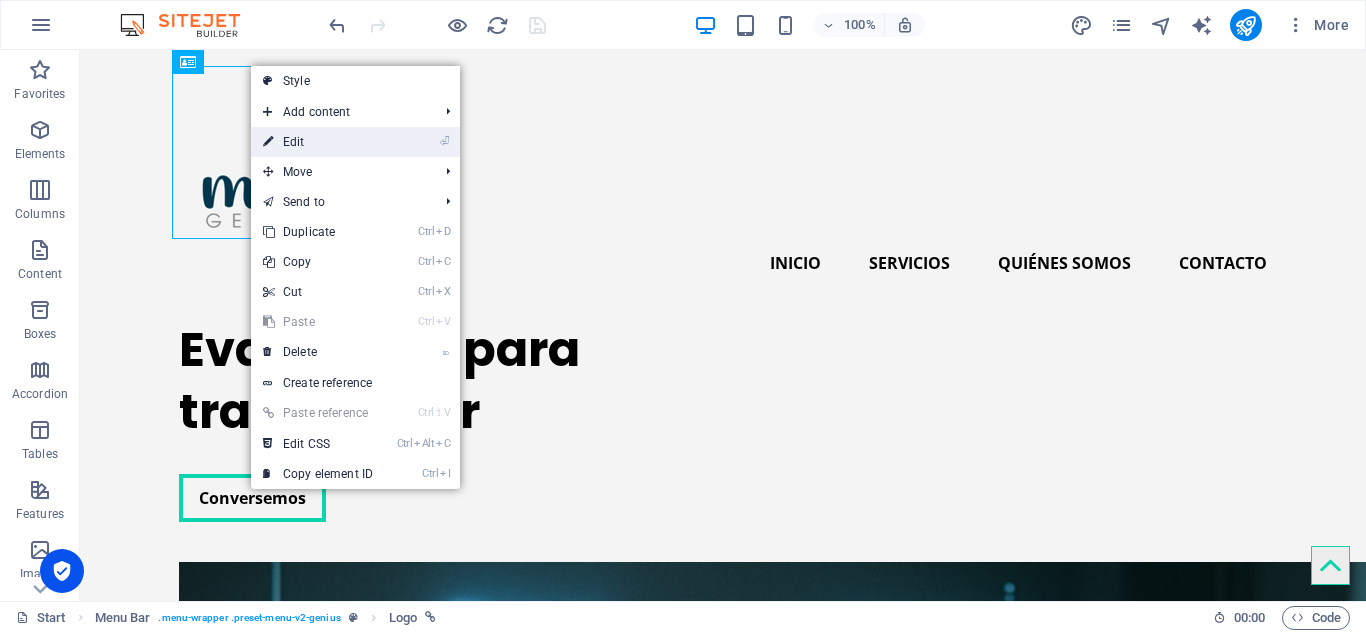 click on "⏎  Edit" at bounding box center (318, 142) 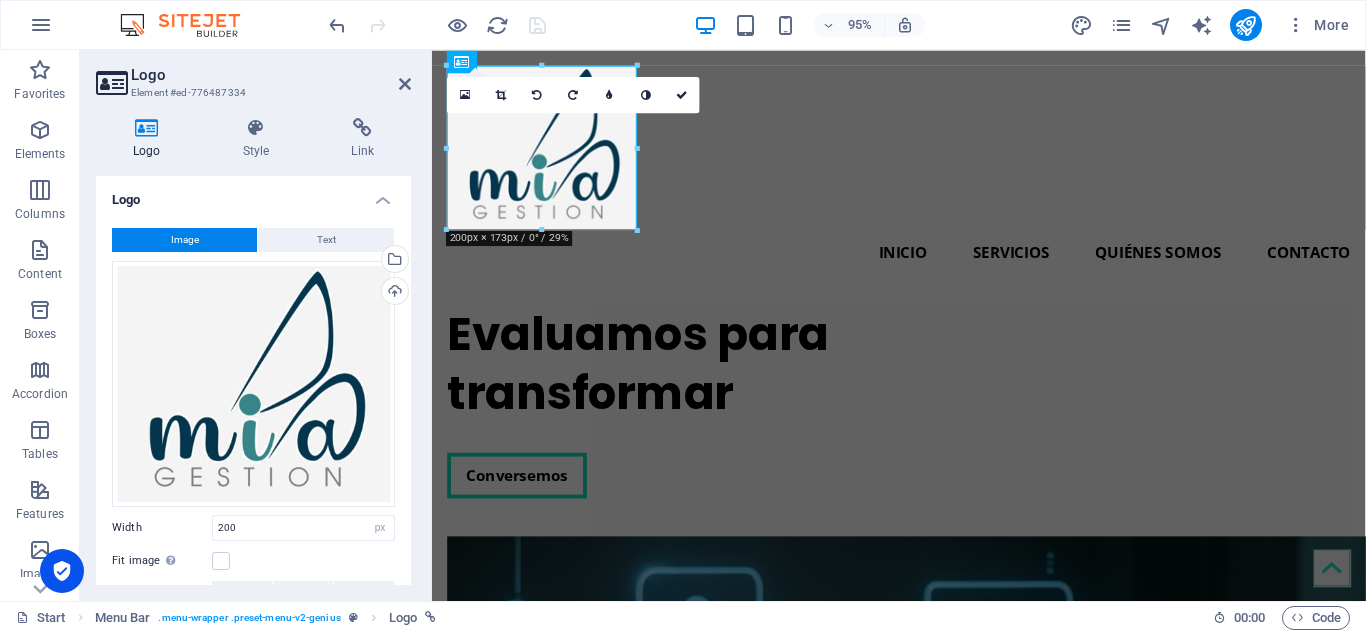 scroll, scrollTop: 181, scrollLeft: 0, axis: vertical 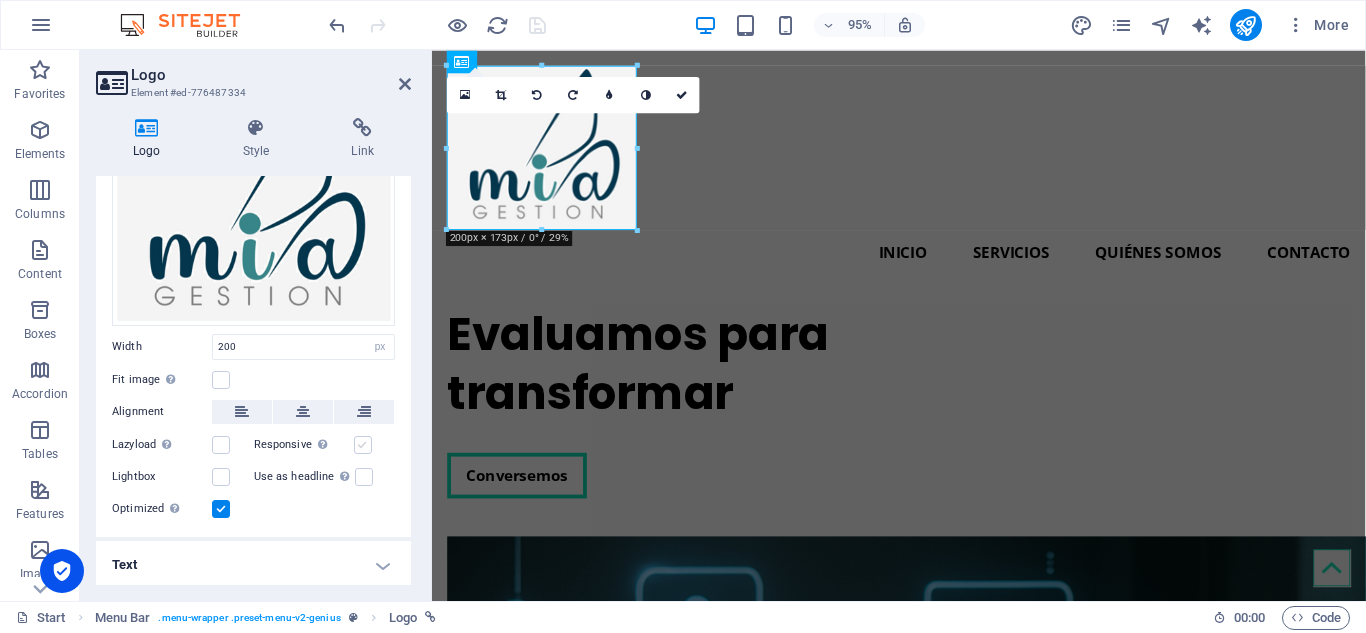 click at bounding box center (363, 445) 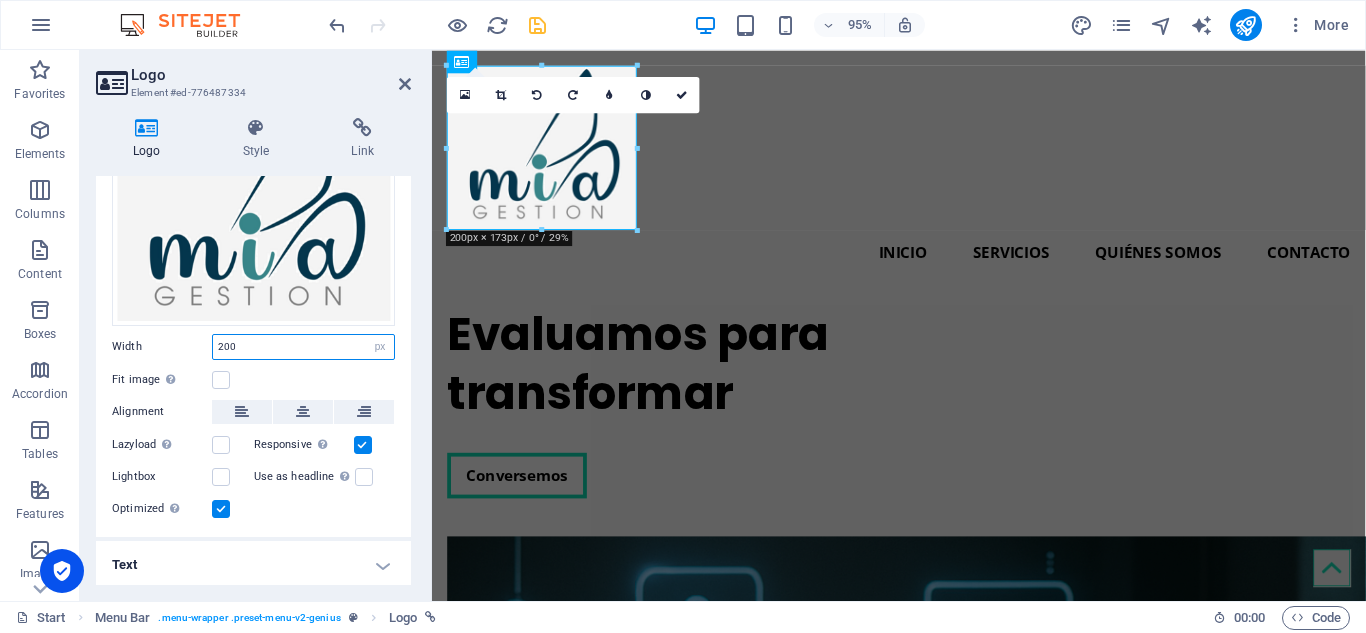 drag, startPoint x: 269, startPoint y: 353, endPoint x: 193, endPoint y: 344, distance: 76.53104 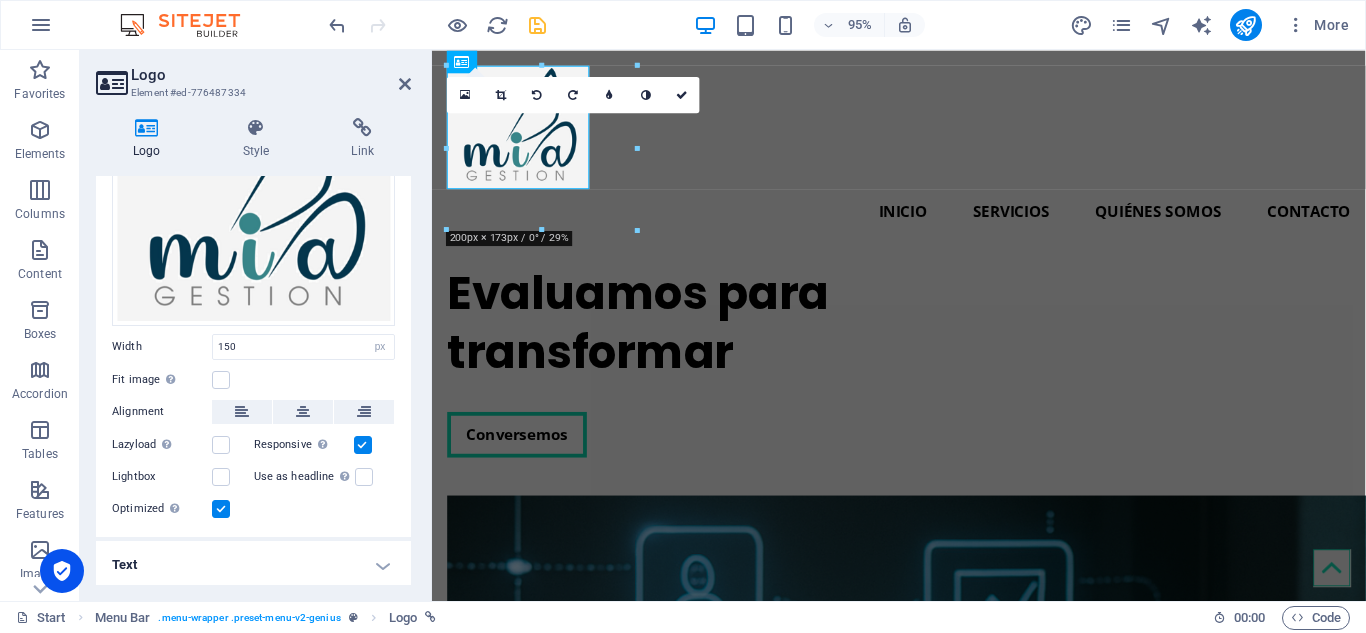 click on "Width 150 Default auto px rem % em vh vw" at bounding box center [253, 347] 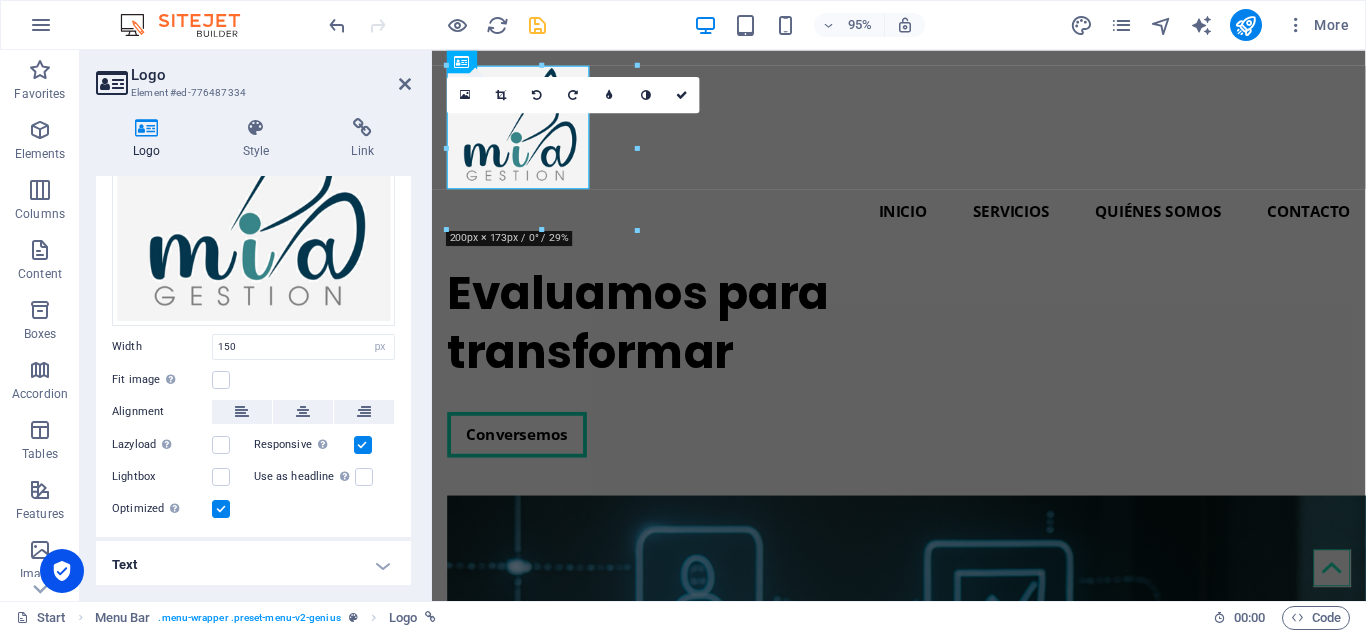 click on "Width 150 Default auto px rem % em vh vw" at bounding box center [253, 347] 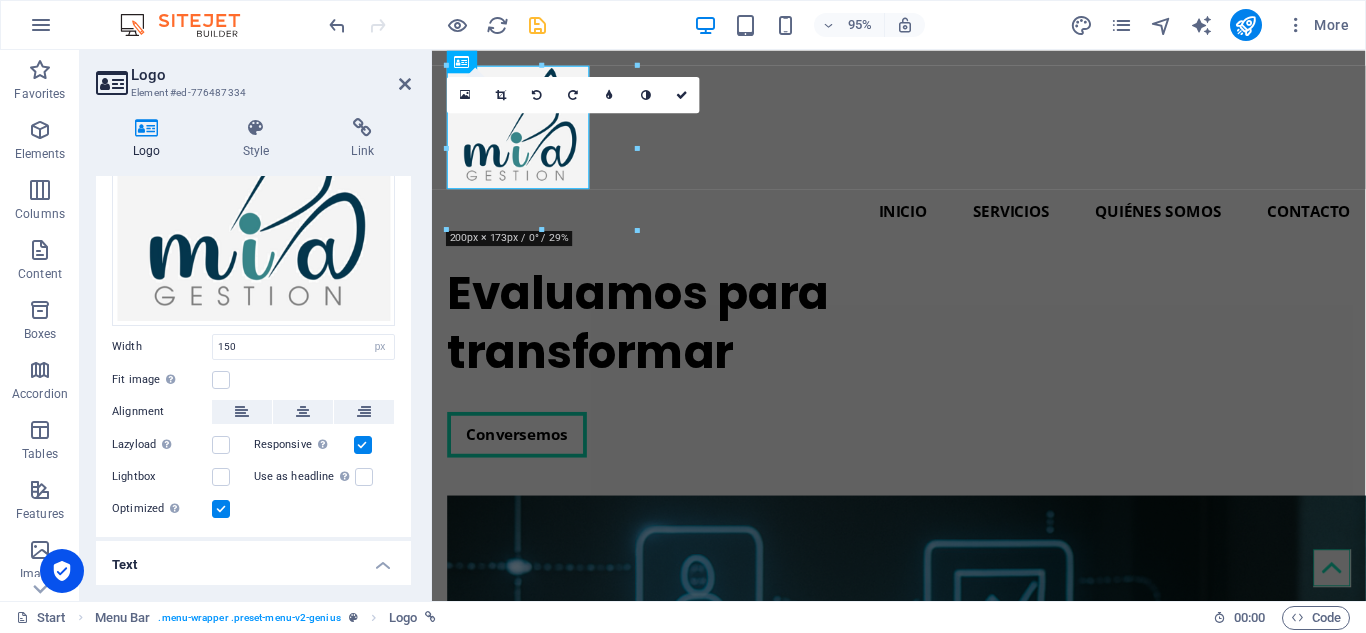 click on "Text" at bounding box center [253, 559] 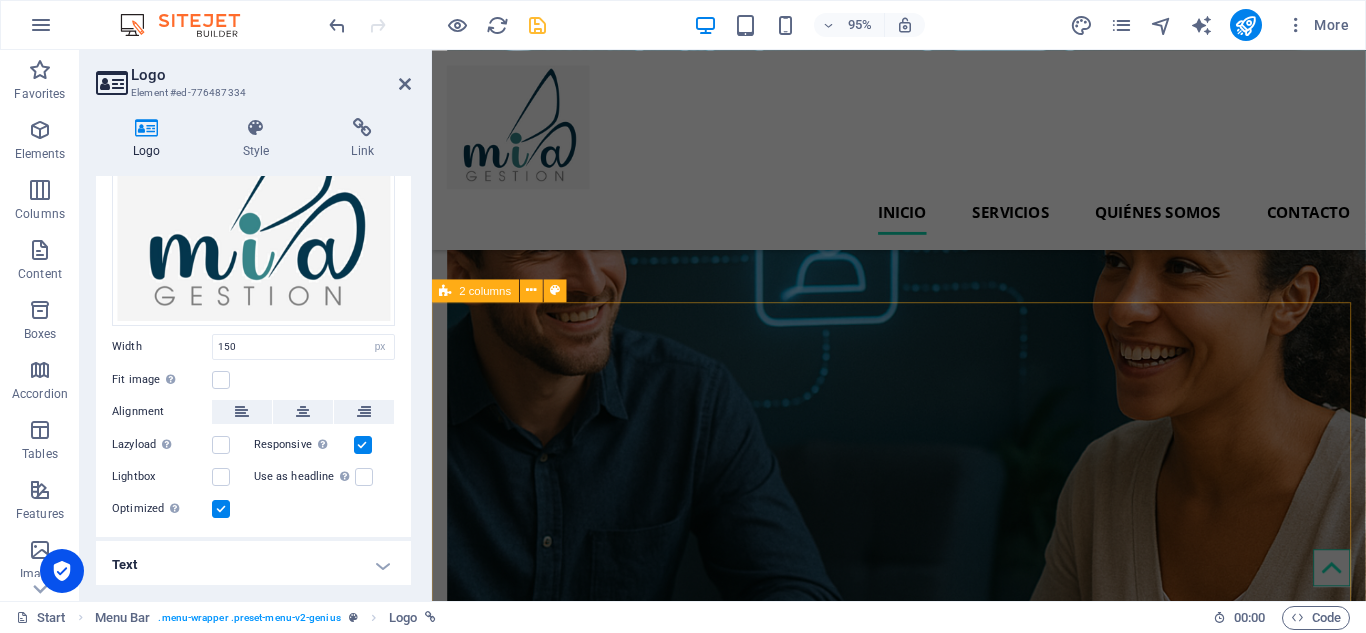 scroll, scrollTop: 0, scrollLeft: 0, axis: both 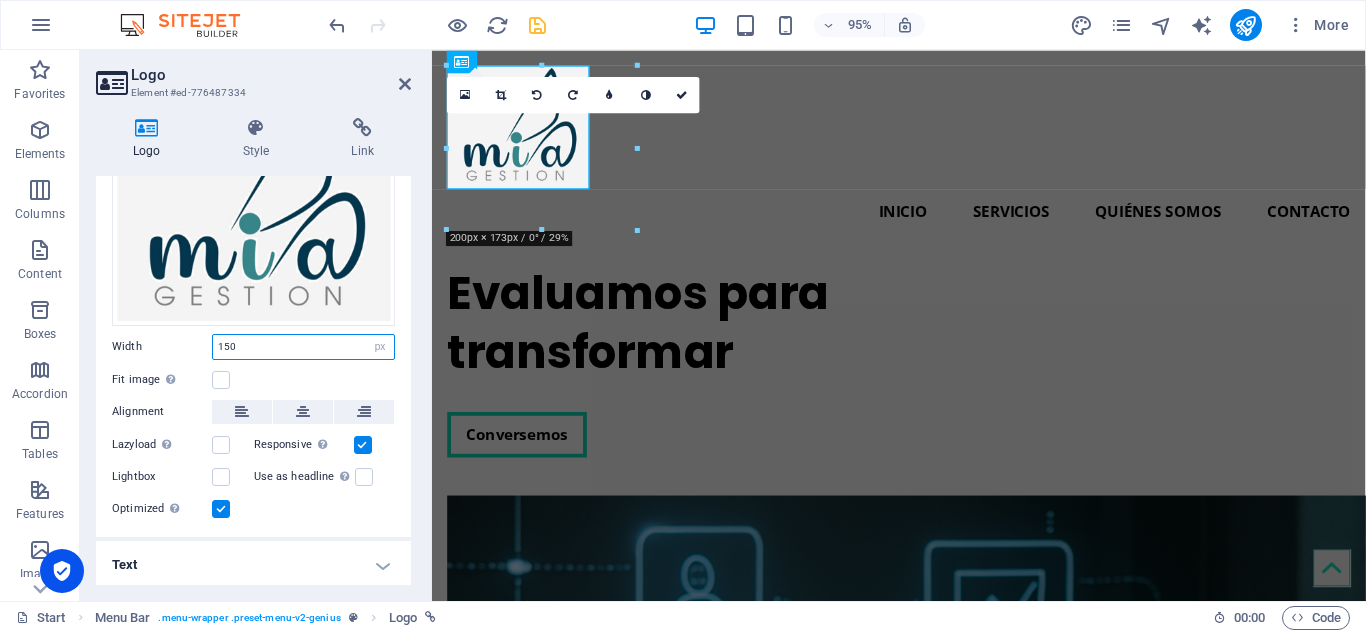 drag, startPoint x: 260, startPoint y: 343, endPoint x: 184, endPoint y: 337, distance: 76.23647 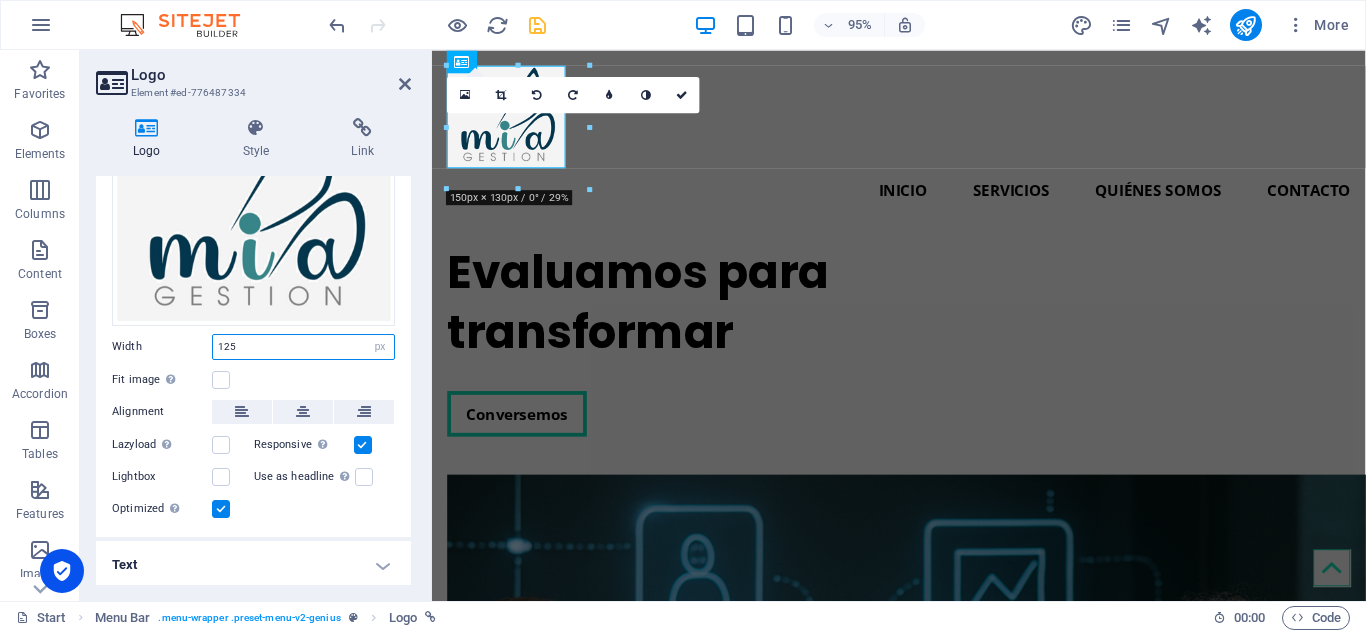 type on "125" 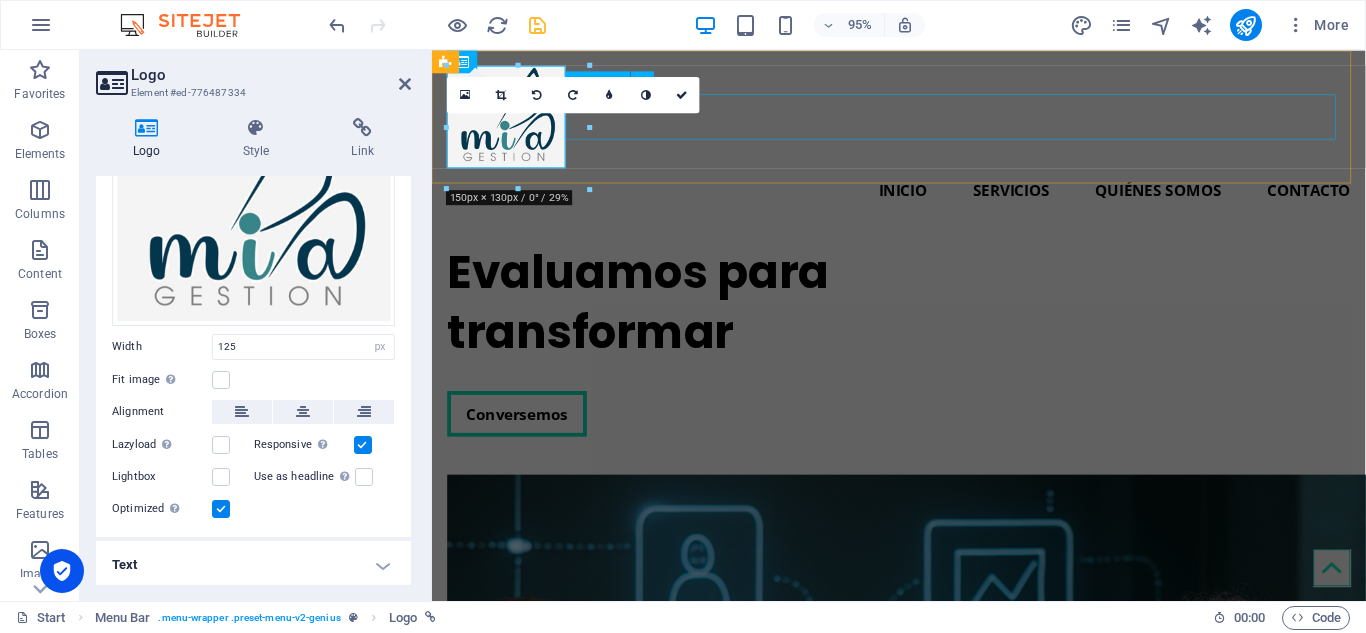 click on "Inicio Servicios Quiénes somos Contacto" at bounding box center (923, 198) 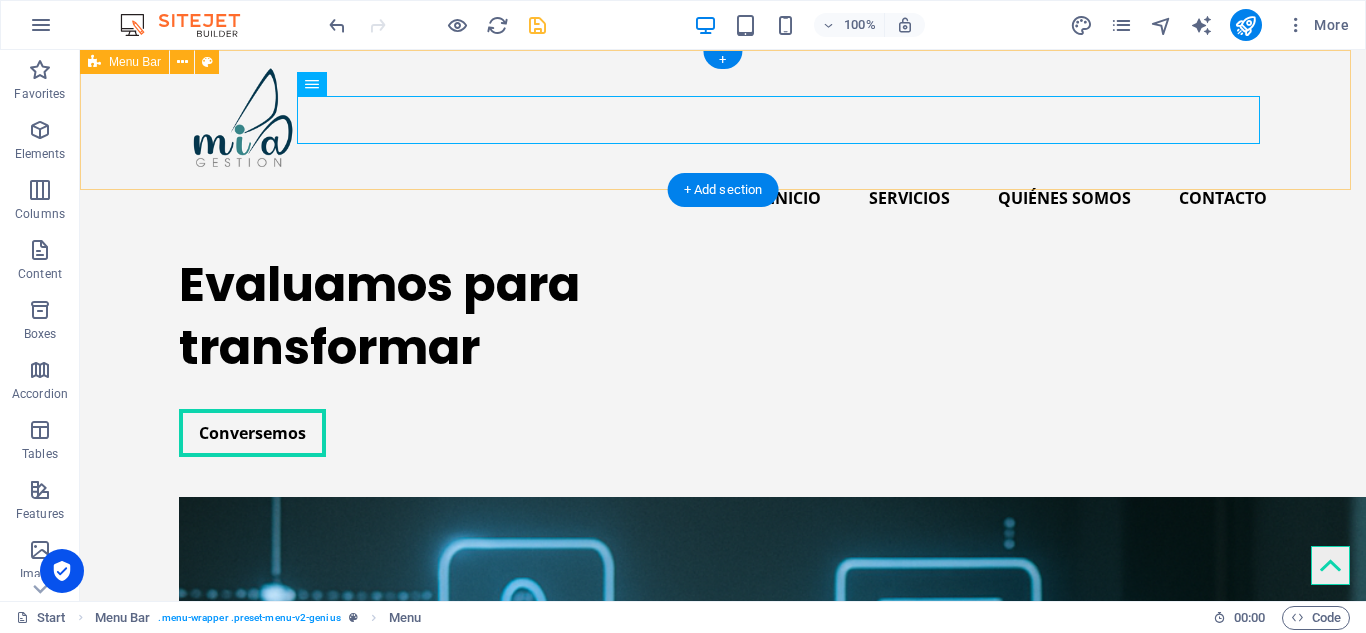 click on "Inicio Servicios Quiénes somos Contacto" at bounding box center (723, 144) 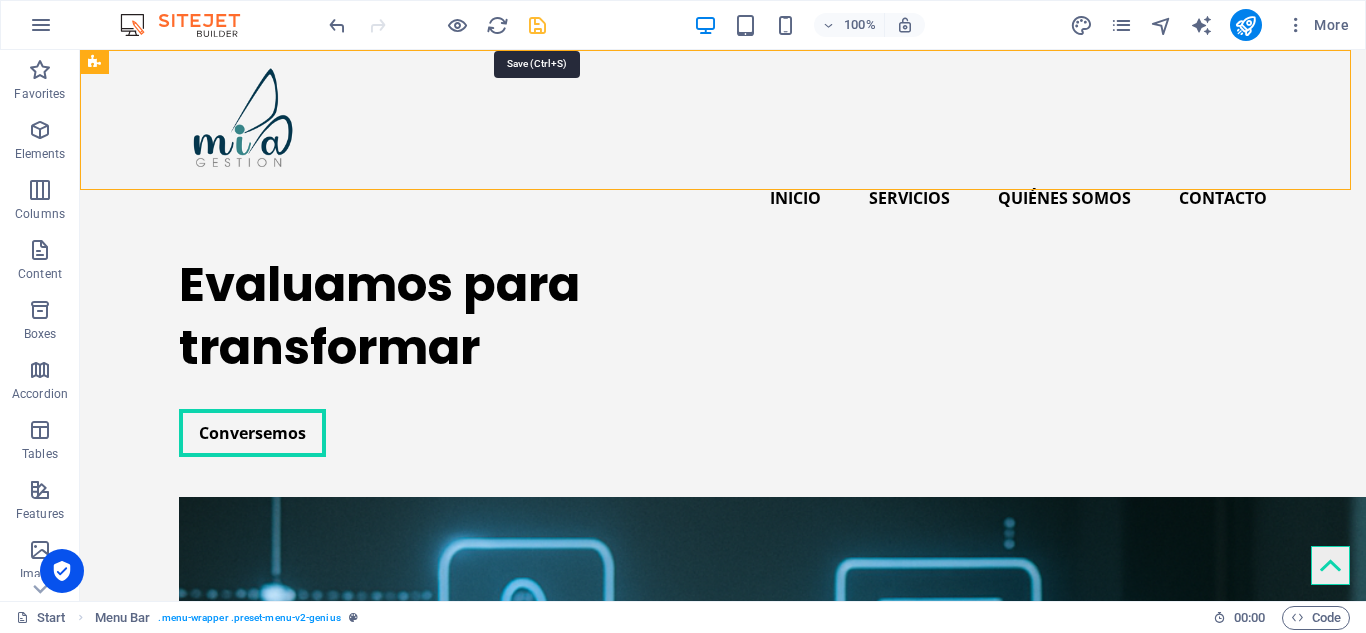 click at bounding box center (537, 25) 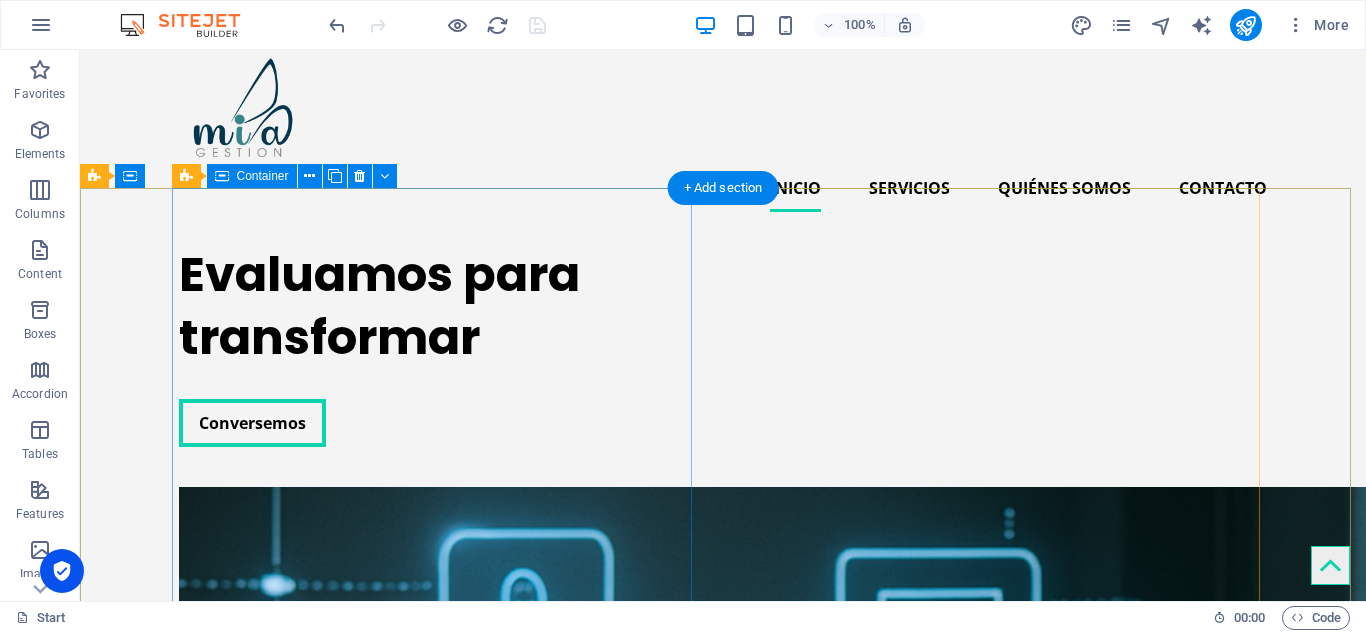 scroll, scrollTop: 0, scrollLeft: 0, axis: both 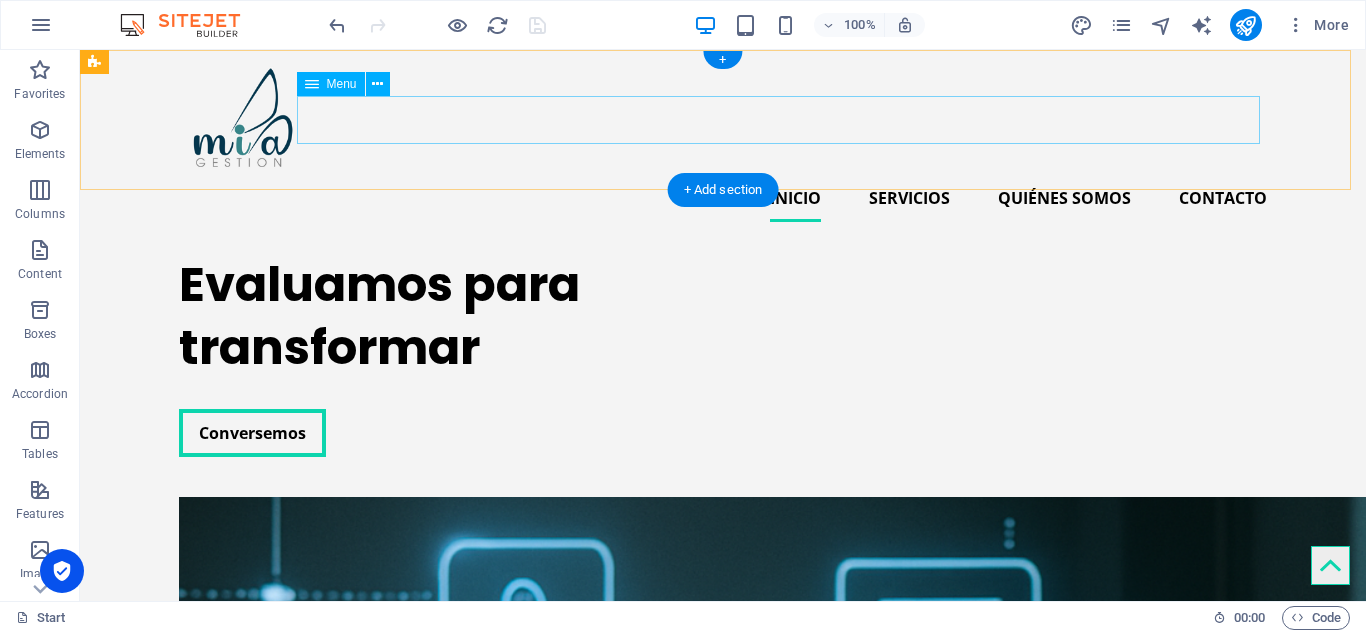 click on "Inicio Servicios Quiénes somos Contacto" at bounding box center (723, 198) 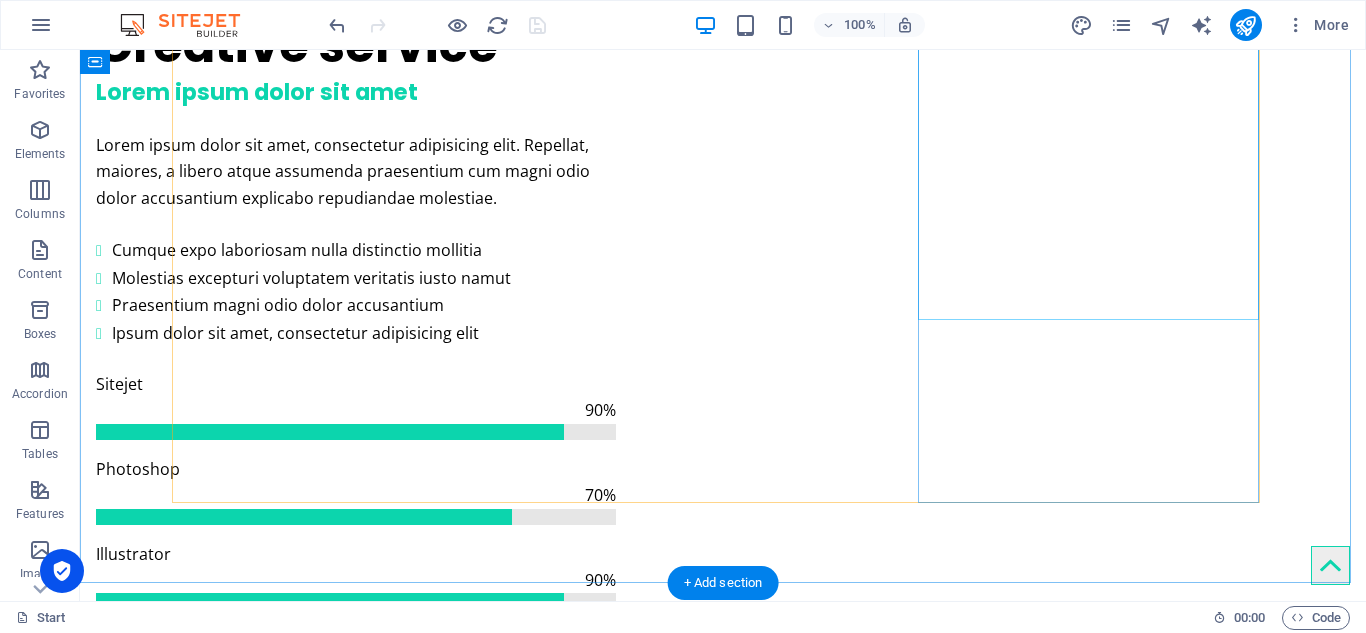 scroll, scrollTop: 2600, scrollLeft: 0, axis: vertical 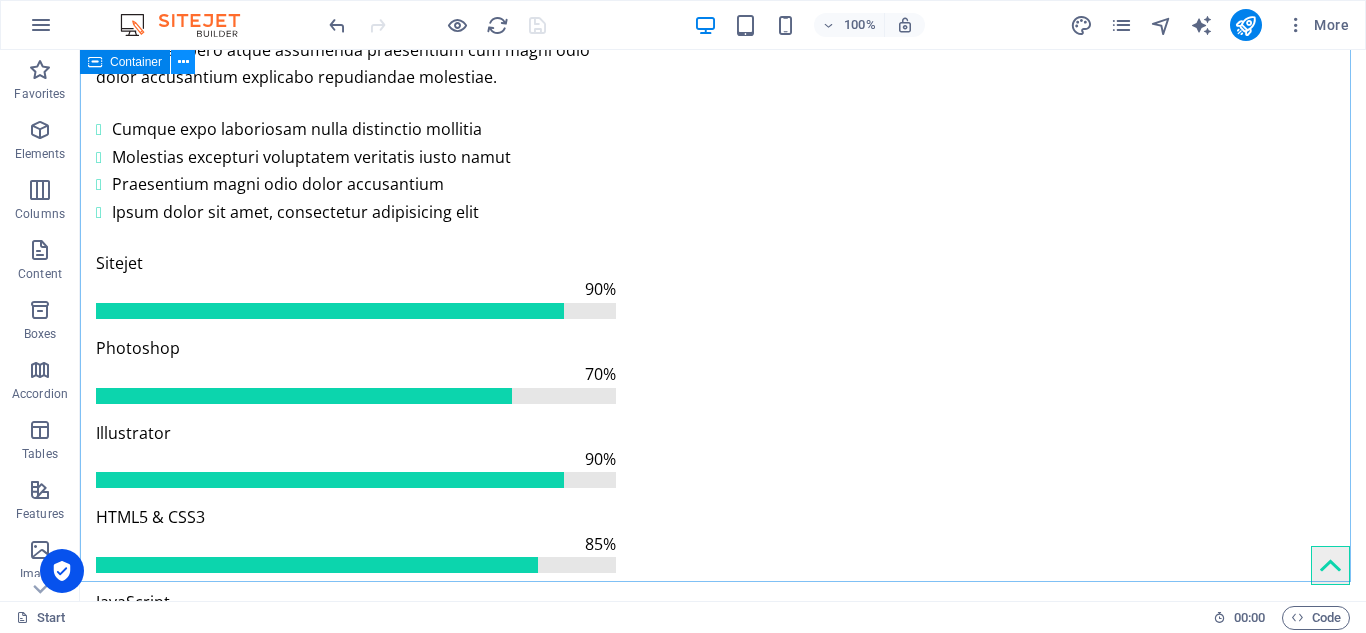 click at bounding box center (183, 62) 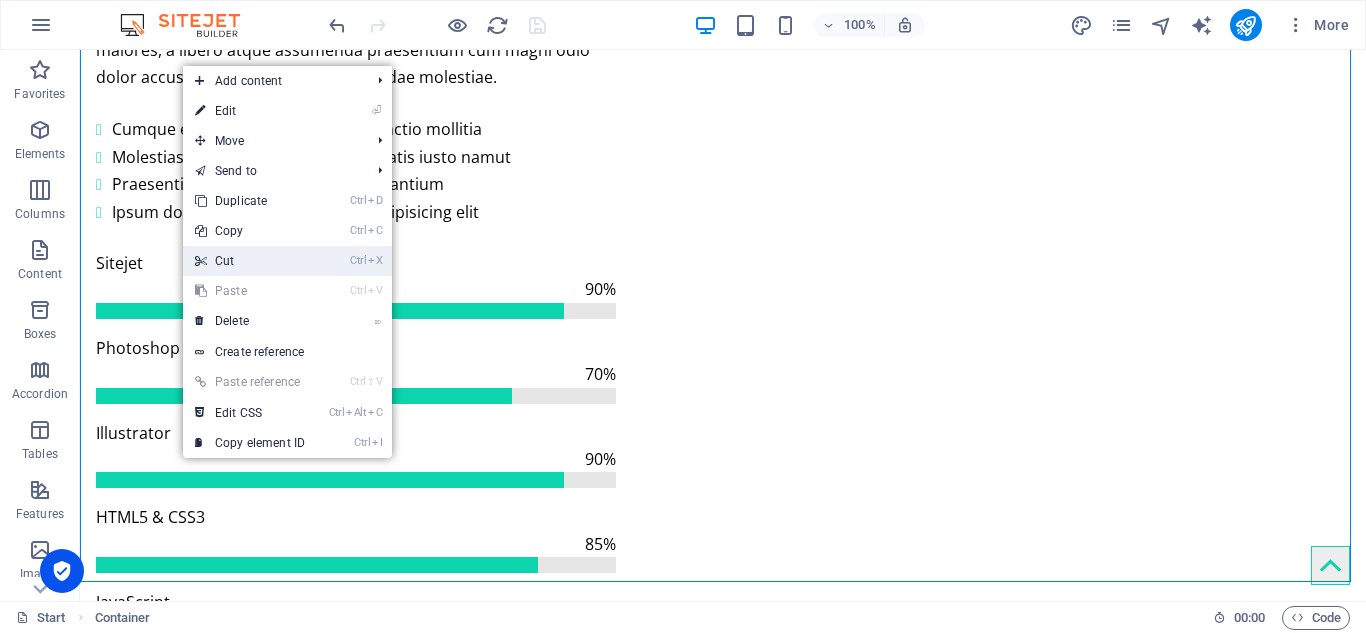 click on "Ctrl X  Cut" at bounding box center (250, 261) 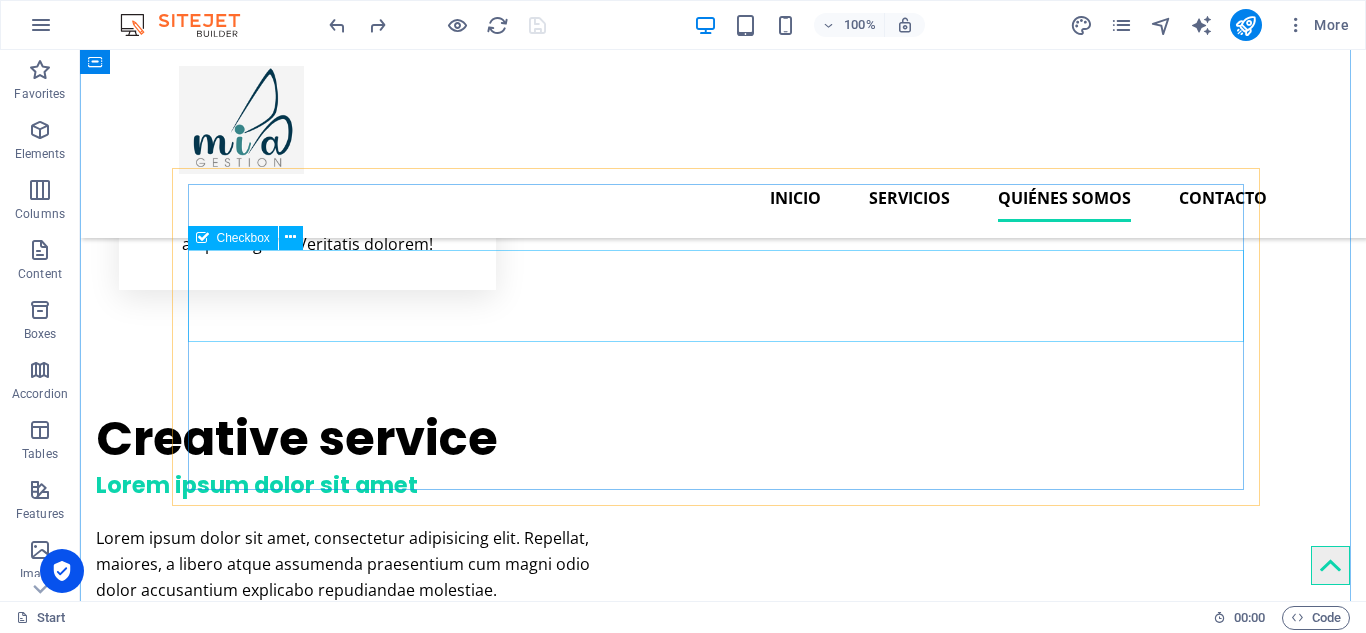 scroll, scrollTop: 1944, scrollLeft: 0, axis: vertical 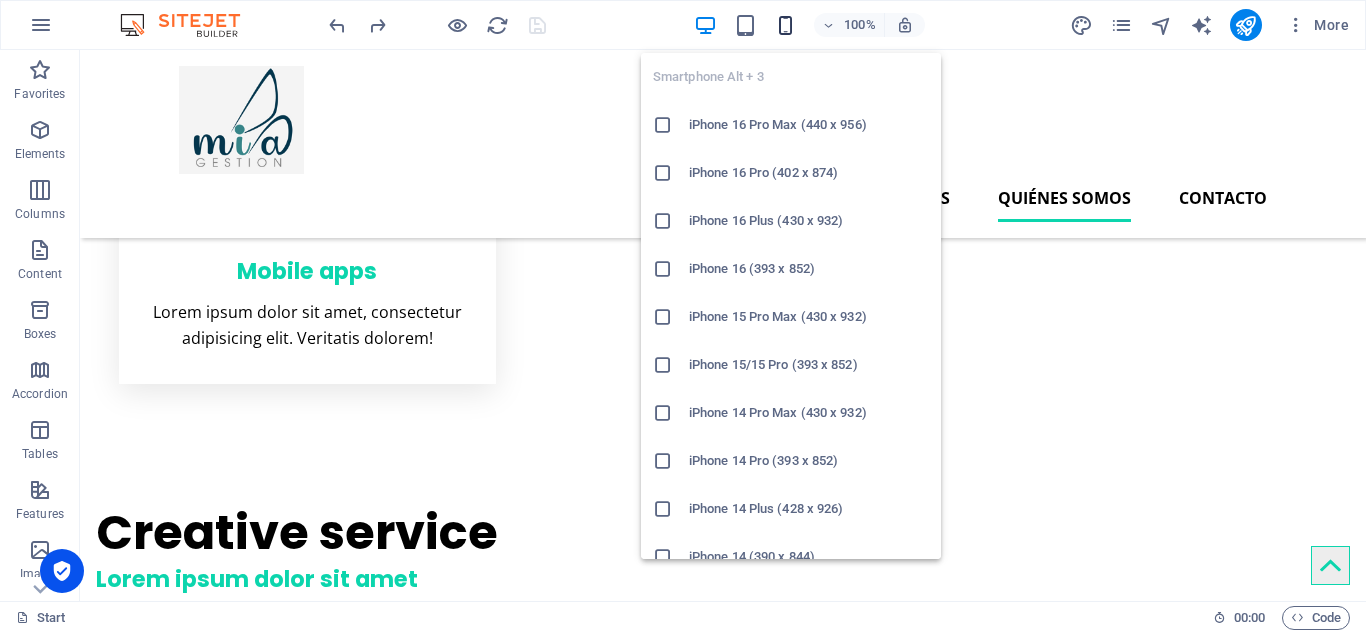click at bounding box center [785, 25] 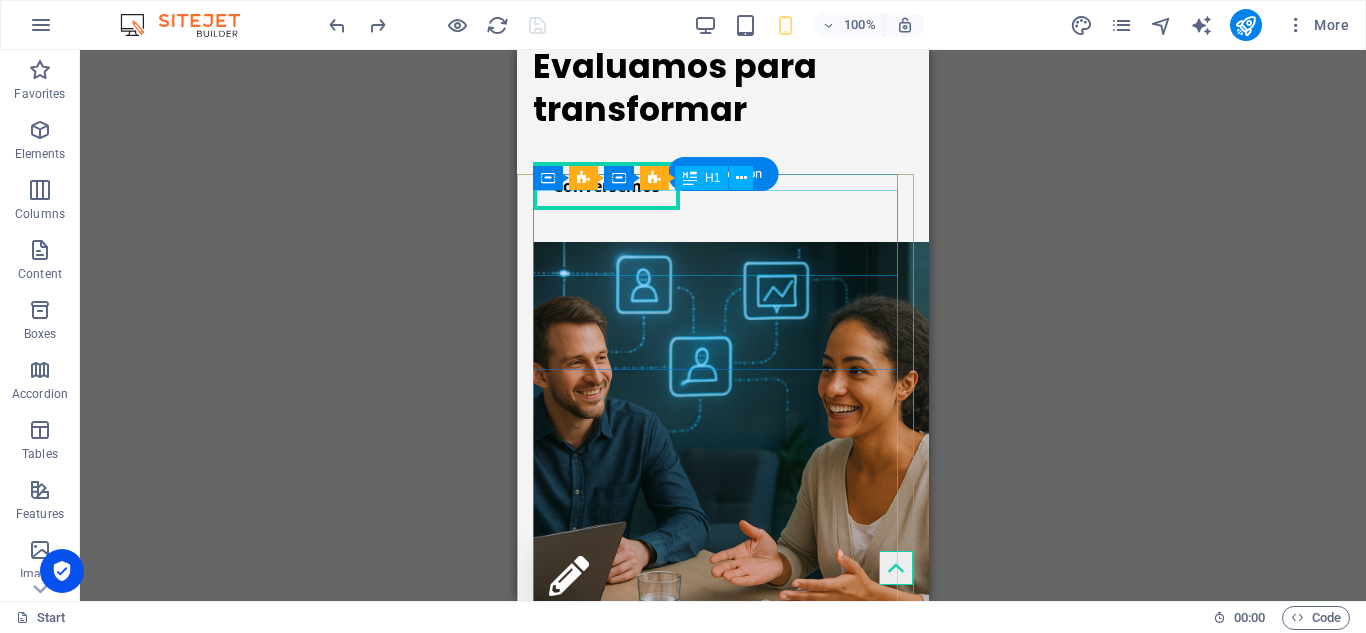scroll, scrollTop: 0, scrollLeft: 0, axis: both 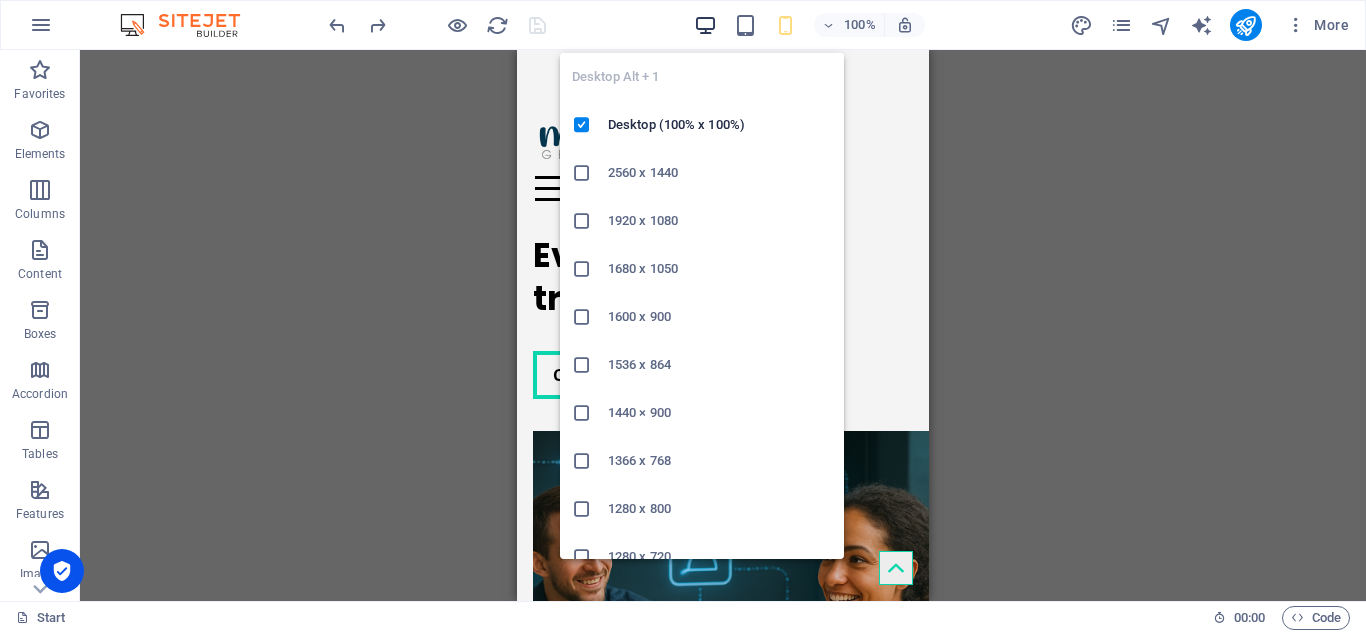 click at bounding box center (705, 25) 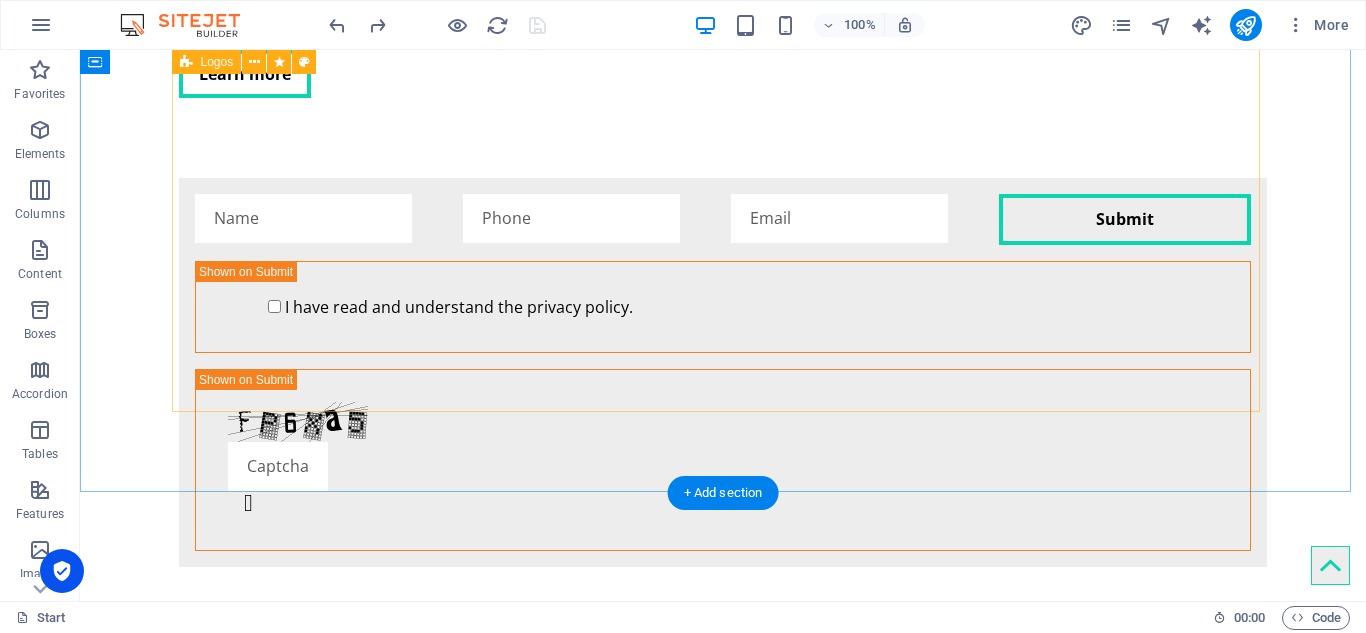 scroll, scrollTop: 4576, scrollLeft: 0, axis: vertical 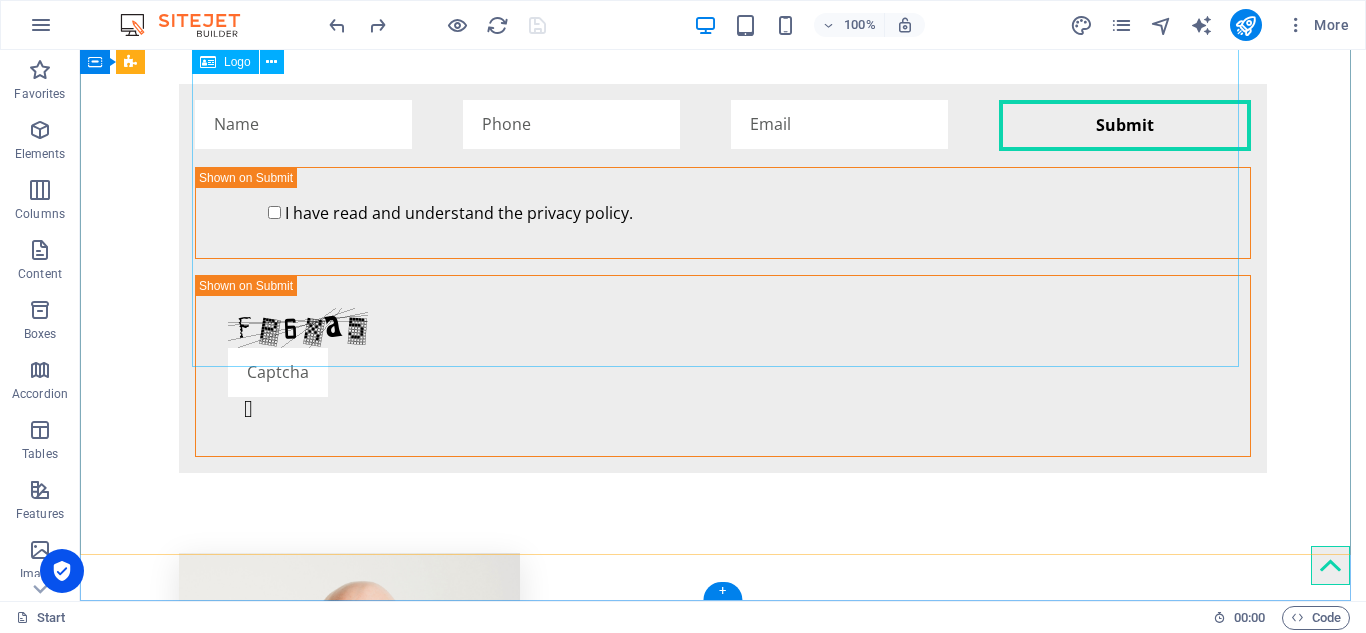 click at bounding box center [723, 5787] 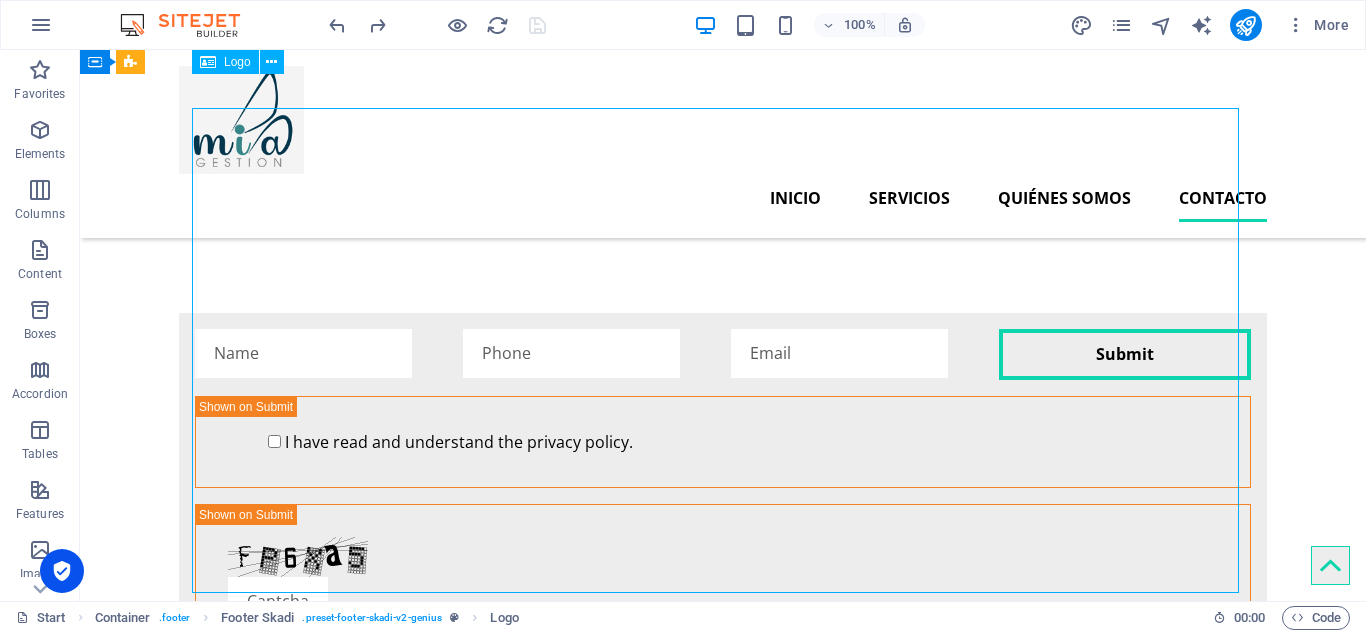 scroll, scrollTop: 4276, scrollLeft: 0, axis: vertical 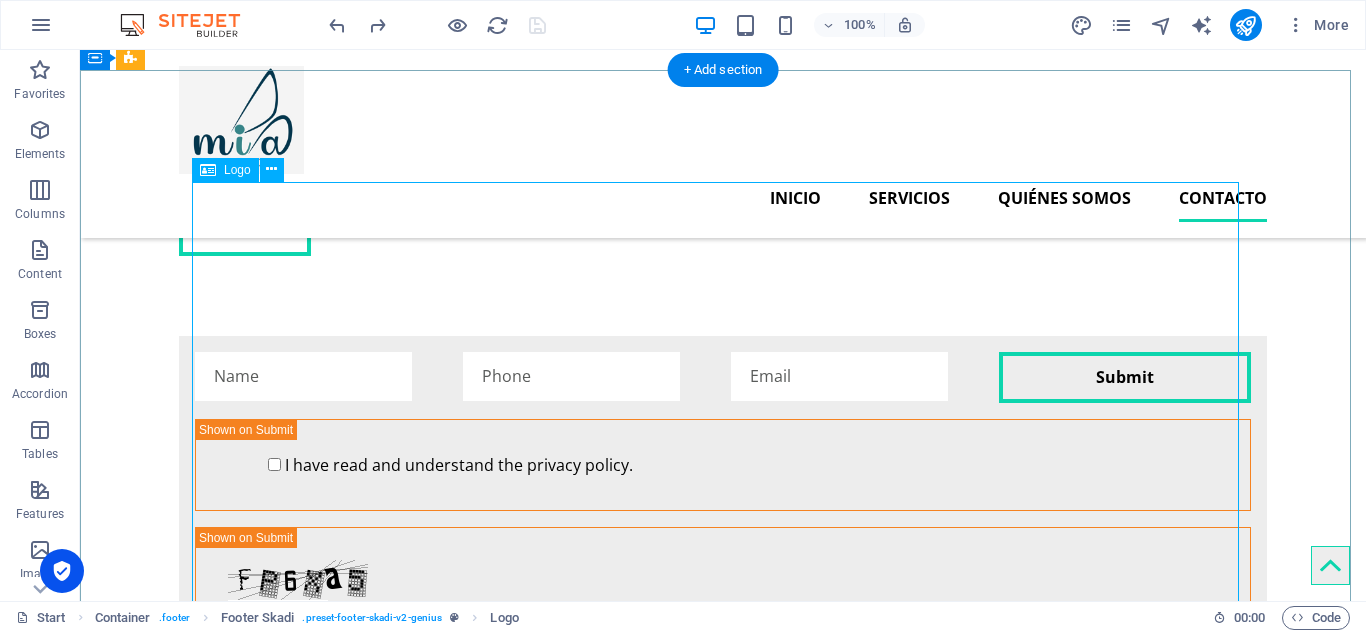 click at bounding box center (723, 6039) 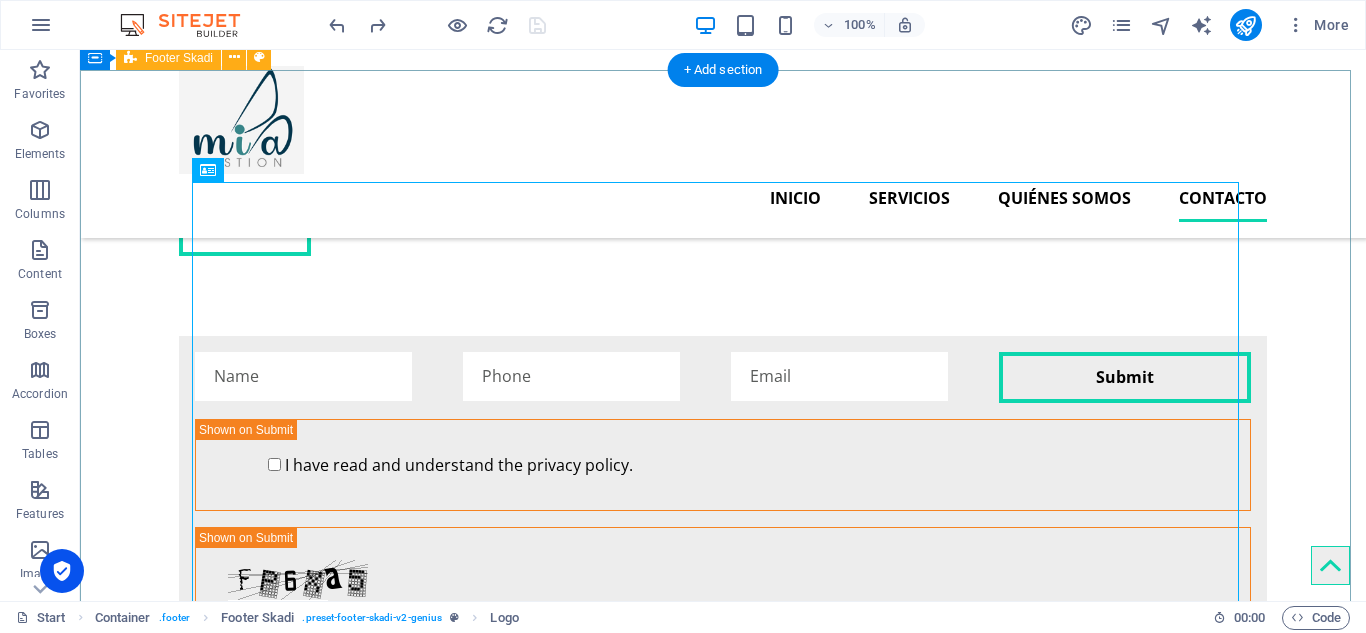 click at bounding box center [723, 6158] 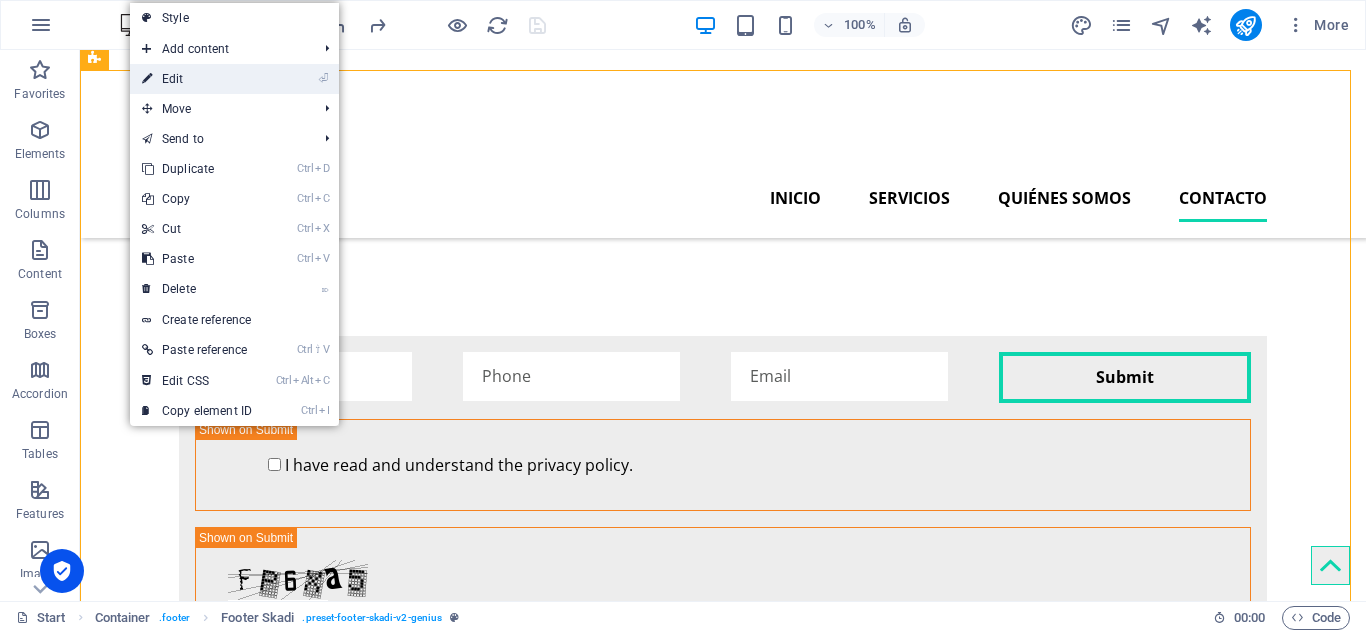 click on "⏎  Edit" at bounding box center [234, 79] 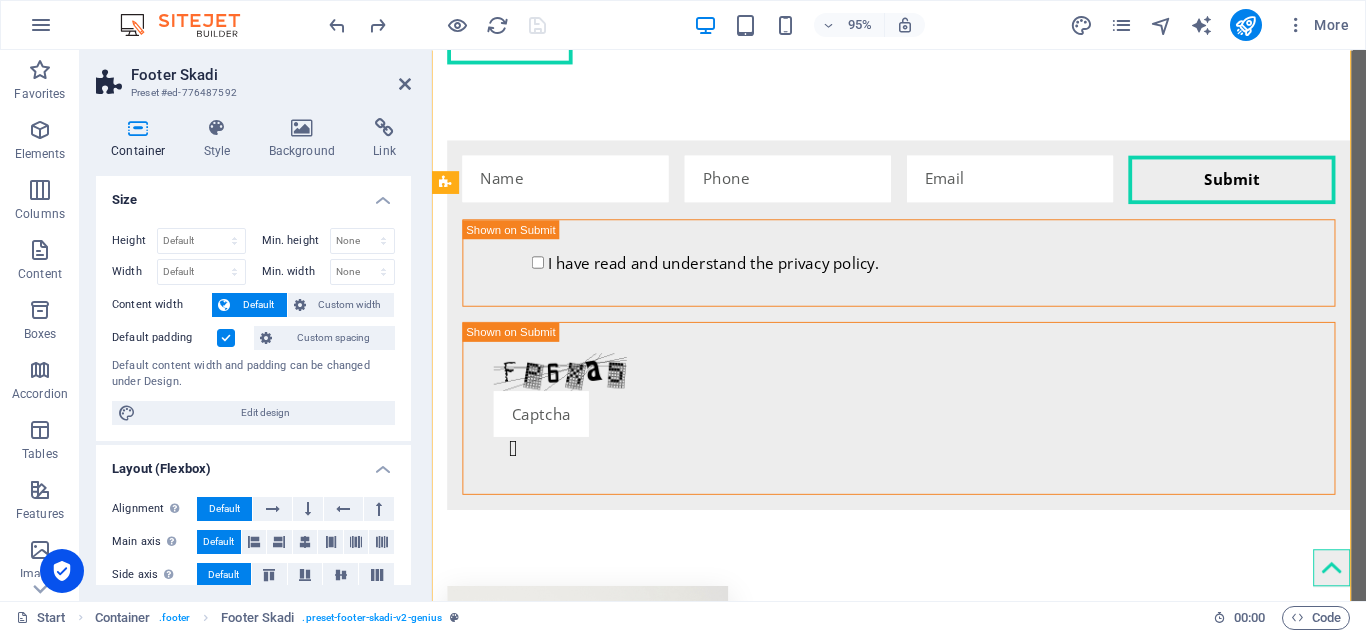 scroll, scrollTop: 4145, scrollLeft: 0, axis: vertical 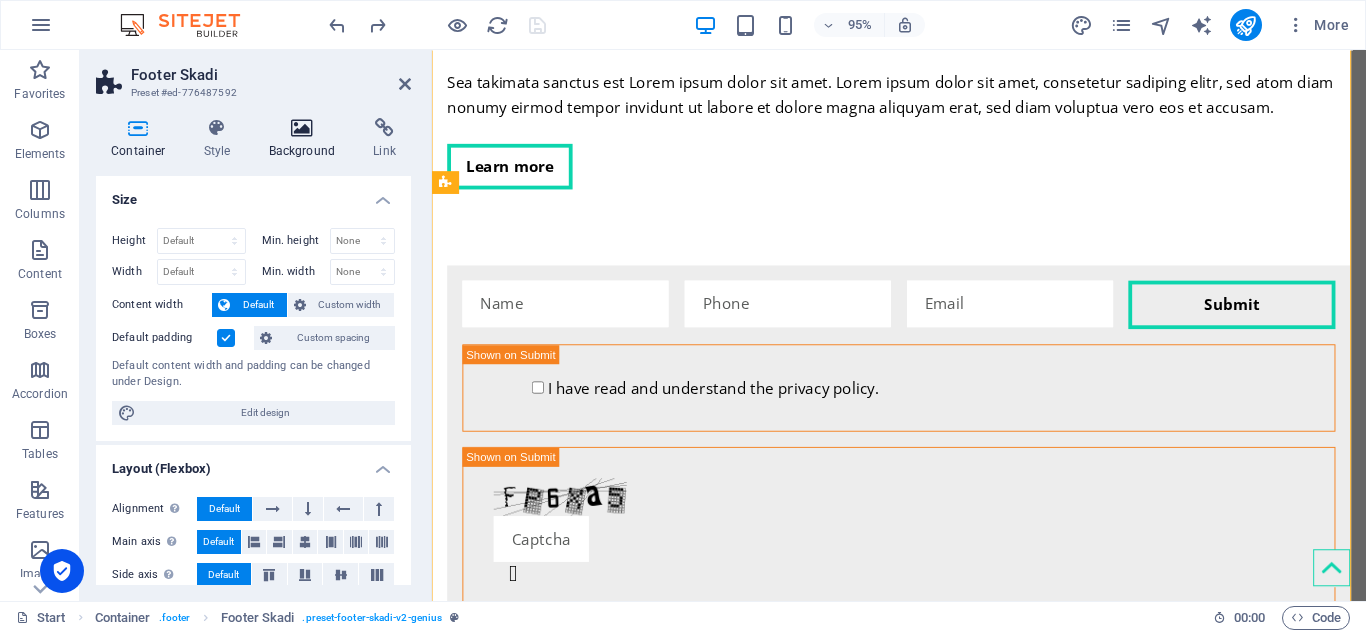 click on "Background" at bounding box center (306, 139) 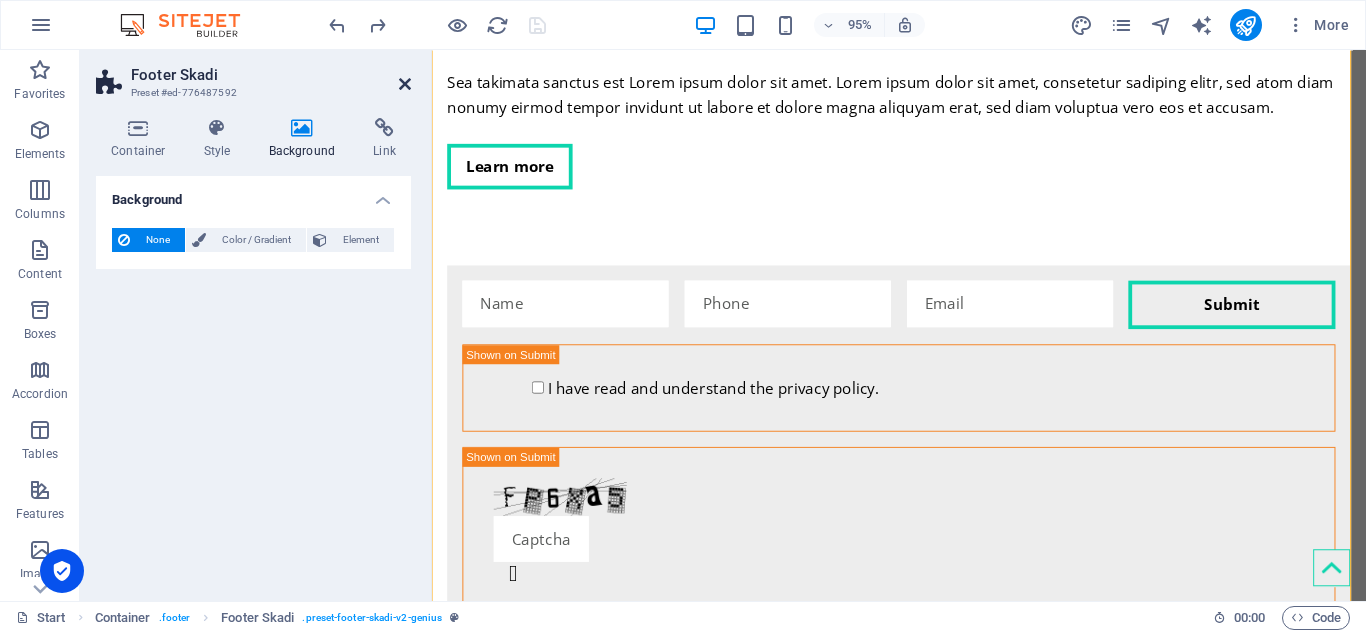 click at bounding box center [405, 84] 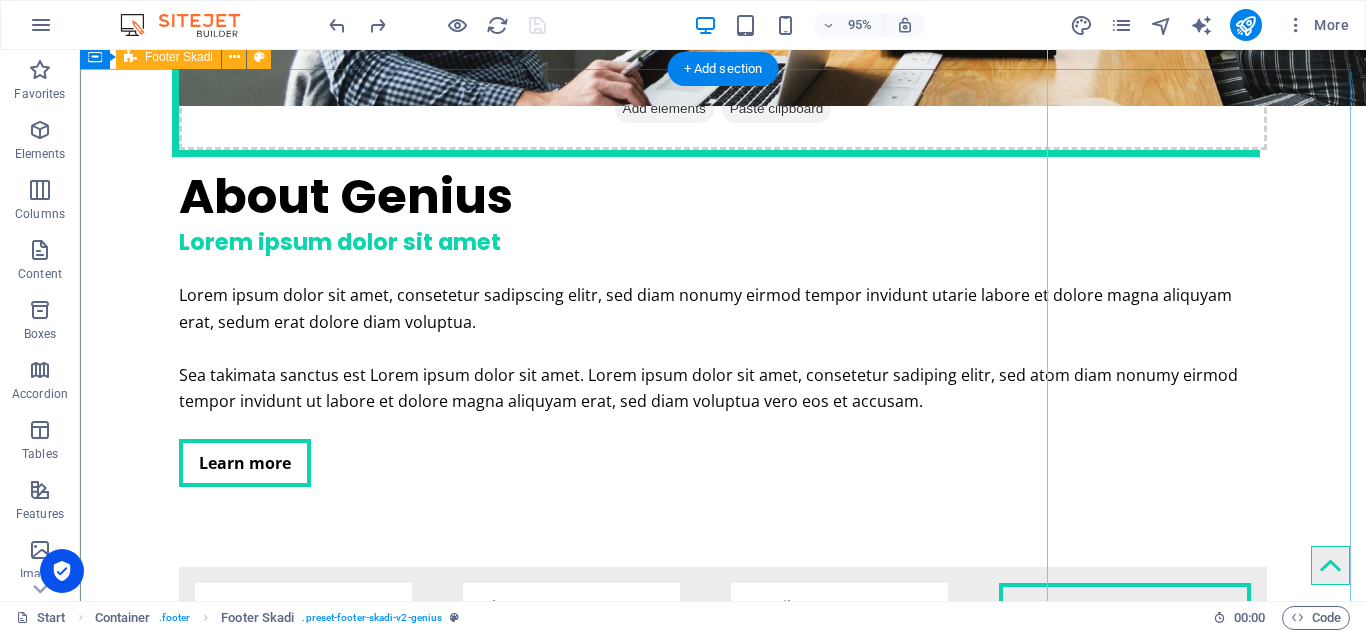 scroll, scrollTop: 4277, scrollLeft: 0, axis: vertical 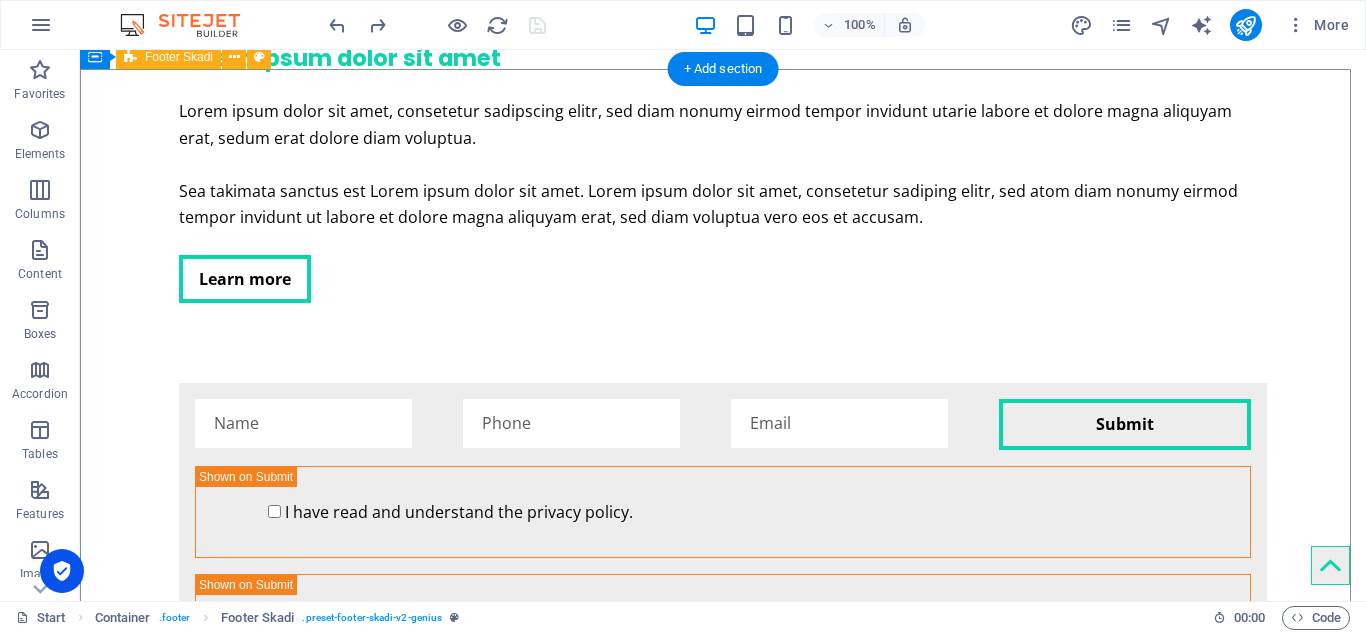 click at bounding box center (723, 6205) 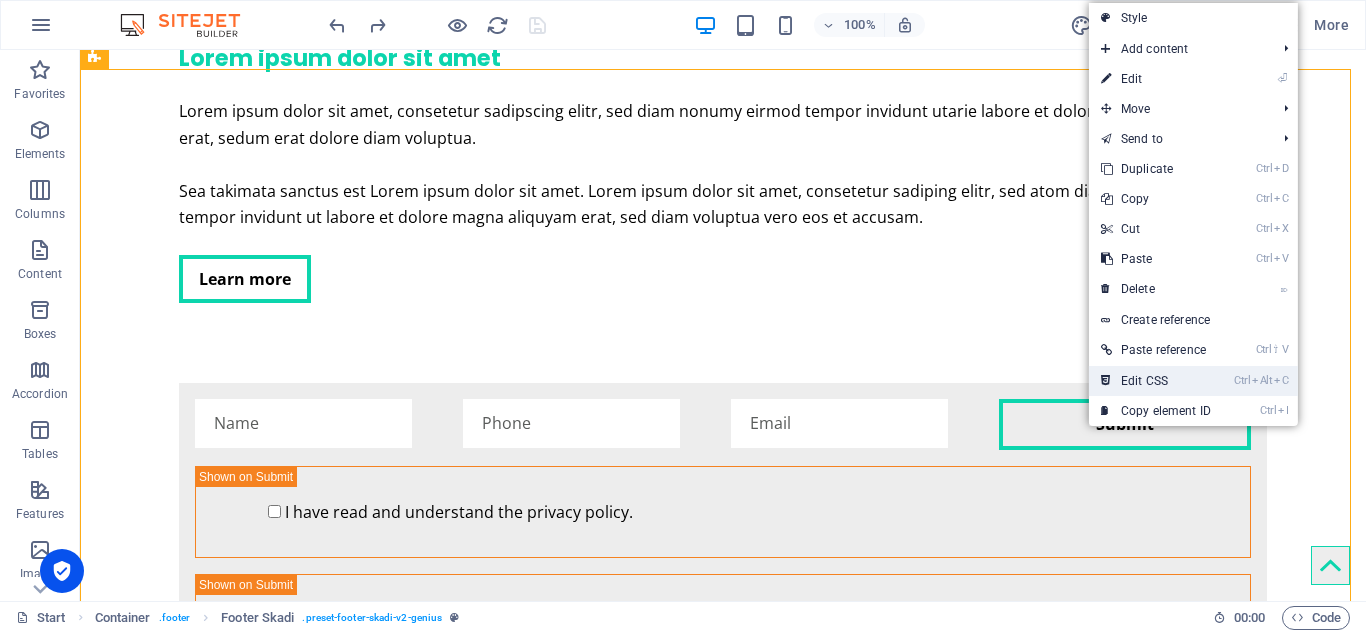 click on "Alt" at bounding box center (1262, 380) 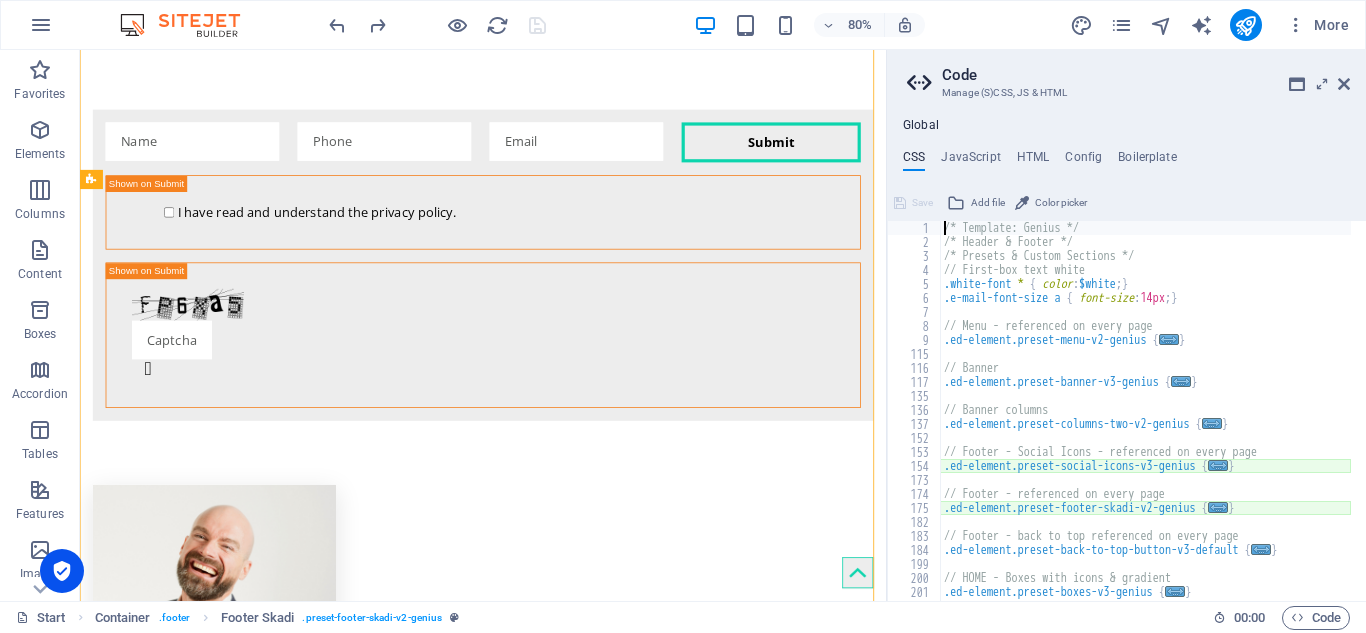 scroll, scrollTop: 4122, scrollLeft: 0, axis: vertical 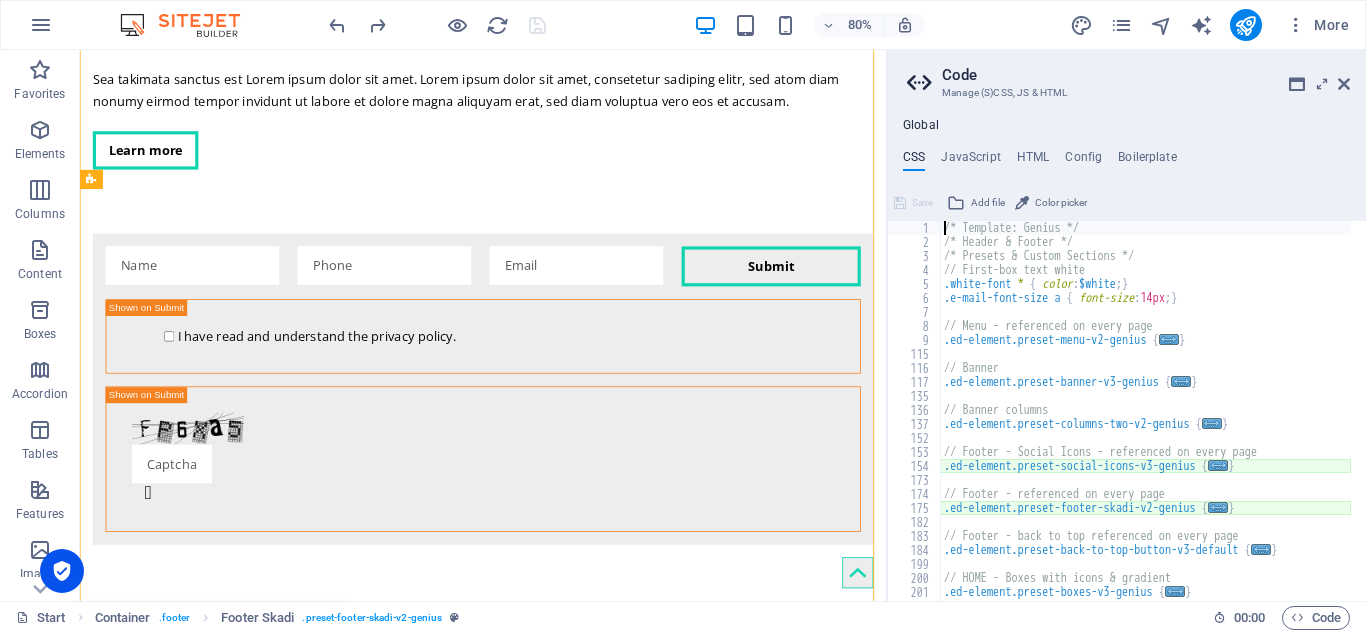 type on "@include footer-skadi-v2(" 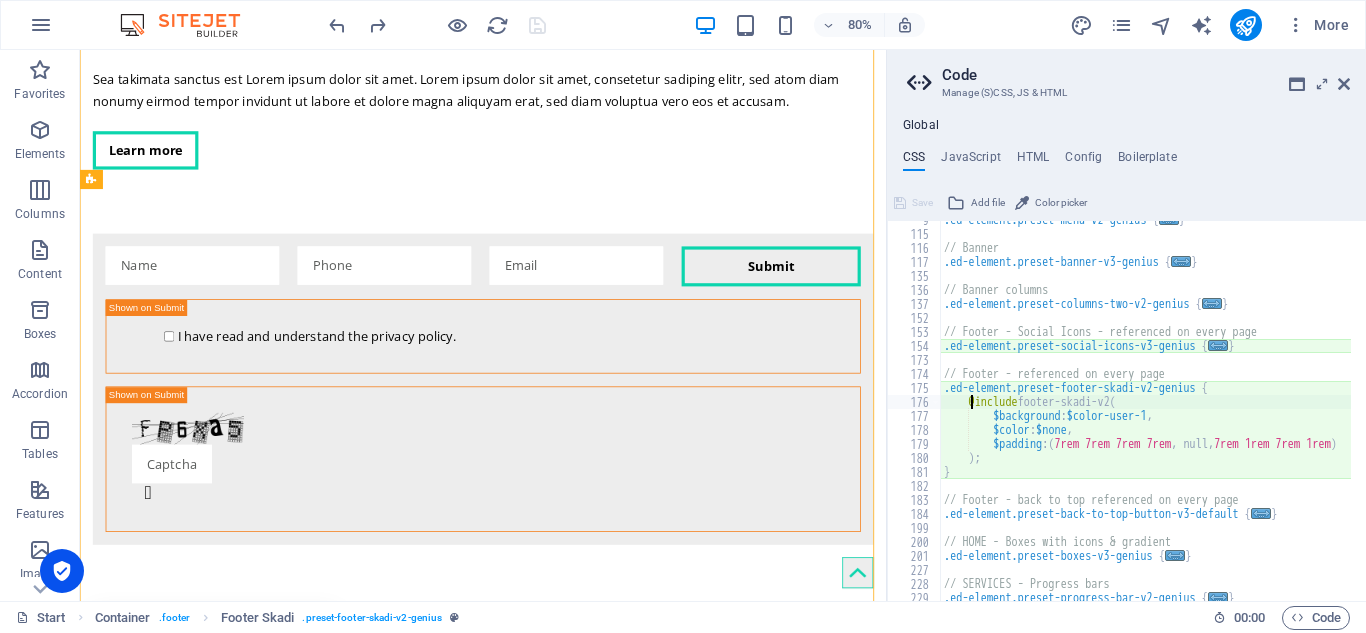 scroll, scrollTop: 180, scrollLeft: 0, axis: vertical 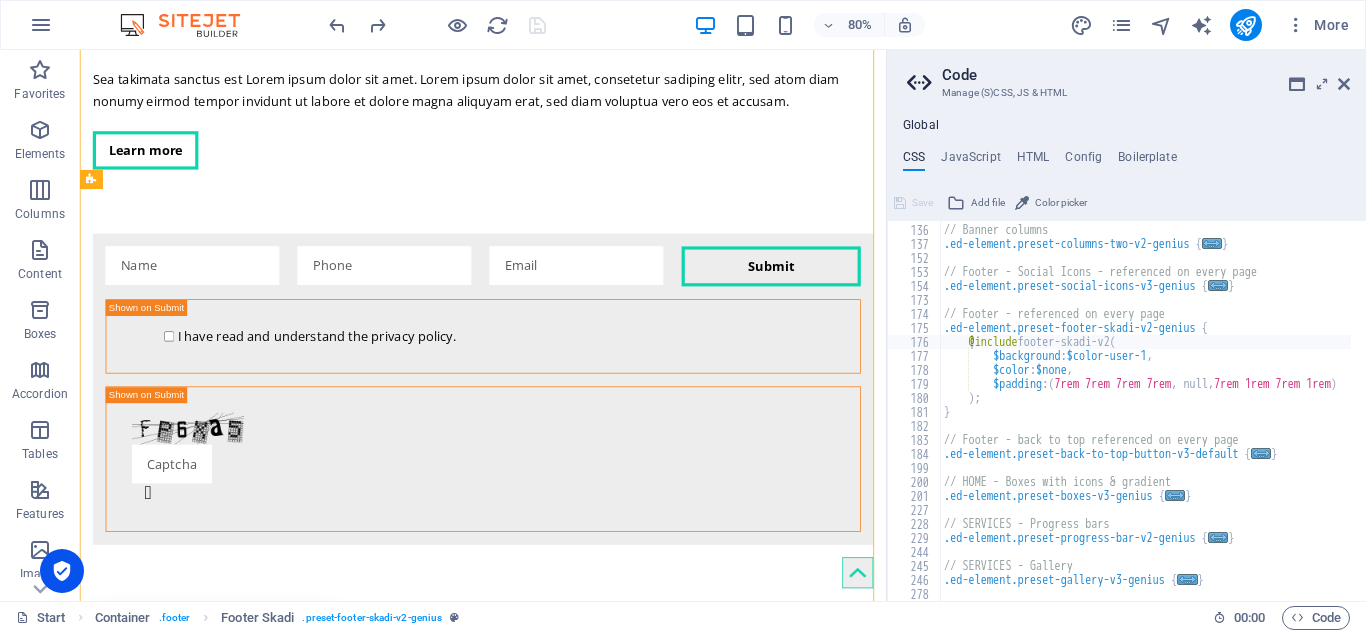 click on "Color picker" at bounding box center (1061, 203) 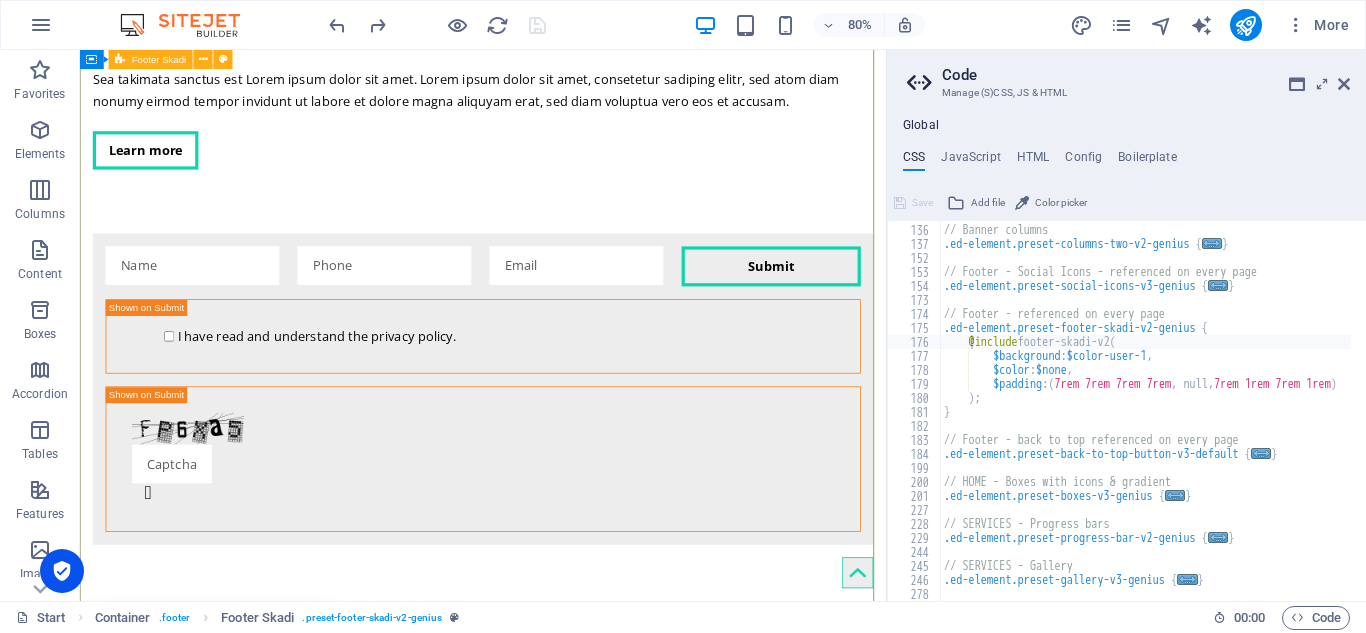 type 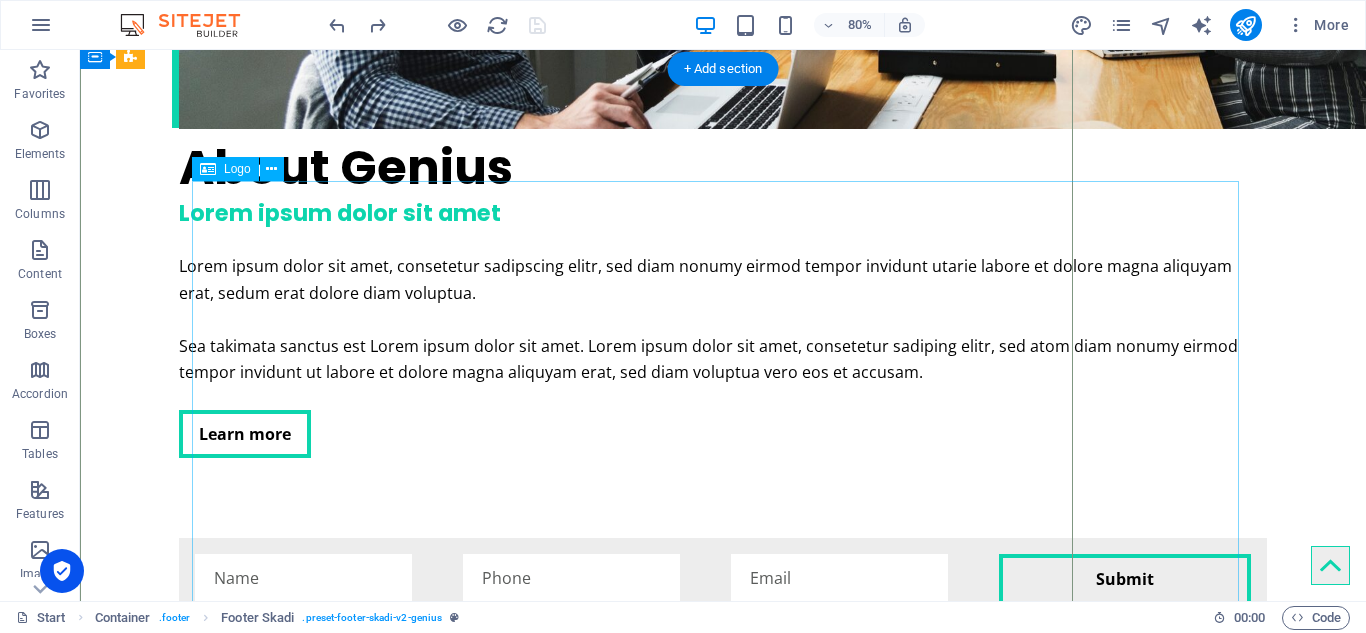 scroll, scrollTop: 4277, scrollLeft: 0, axis: vertical 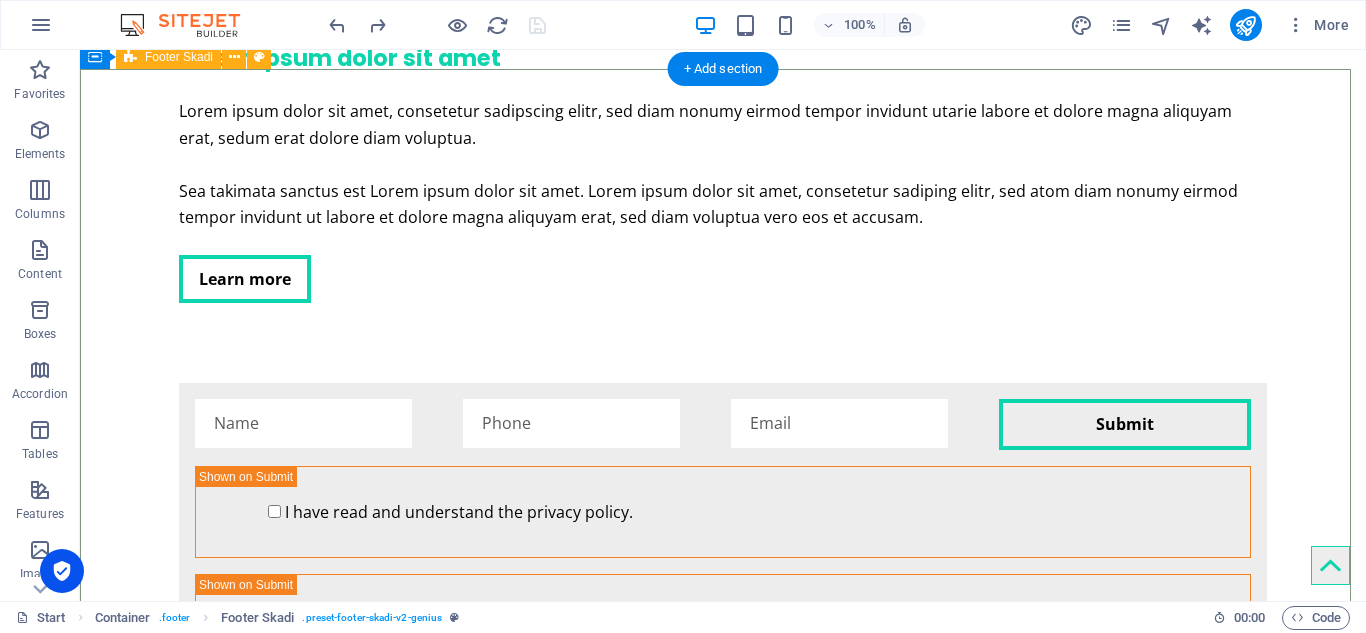 click at bounding box center [723, 6205] 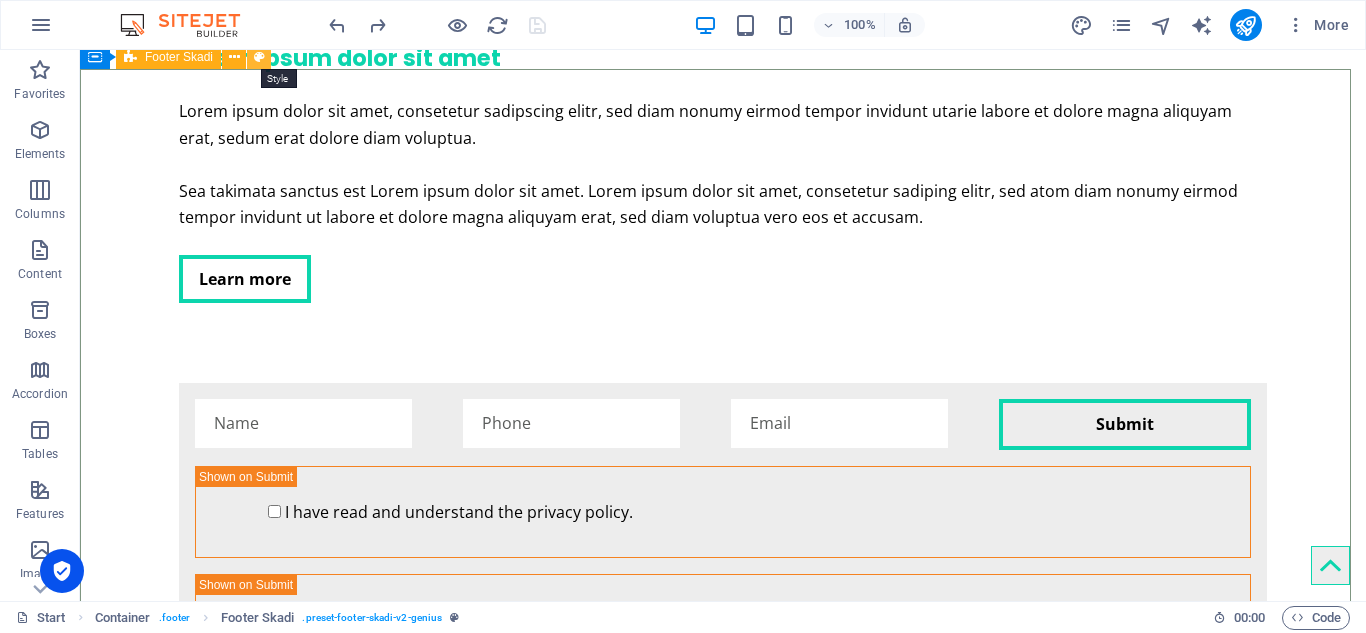 click at bounding box center [259, 57] 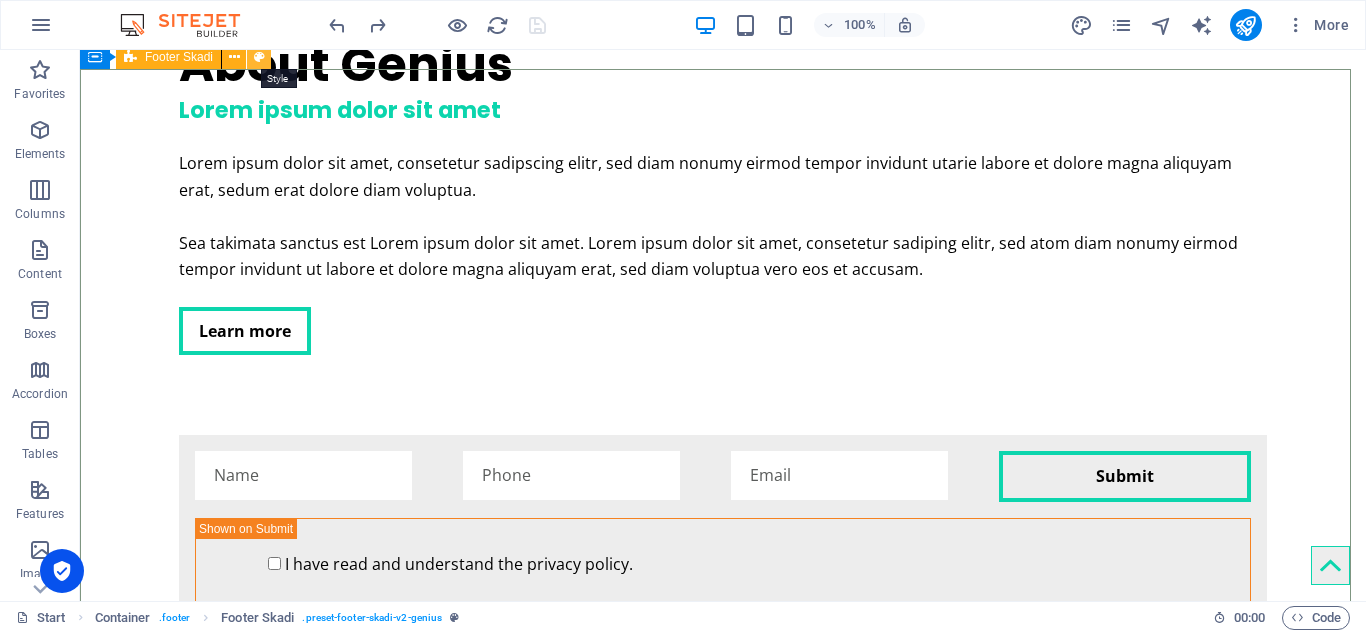 select on "rem" 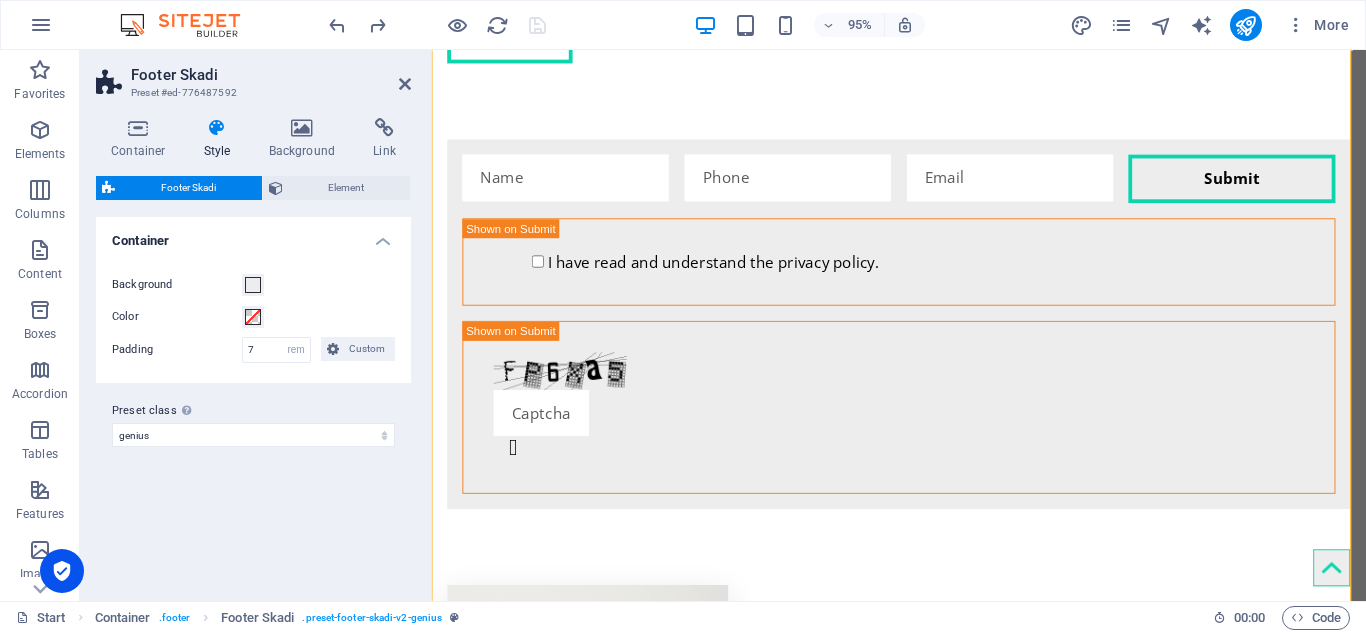 scroll, scrollTop: 4145, scrollLeft: 0, axis: vertical 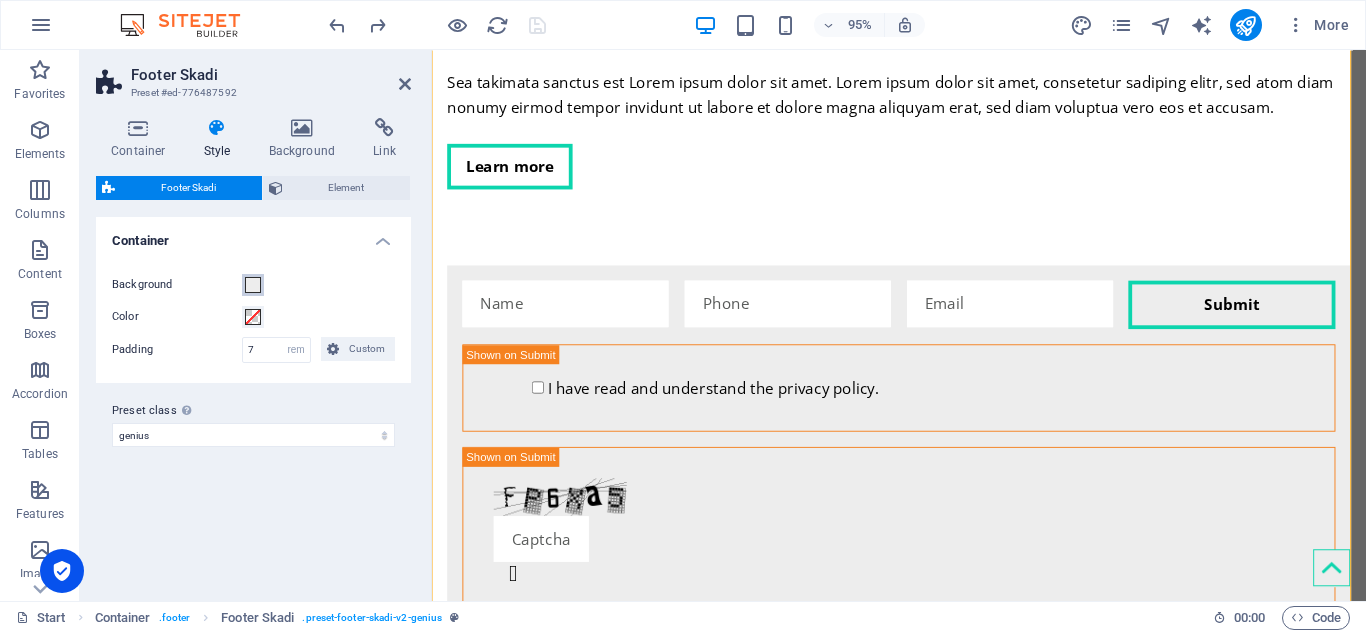 click at bounding box center (253, 285) 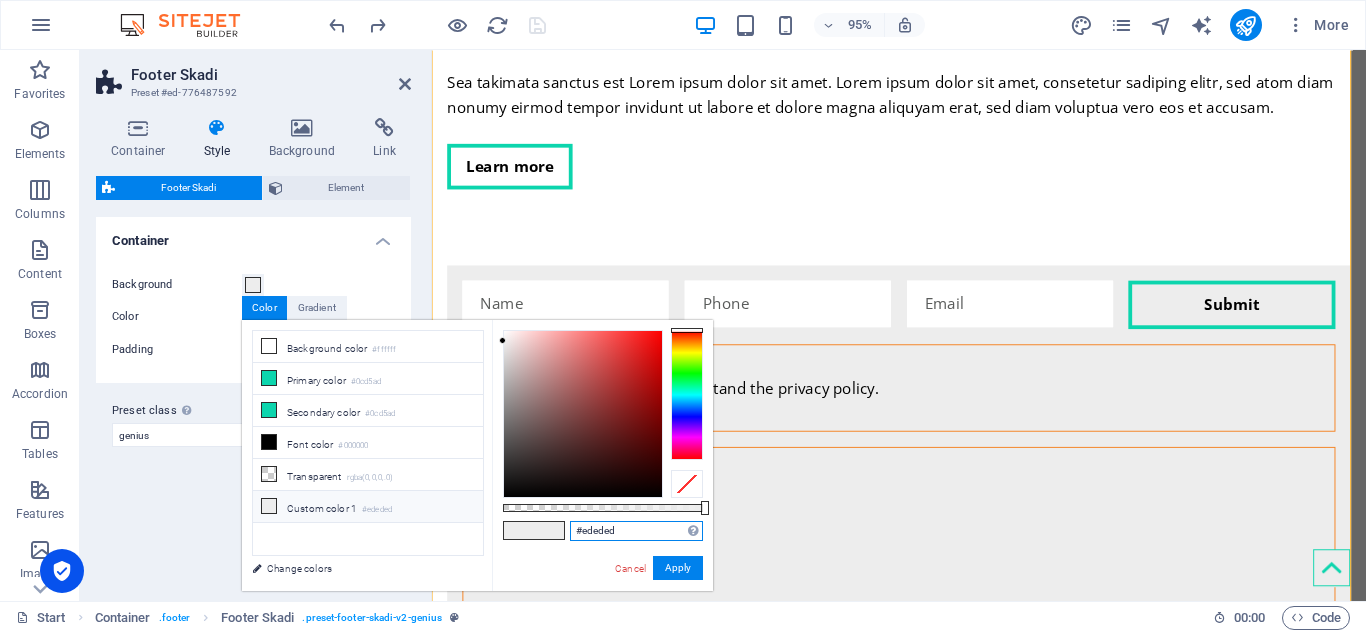 drag, startPoint x: 618, startPoint y: 530, endPoint x: 567, endPoint y: 533, distance: 51.088158 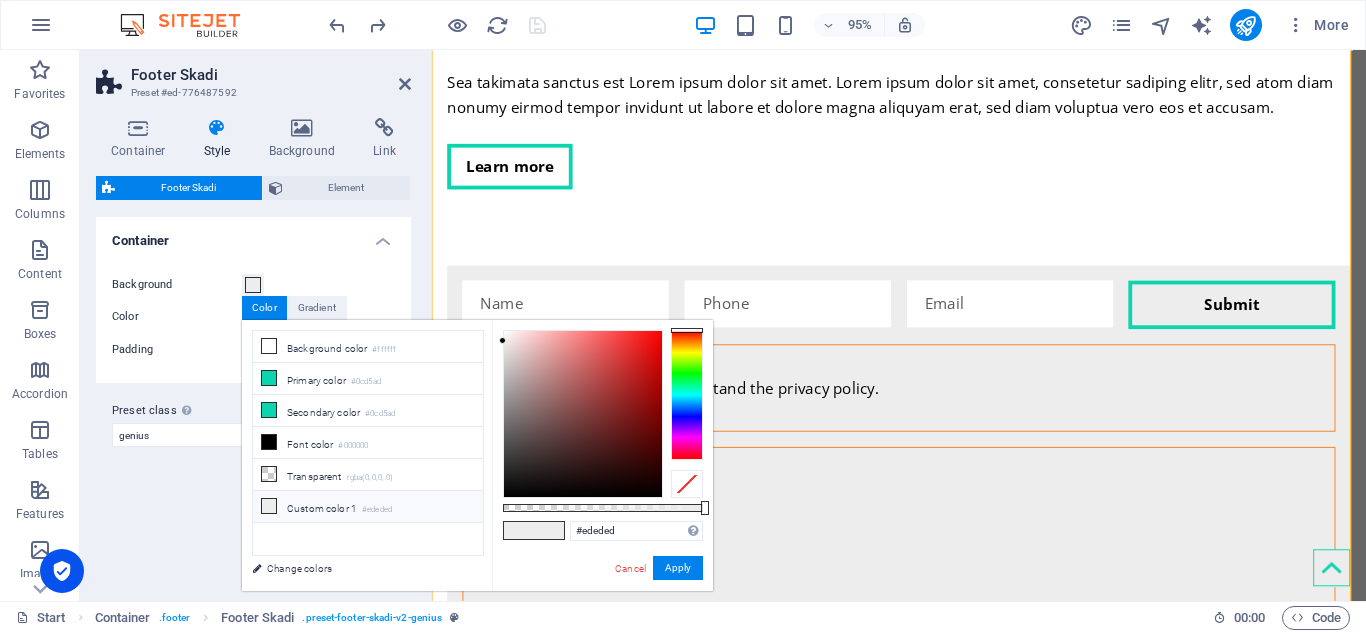 click on "Variants Default Container Background Color Padding 7 px rem % vh vw Custom Custom 7 px rem % vh vw 7 px rem % vh vw 7 px rem % vh vw 7 px rem % vh vw Preset class Above chosen variant and settings affect all elements which carry this preset class. genius default Add preset class" at bounding box center [253, 401] 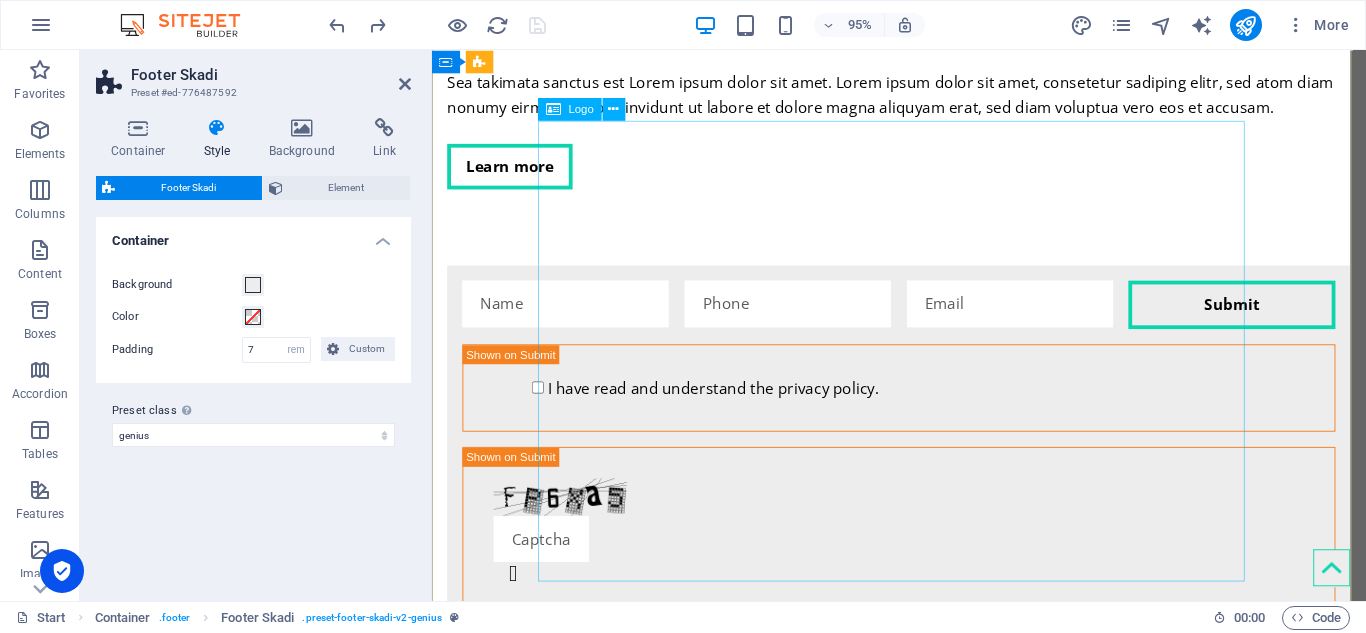 click on "Logo" at bounding box center [581, 109] 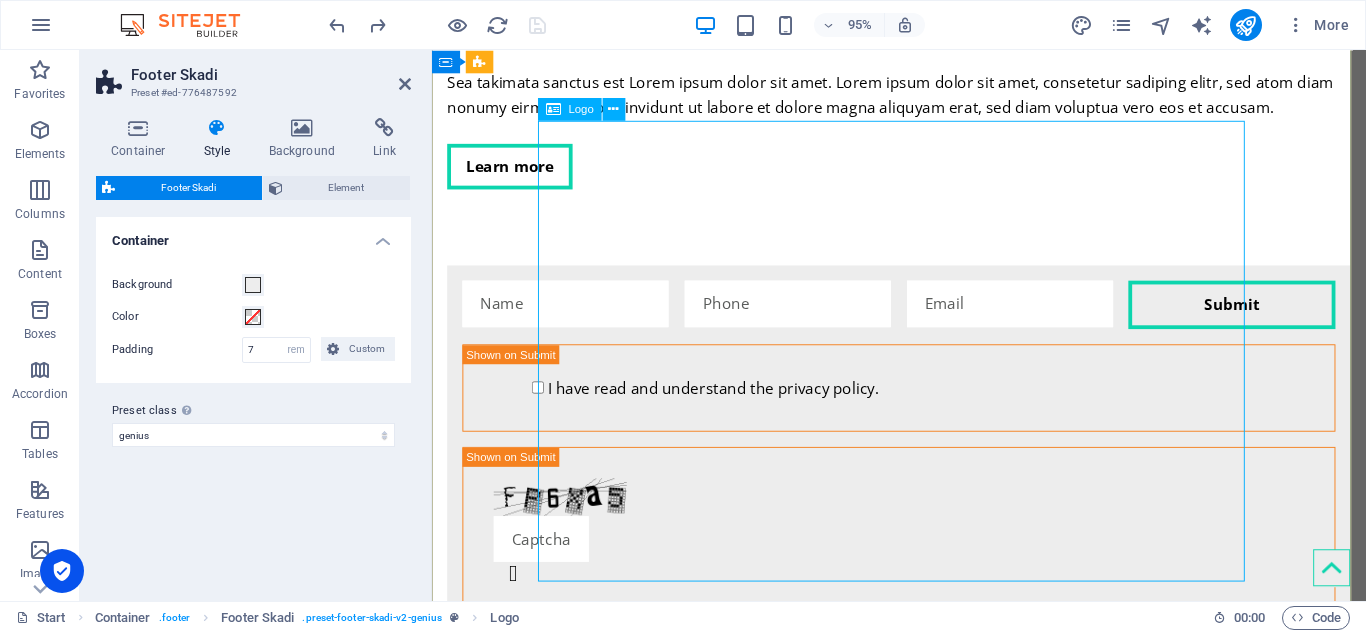 click at bounding box center [923, 5641] 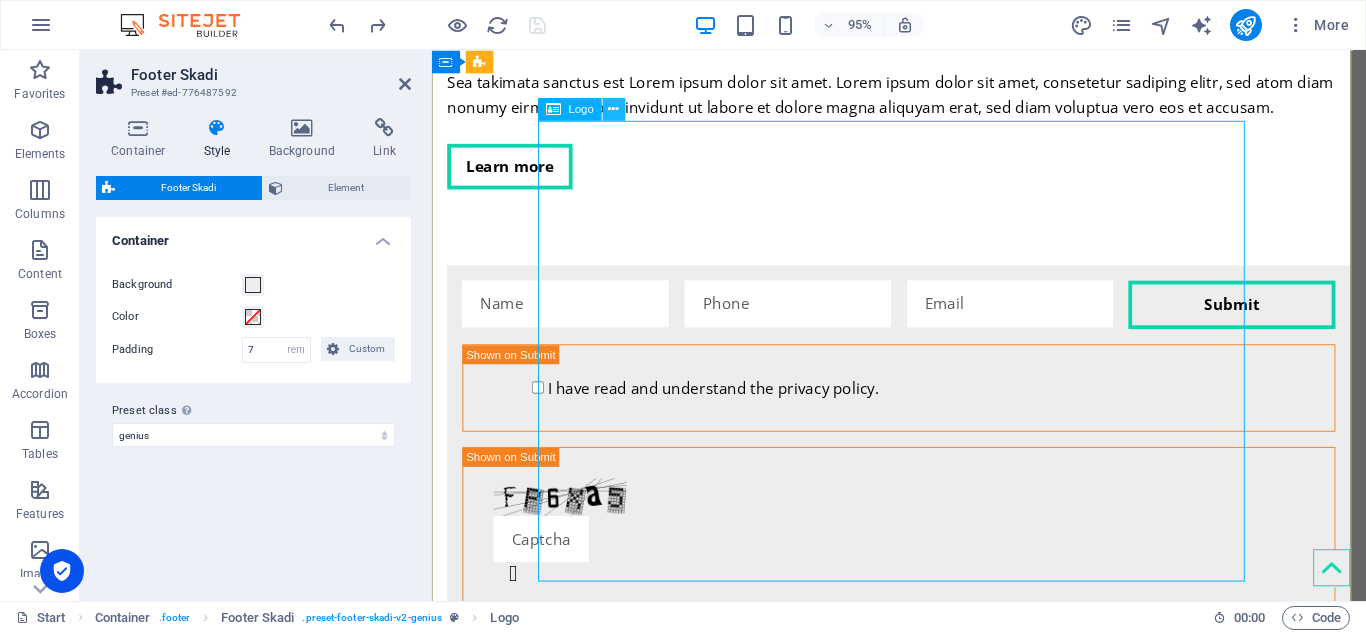click at bounding box center [614, 109] 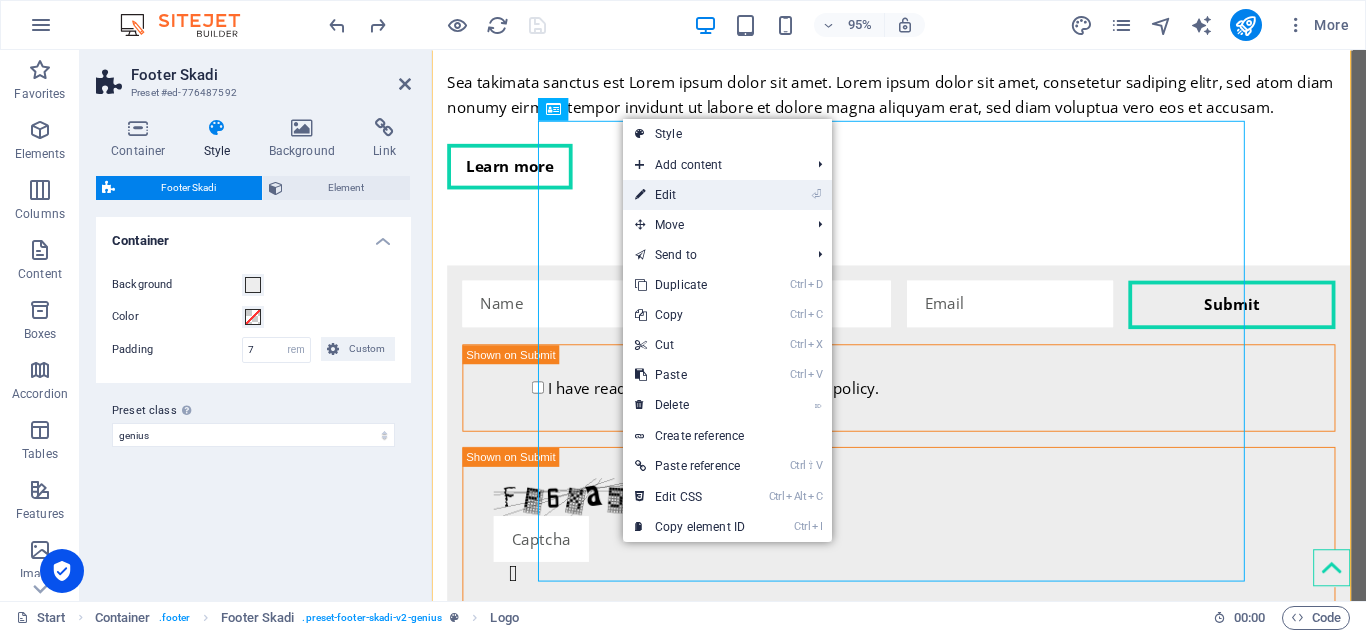 click on "⏎  Edit" at bounding box center (690, 195) 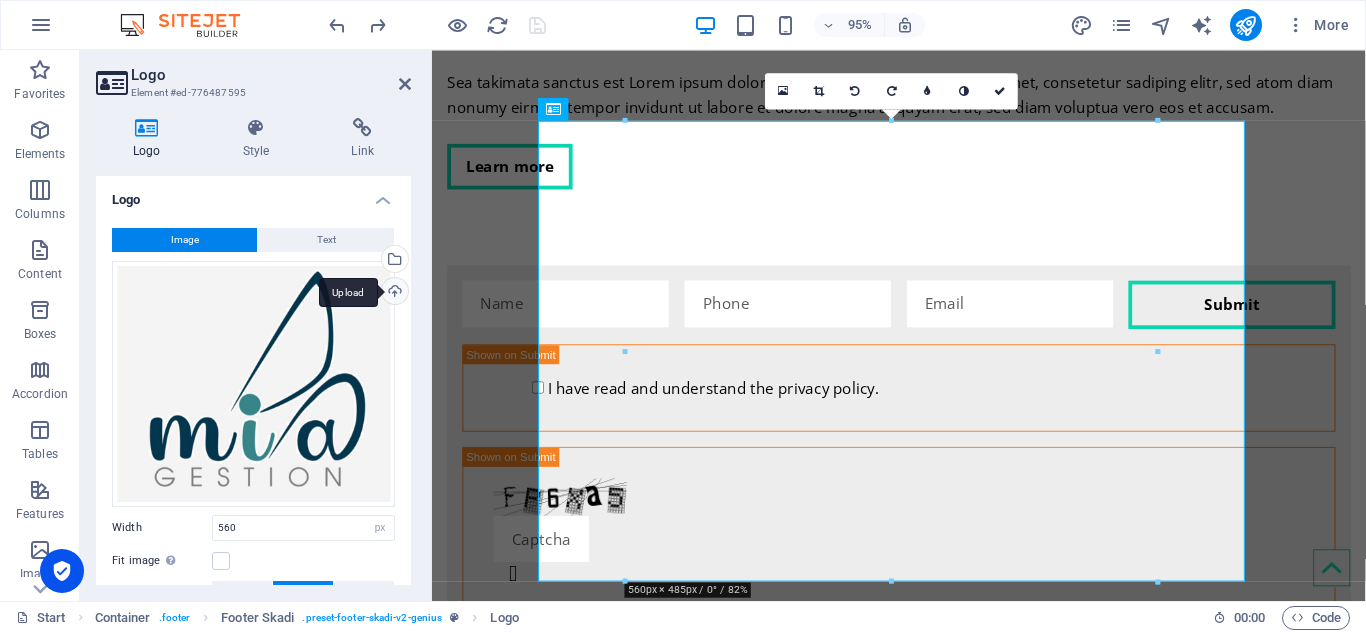 click on "Upload" at bounding box center [393, 293] 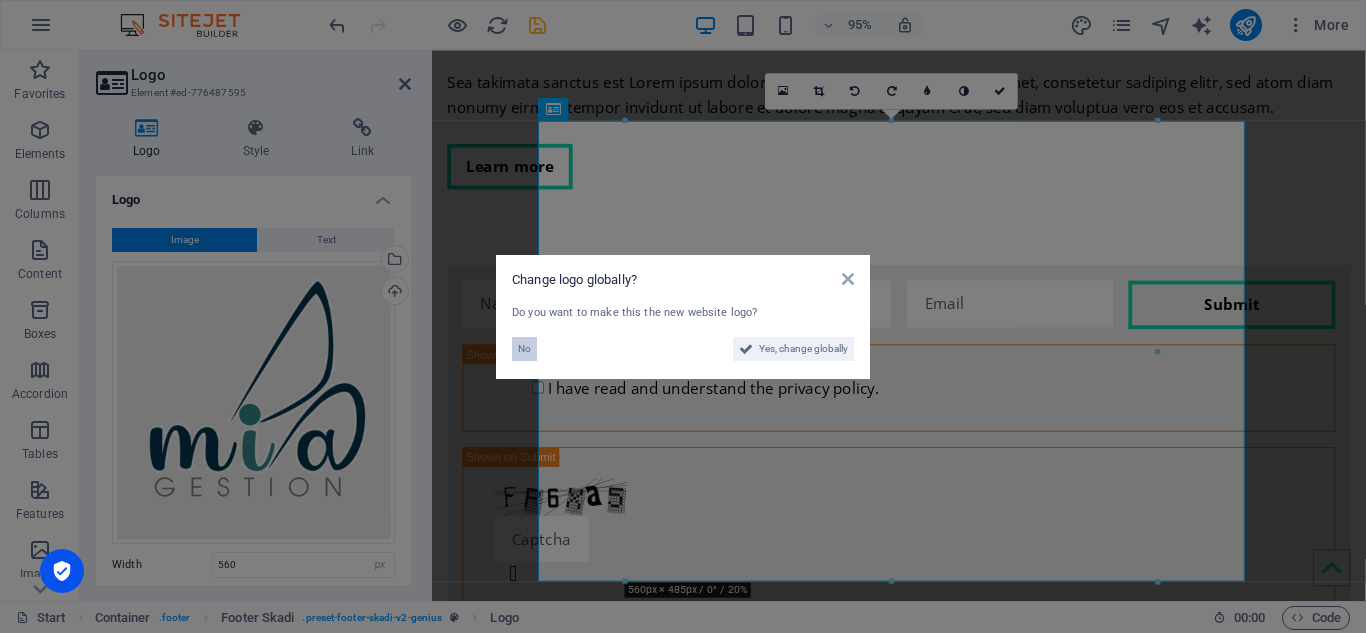 click on "No" at bounding box center (524, 349) 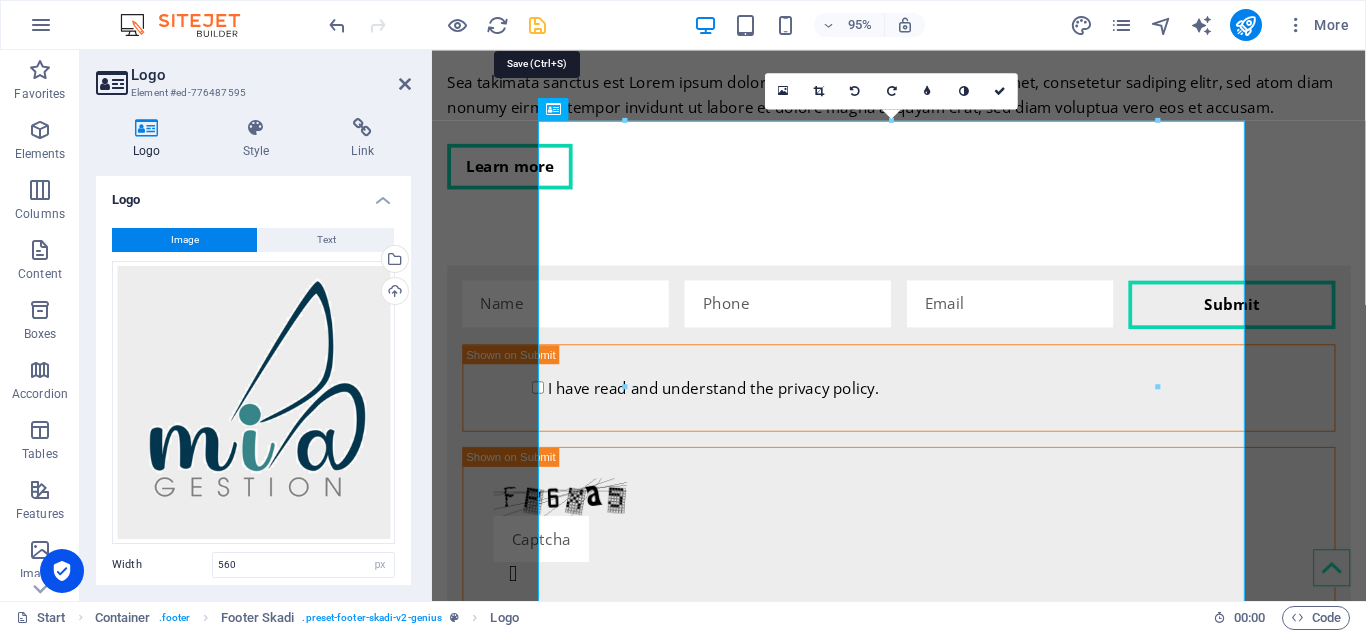 click at bounding box center [537, 25] 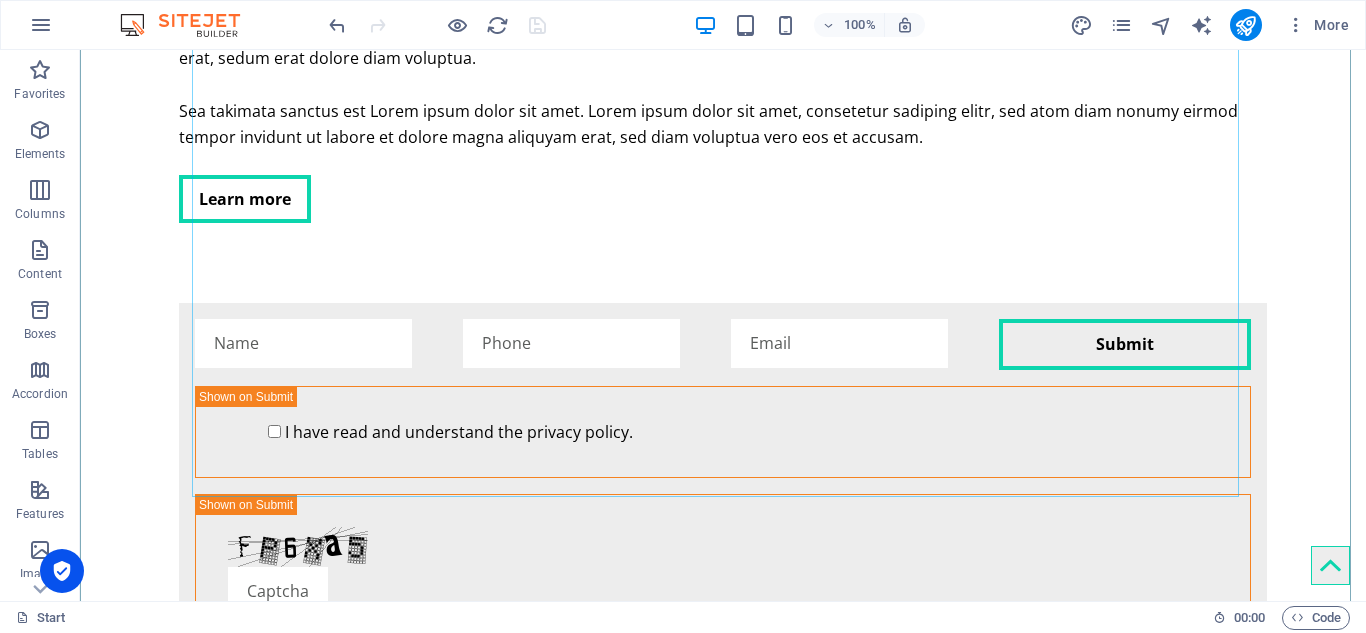 scroll, scrollTop: 4577, scrollLeft: 0, axis: vertical 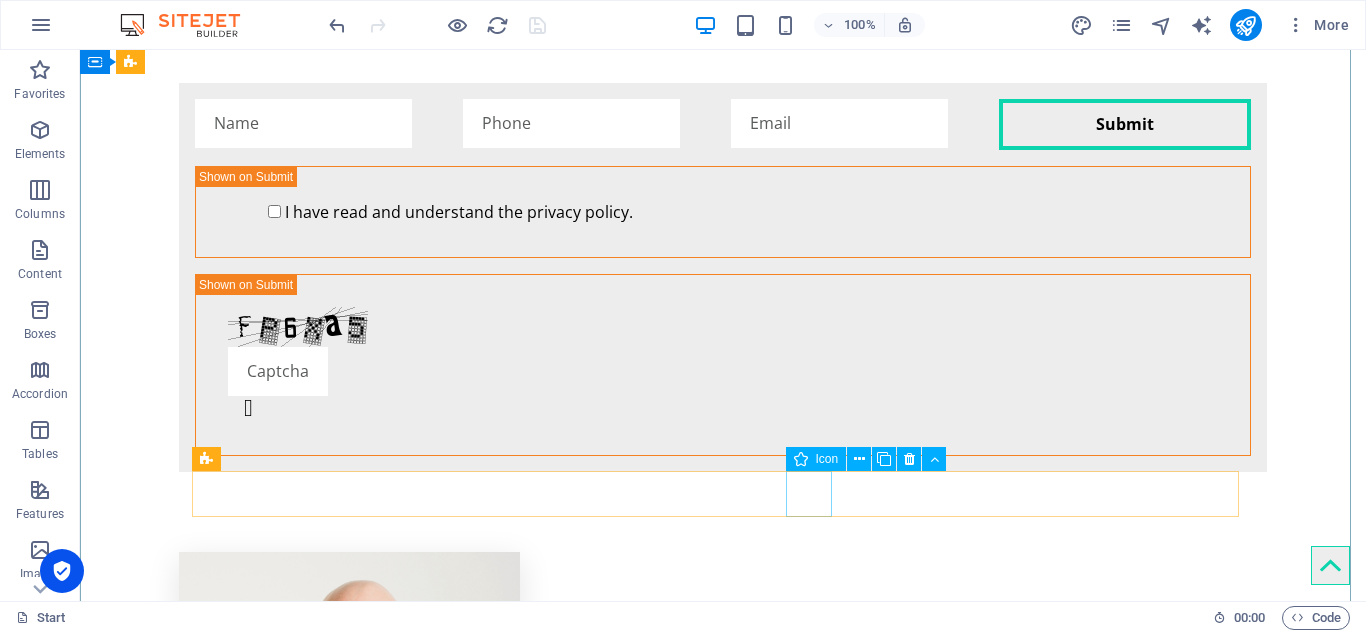 click at bounding box center [723, 6319] 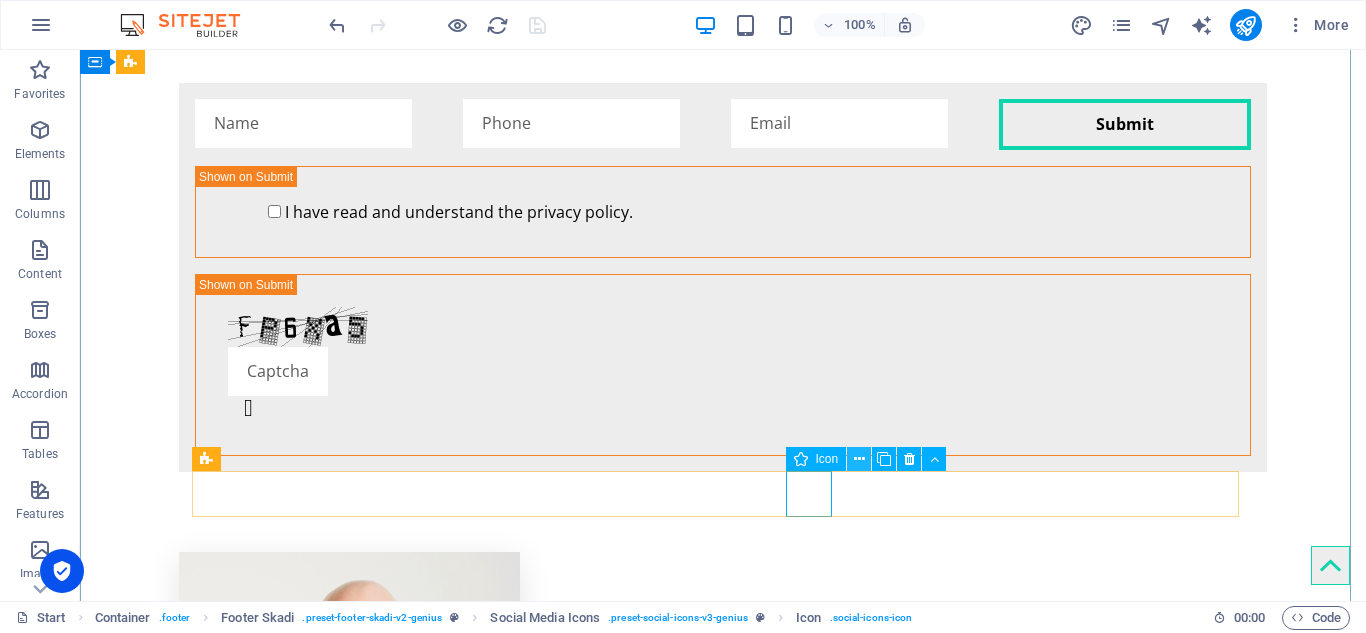 click at bounding box center [859, 459] 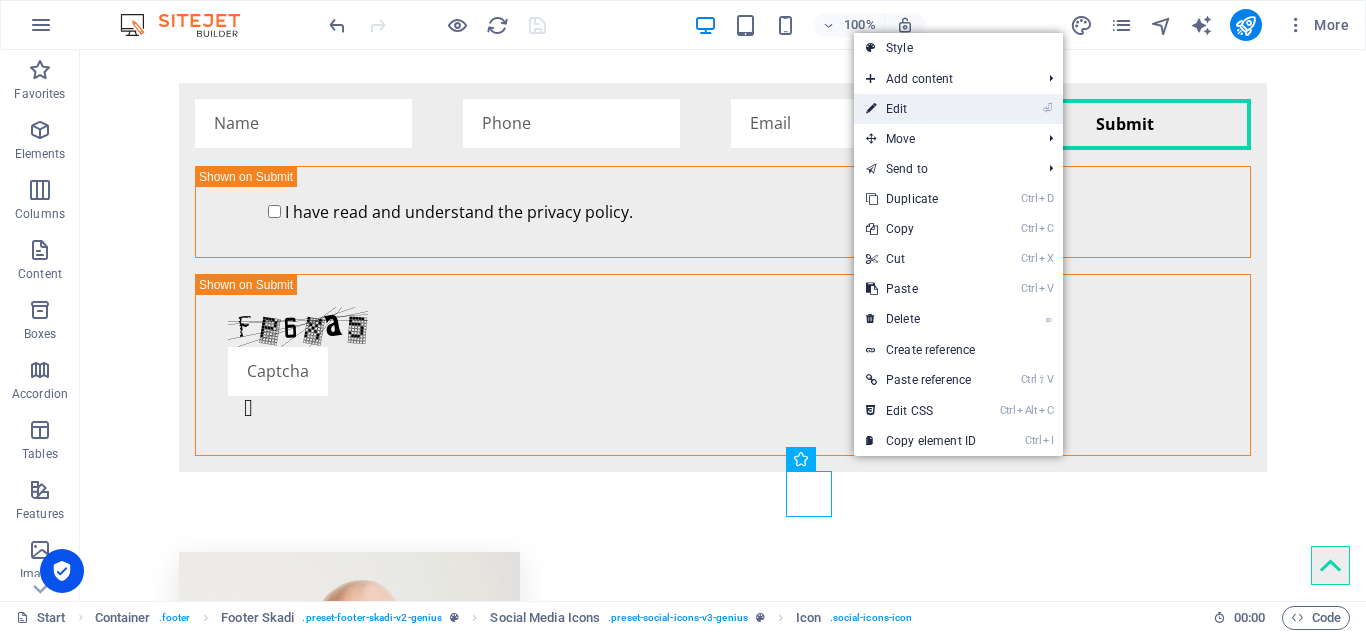 click on "⏎  Edit" at bounding box center (921, 109) 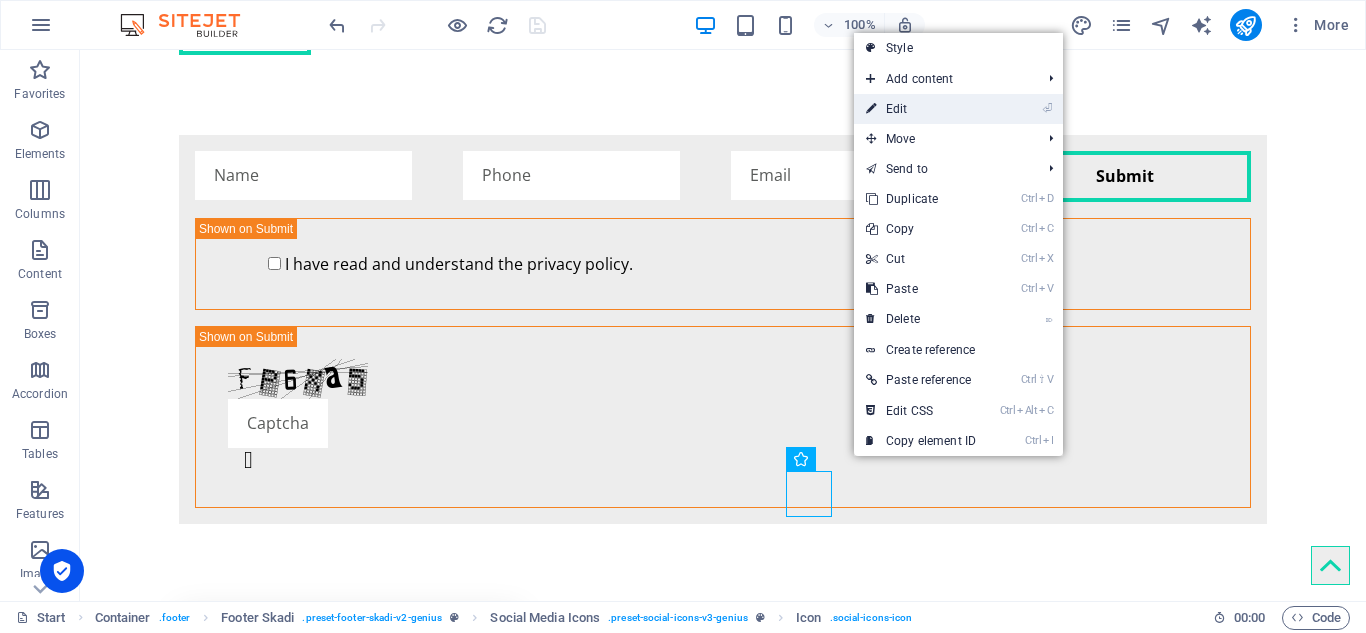 select on "xMidYMid" 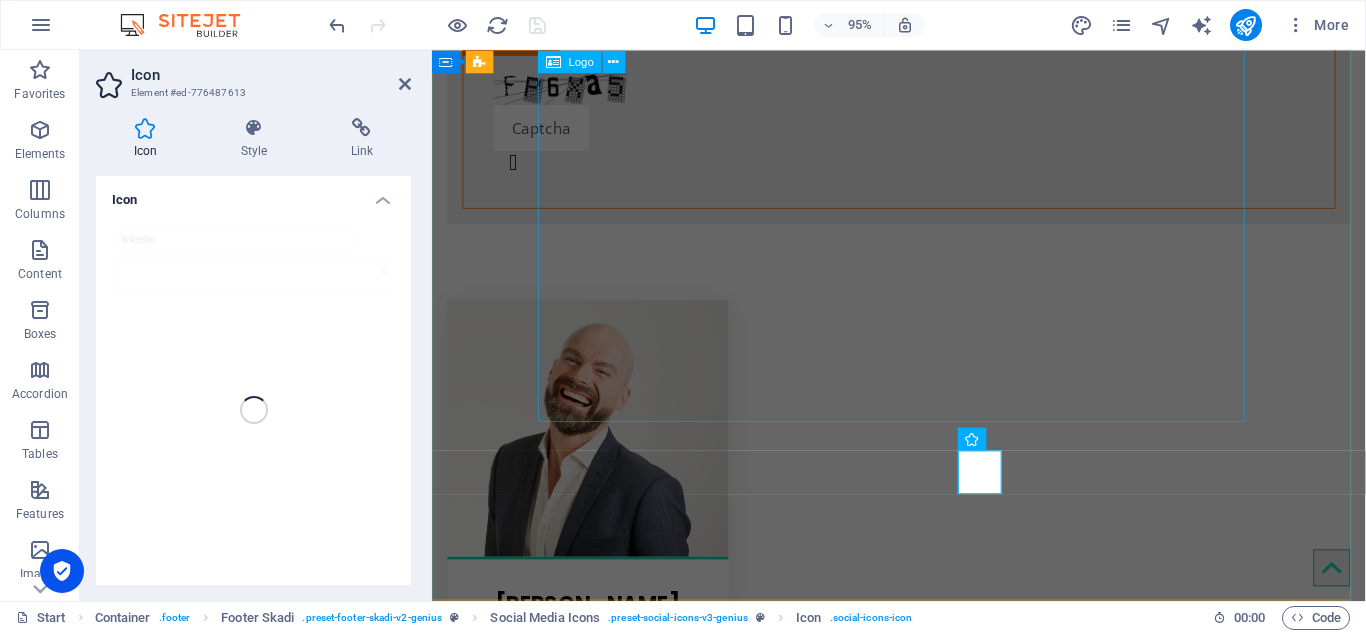 scroll, scrollTop: 4388, scrollLeft: 0, axis: vertical 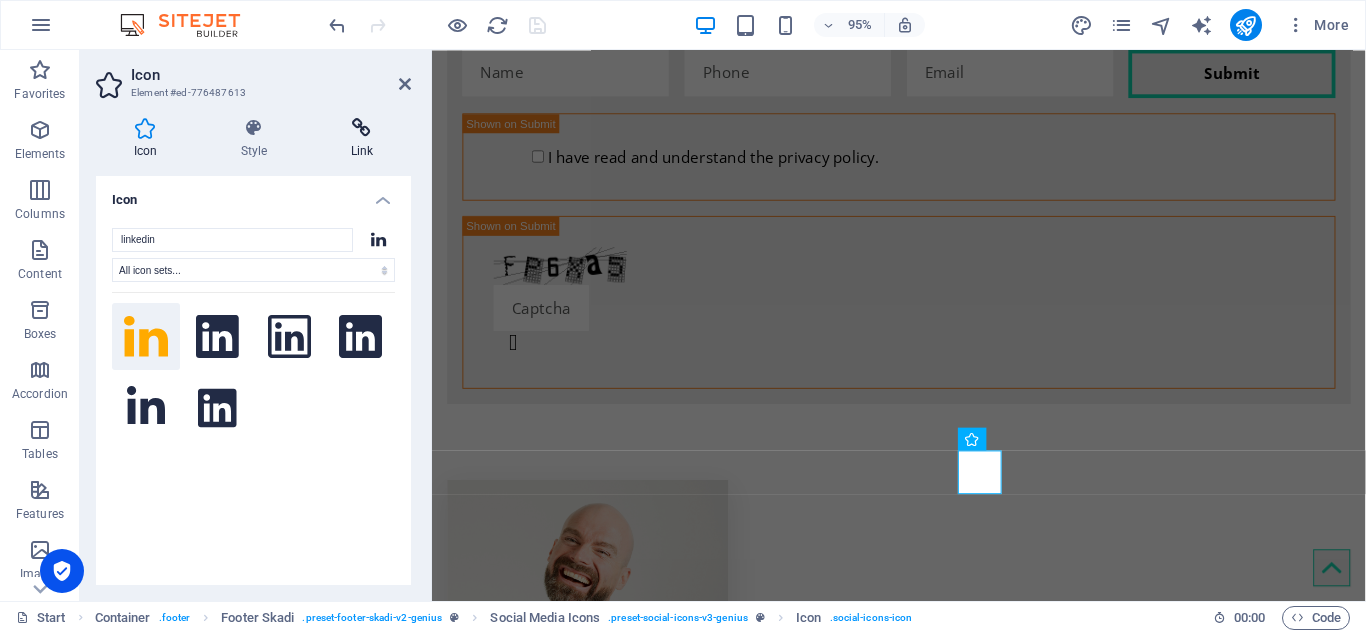 click at bounding box center (362, 128) 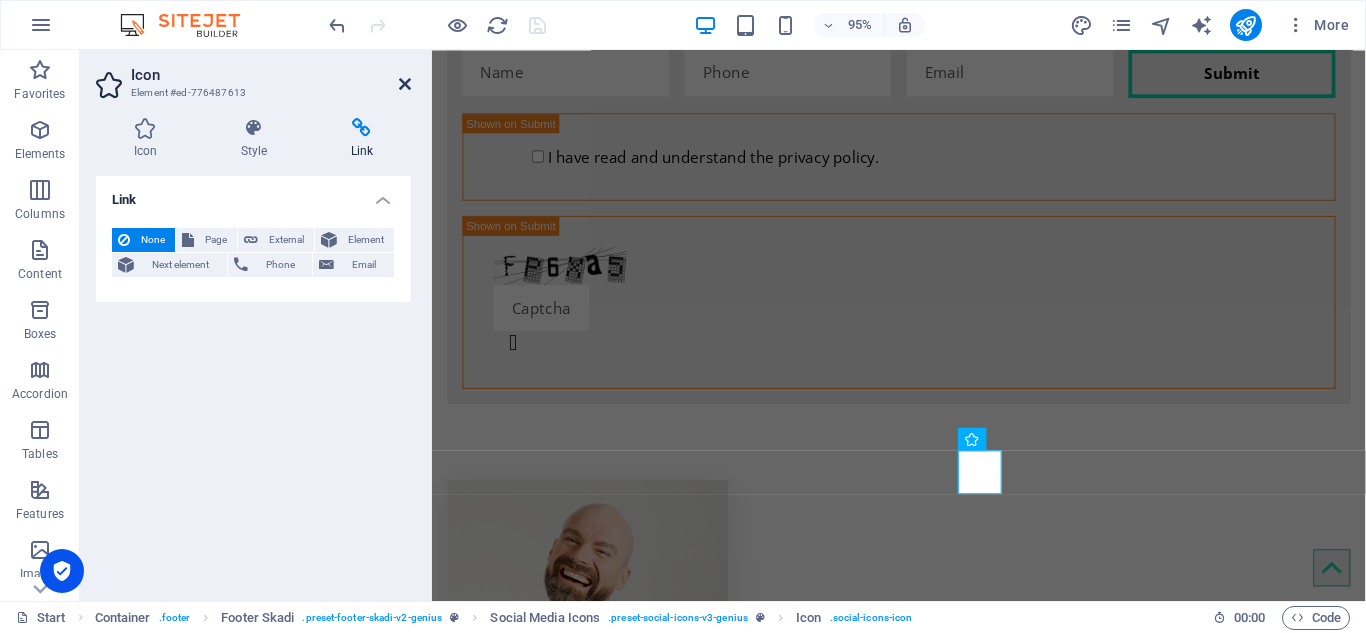click at bounding box center (405, 84) 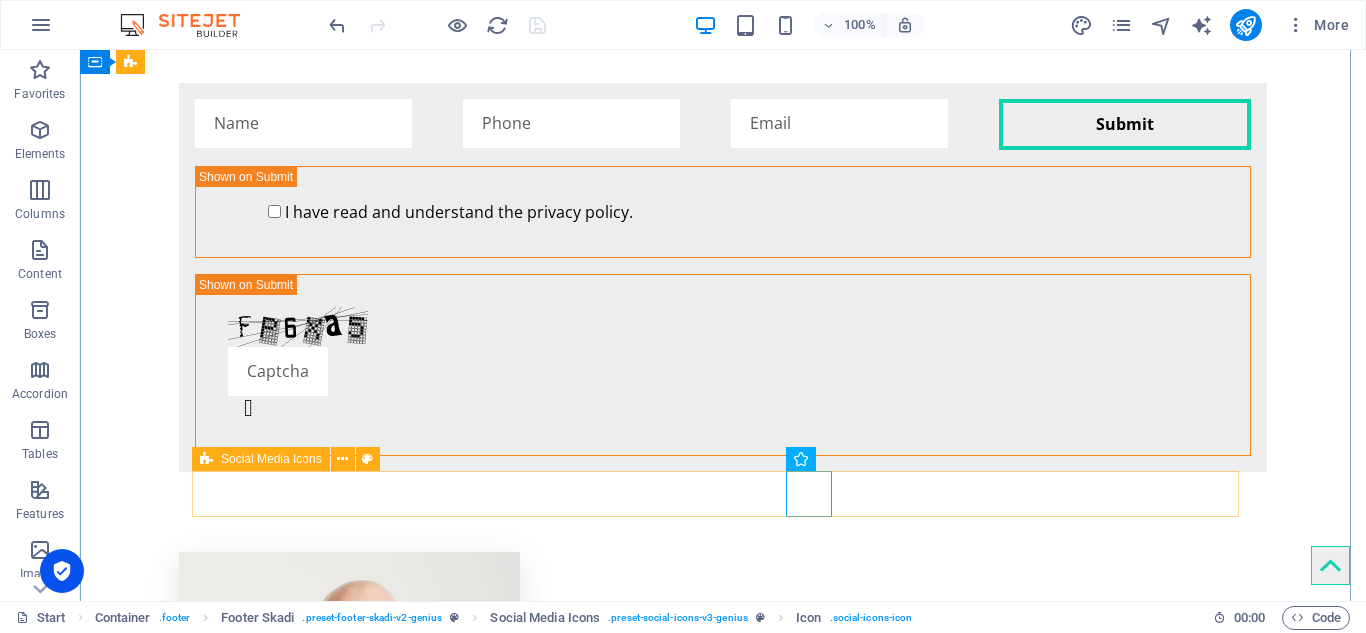 click at bounding box center (723, 6238) 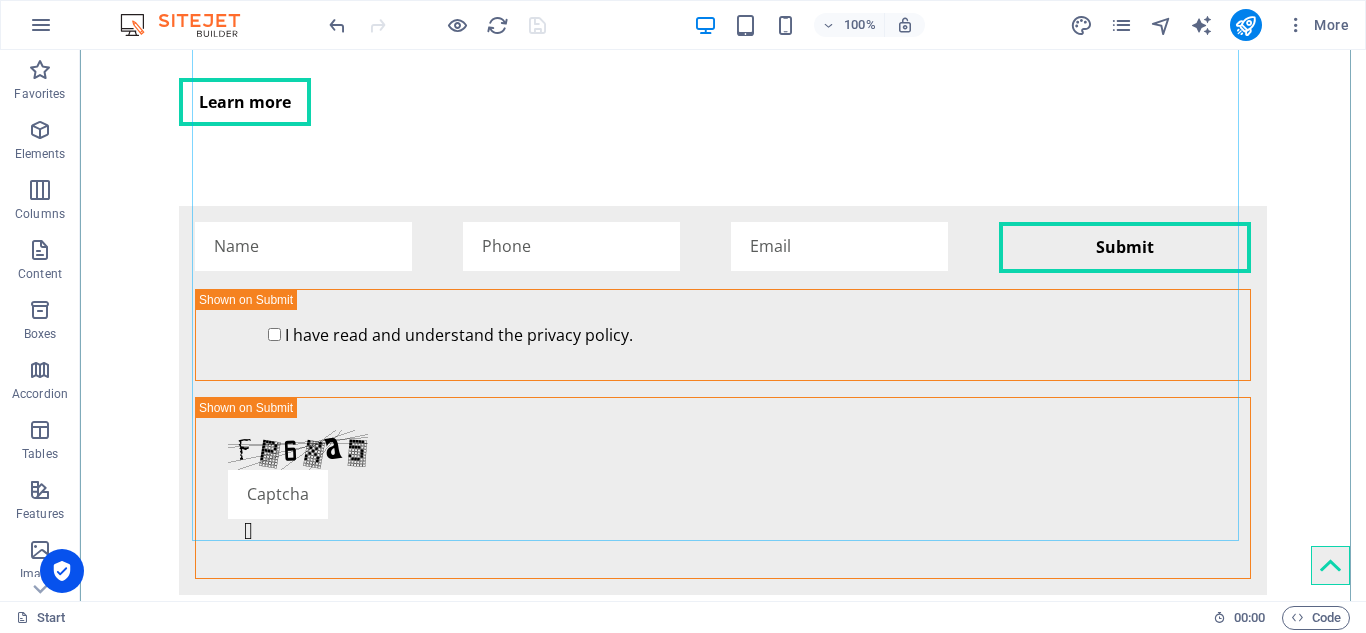 scroll, scrollTop: 4477, scrollLeft: 0, axis: vertical 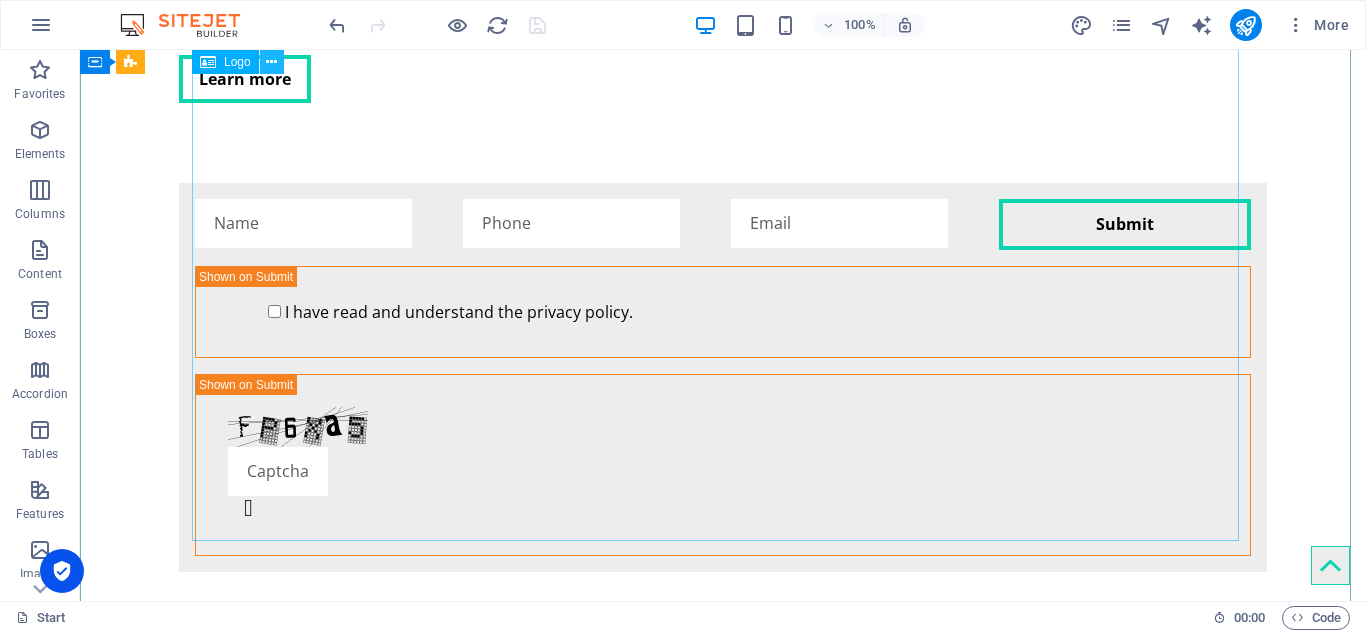 click at bounding box center [271, 62] 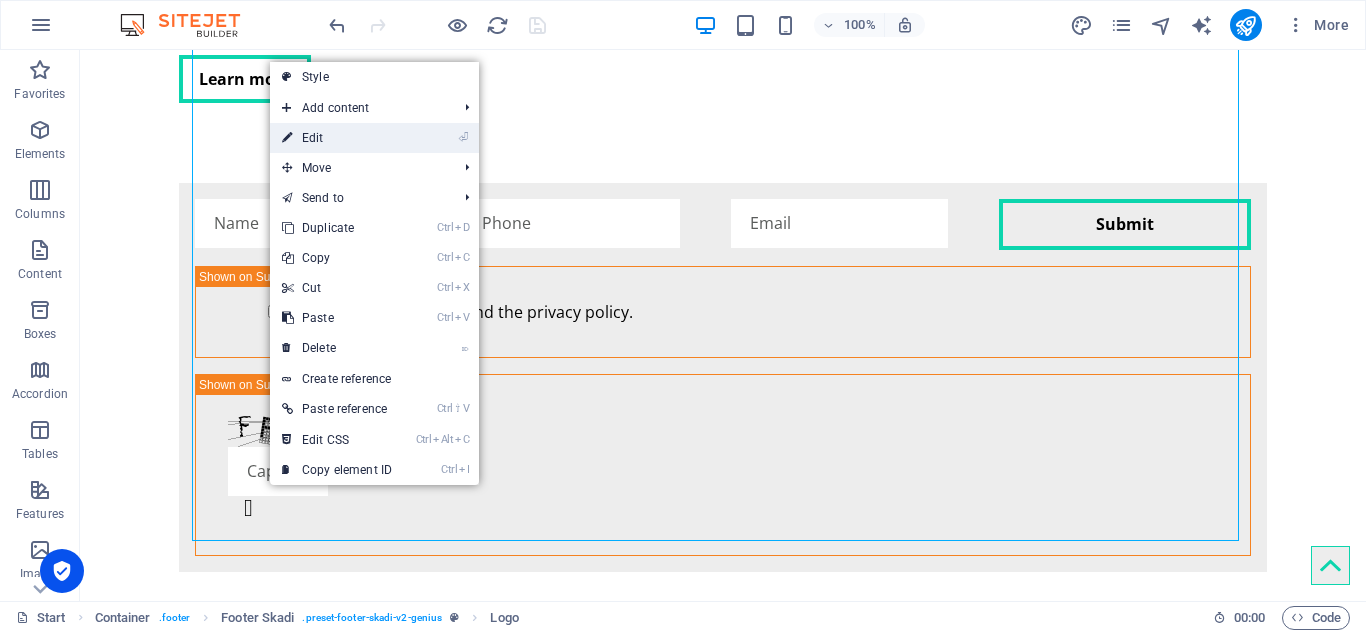 click on "⏎  Edit" at bounding box center [337, 138] 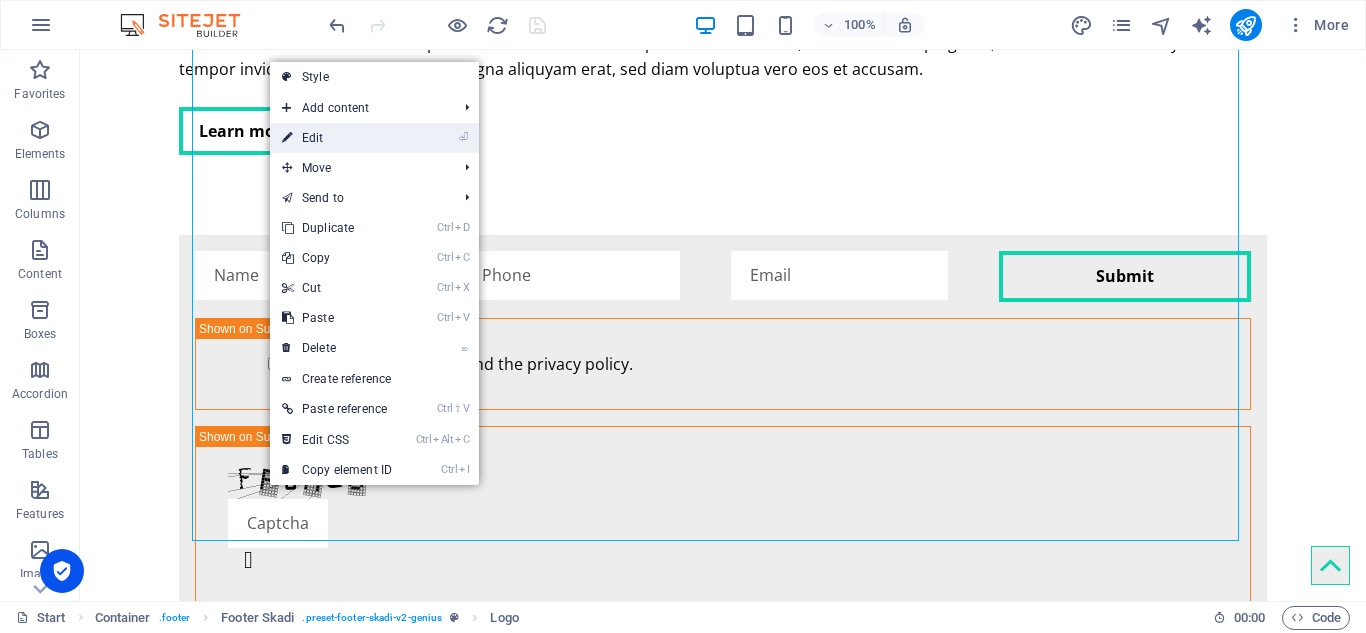 select on "px" 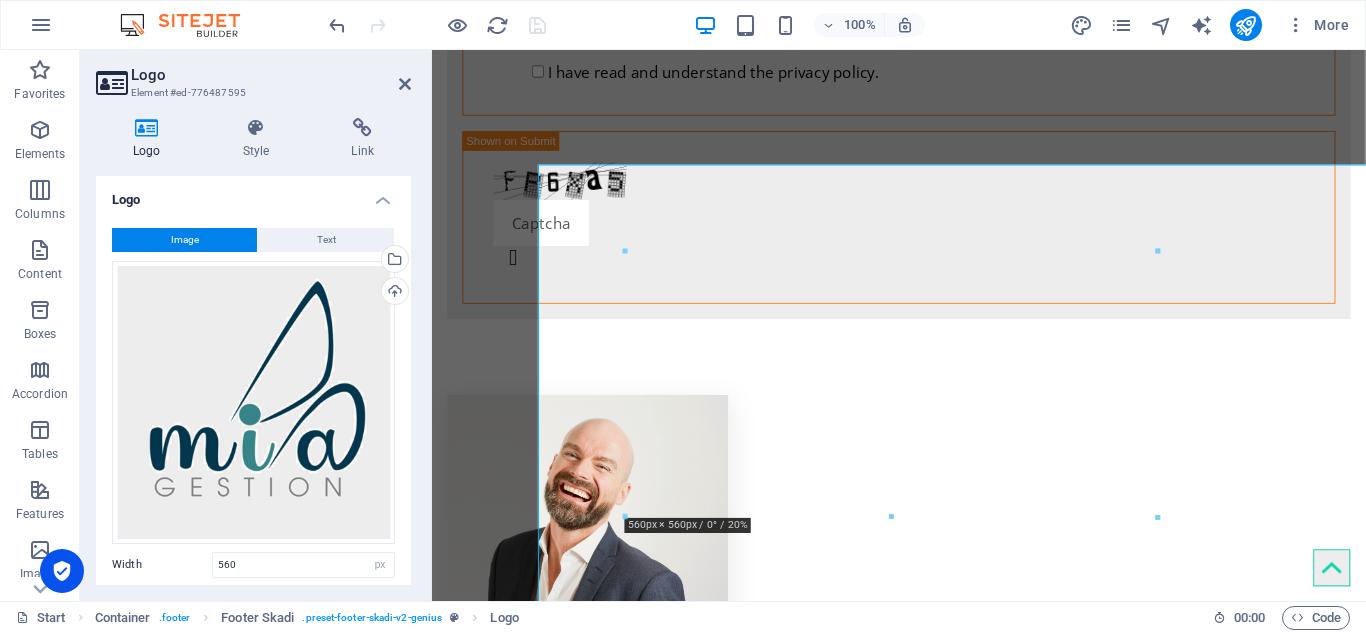 scroll, scrollTop: 4288, scrollLeft: 0, axis: vertical 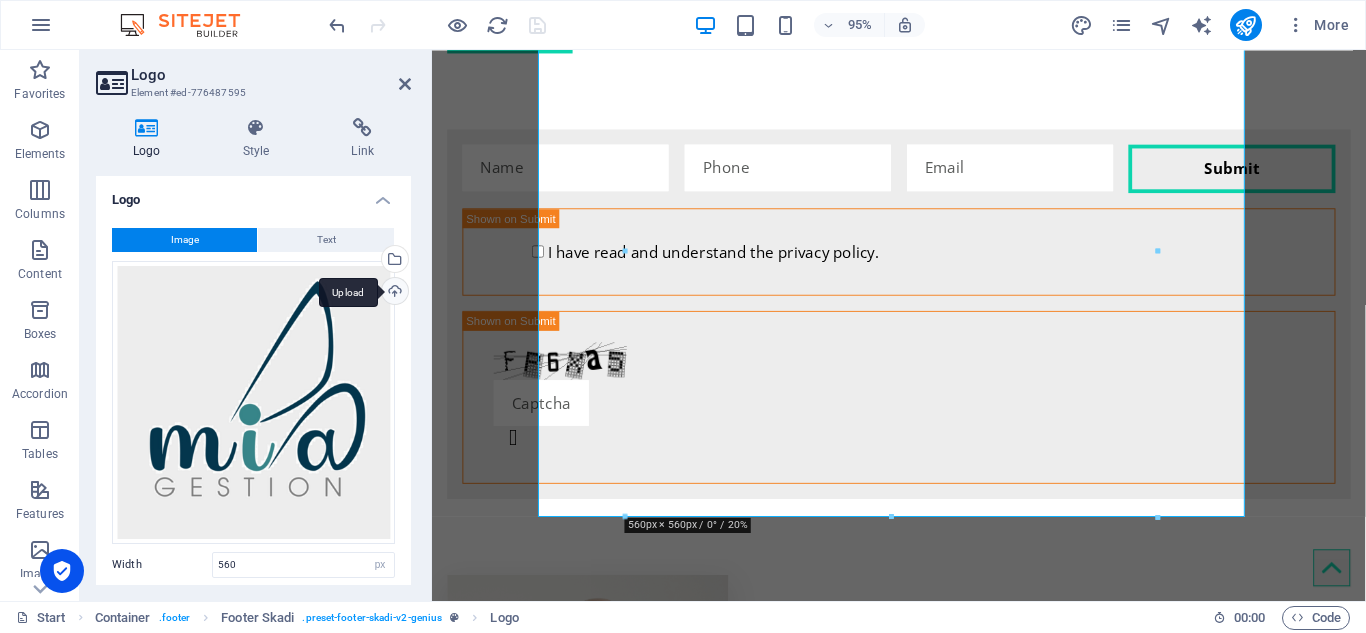 click on "Upload" at bounding box center (393, 293) 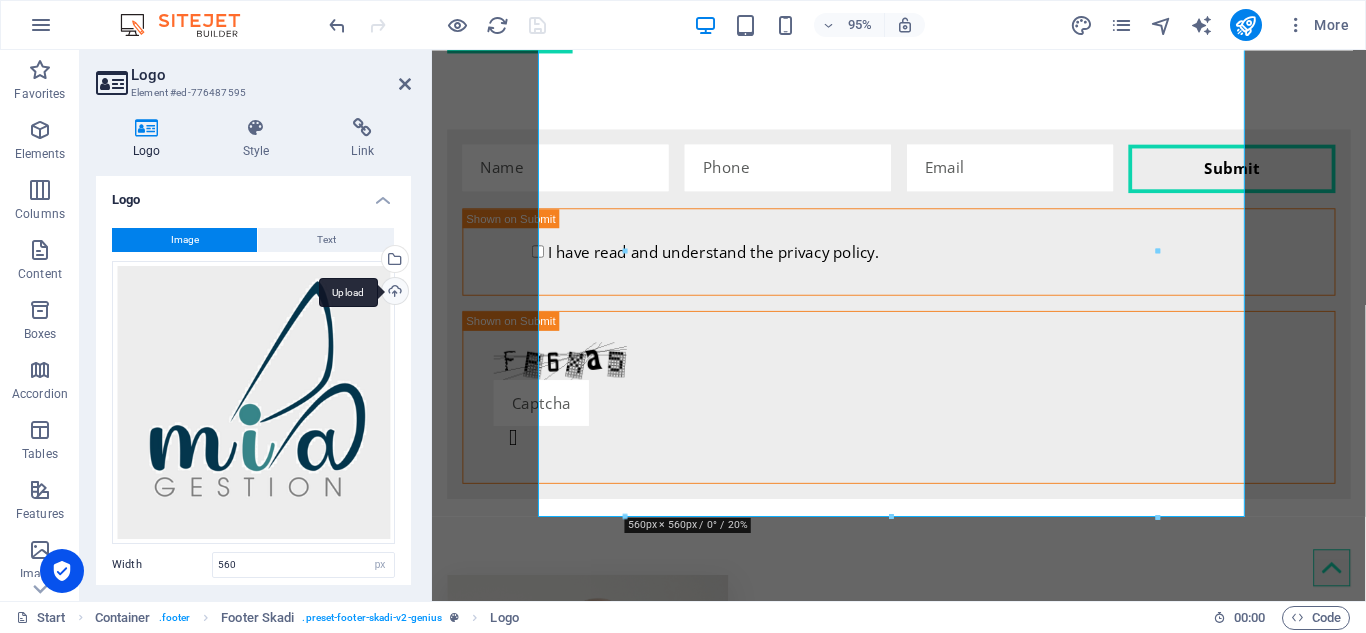 click on "Upload" at bounding box center (393, 293) 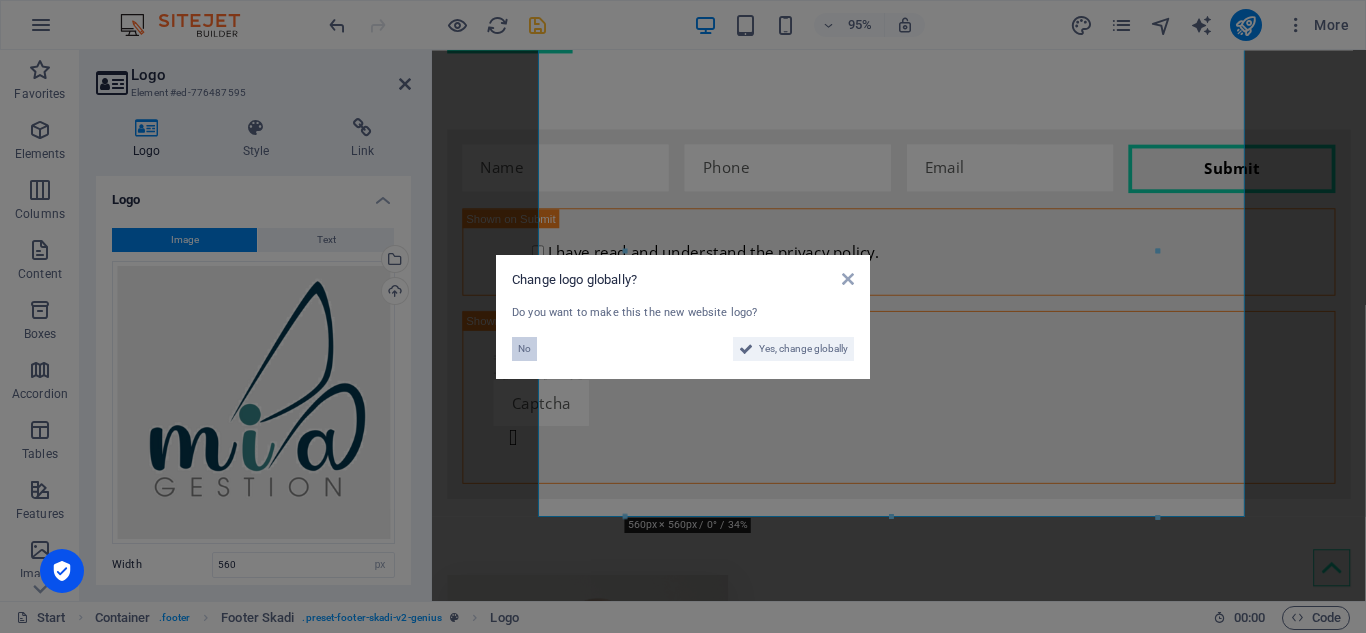 click on "No" at bounding box center (524, 349) 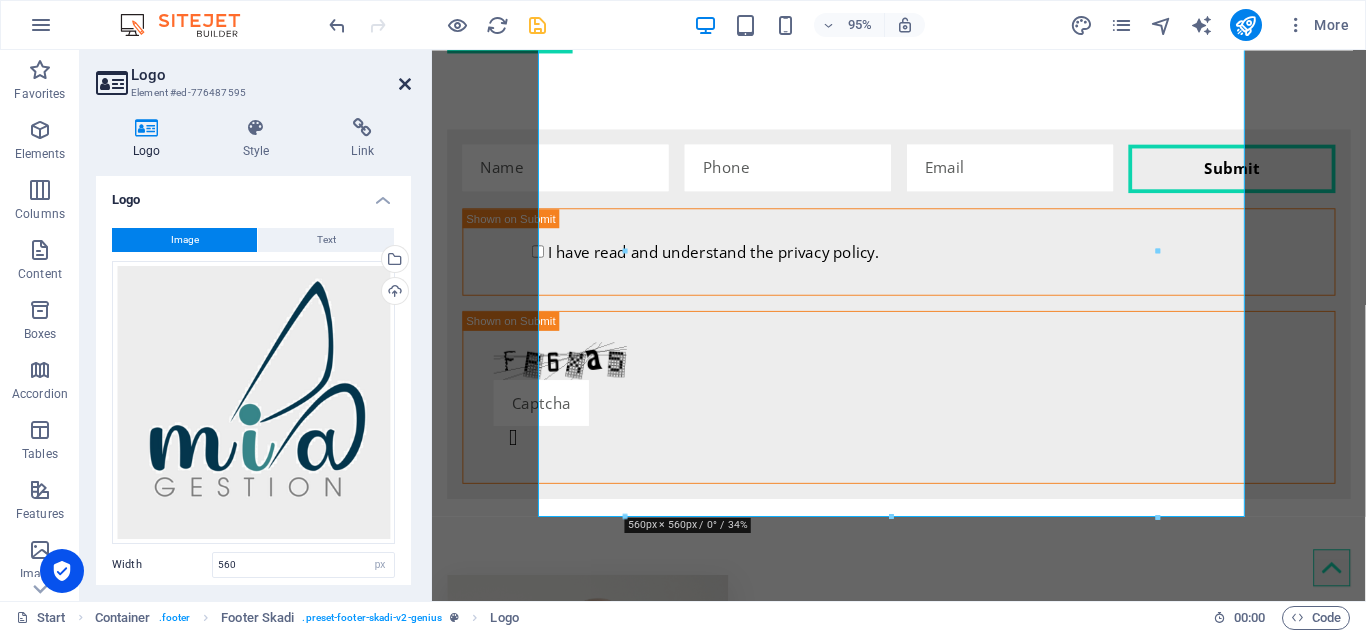 click at bounding box center (405, 84) 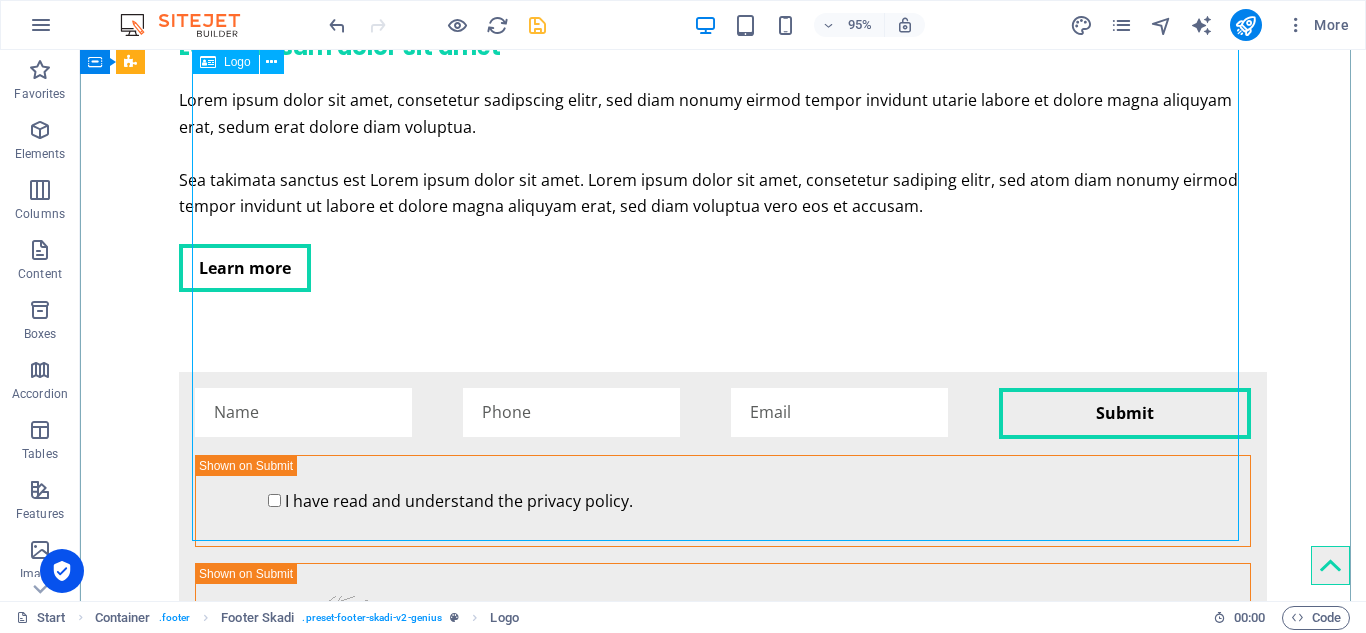 scroll, scrollTop: 4477, scrollLeft: 0, axis: vertical 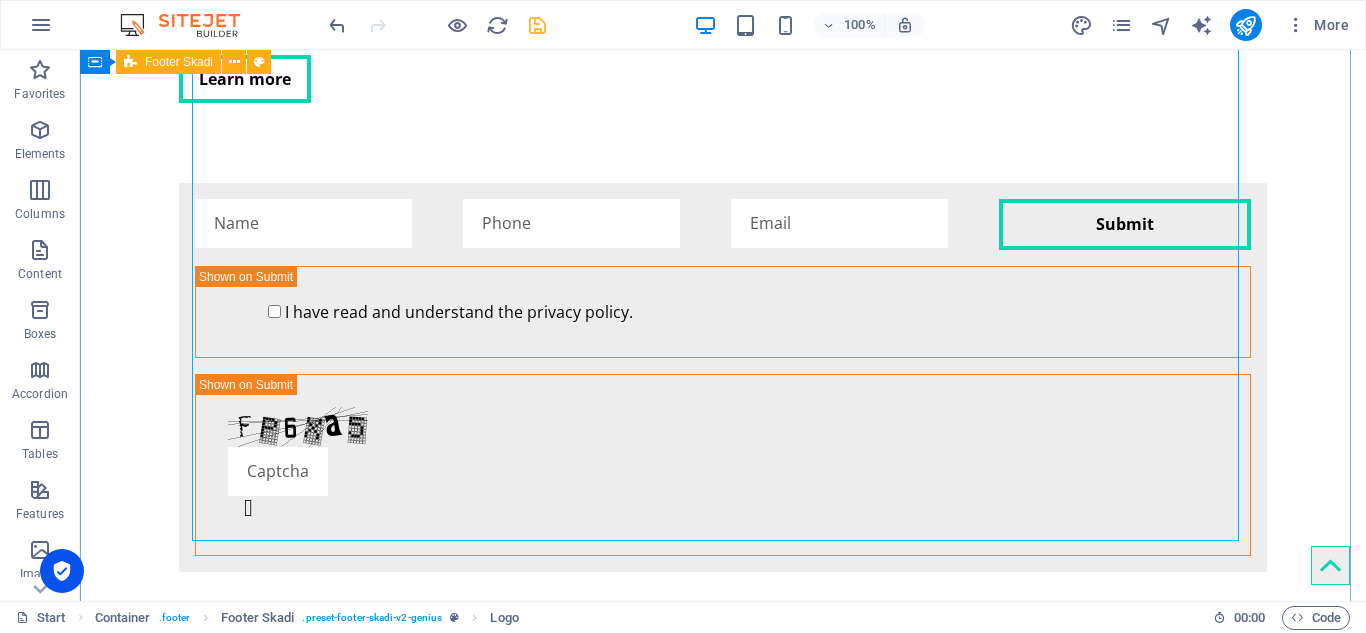 click at bounding box center (723, 6043) 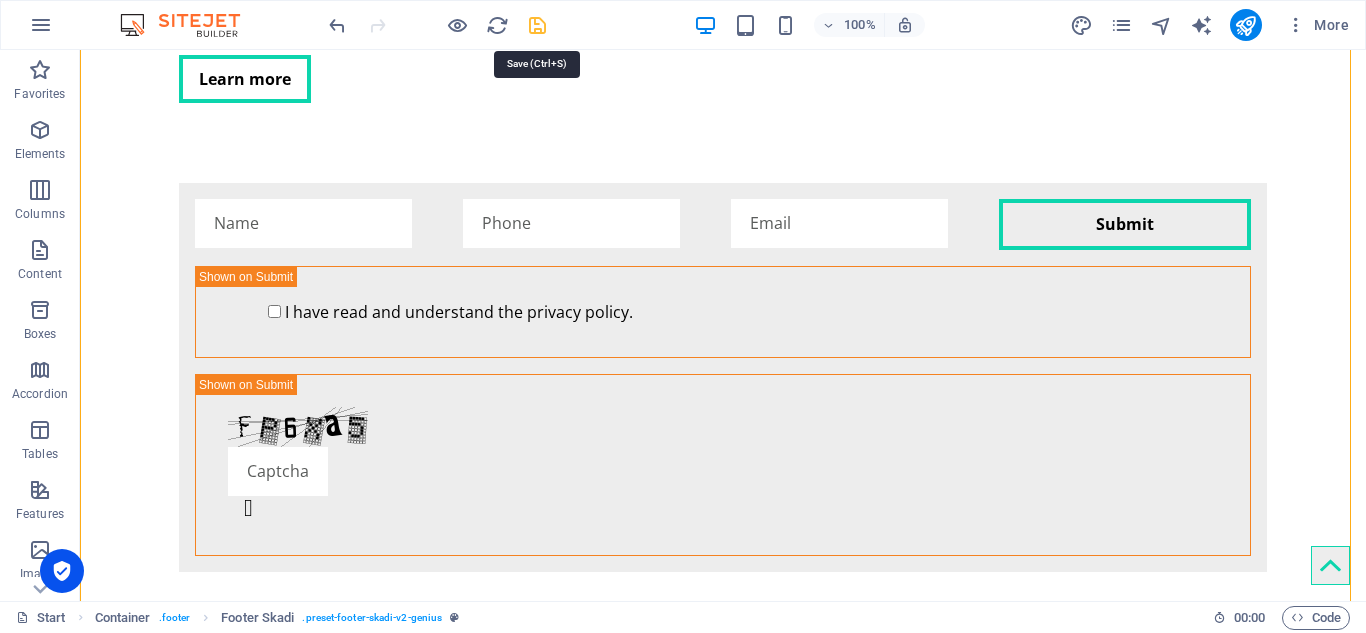 click at bounding box center (537, 25) 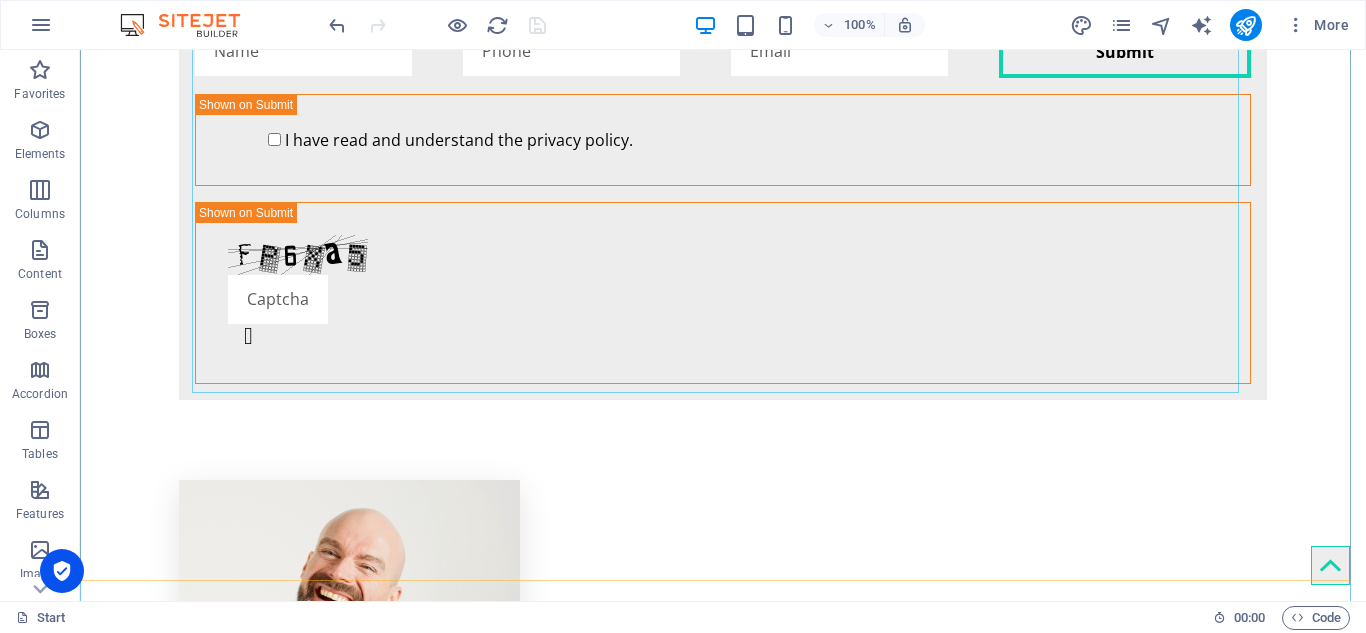 scroll, scrollTop: 4651, scrollLeft: 0, axis: vertical 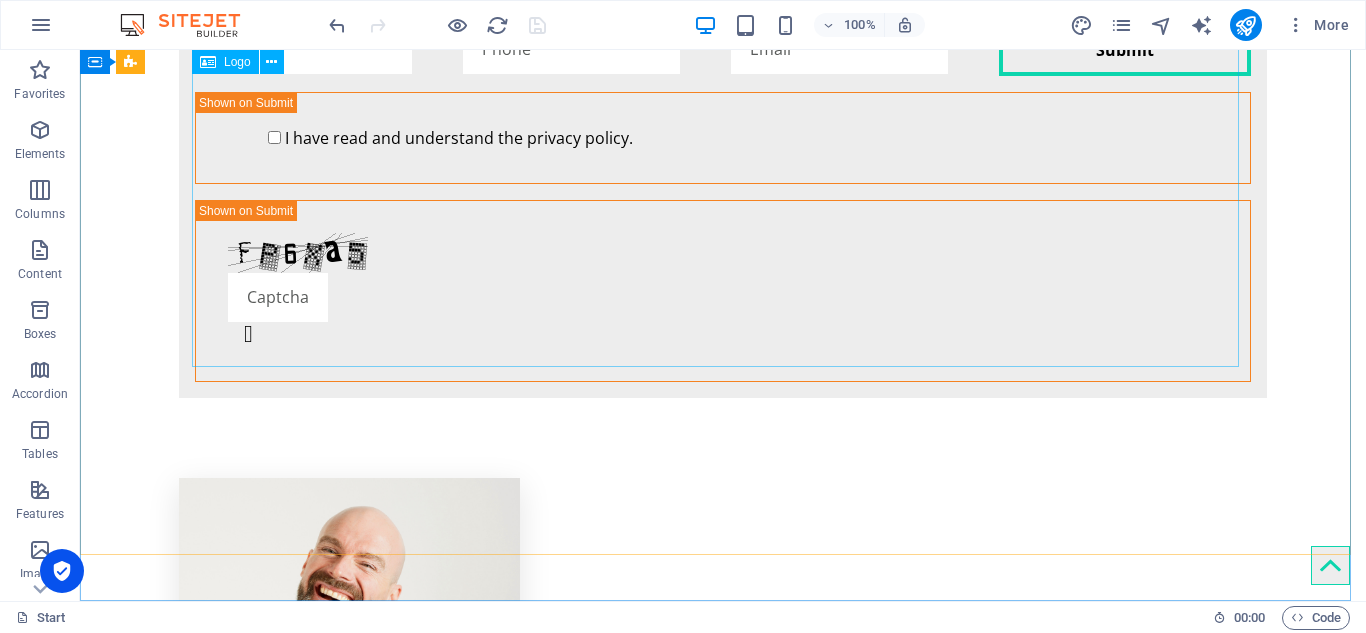 click at bounding box center [271, 62] 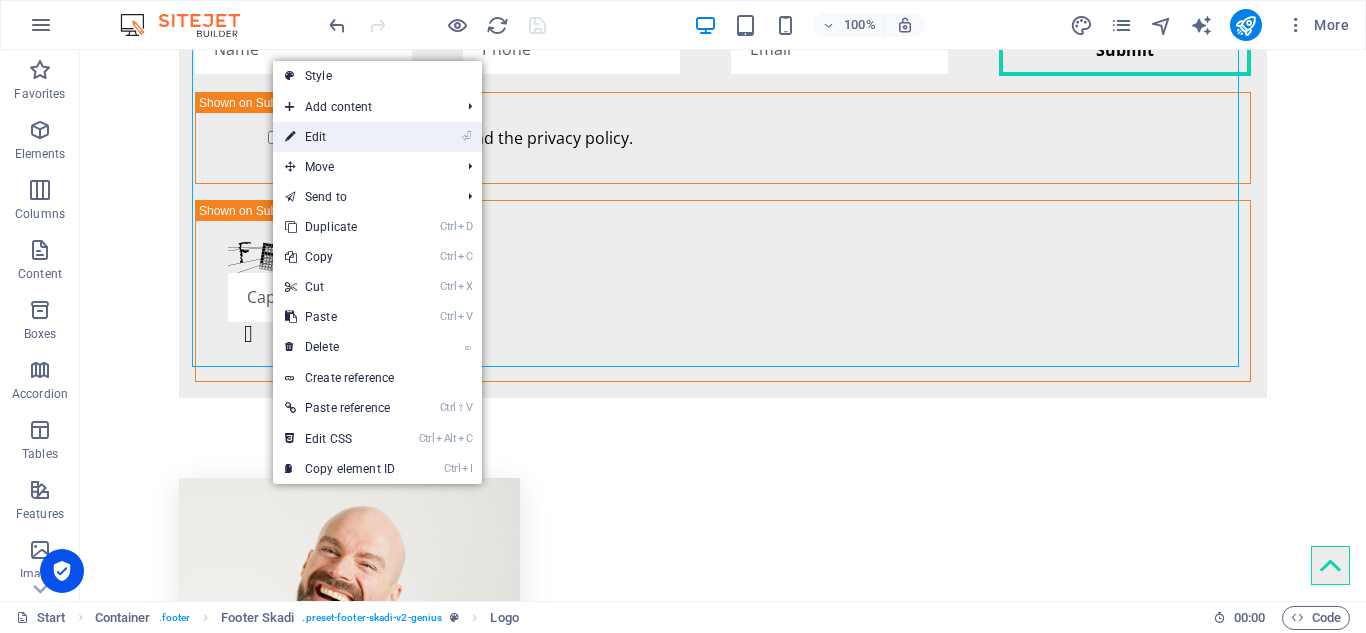click on "⏎  Edit" at bounding box center (340, 137) 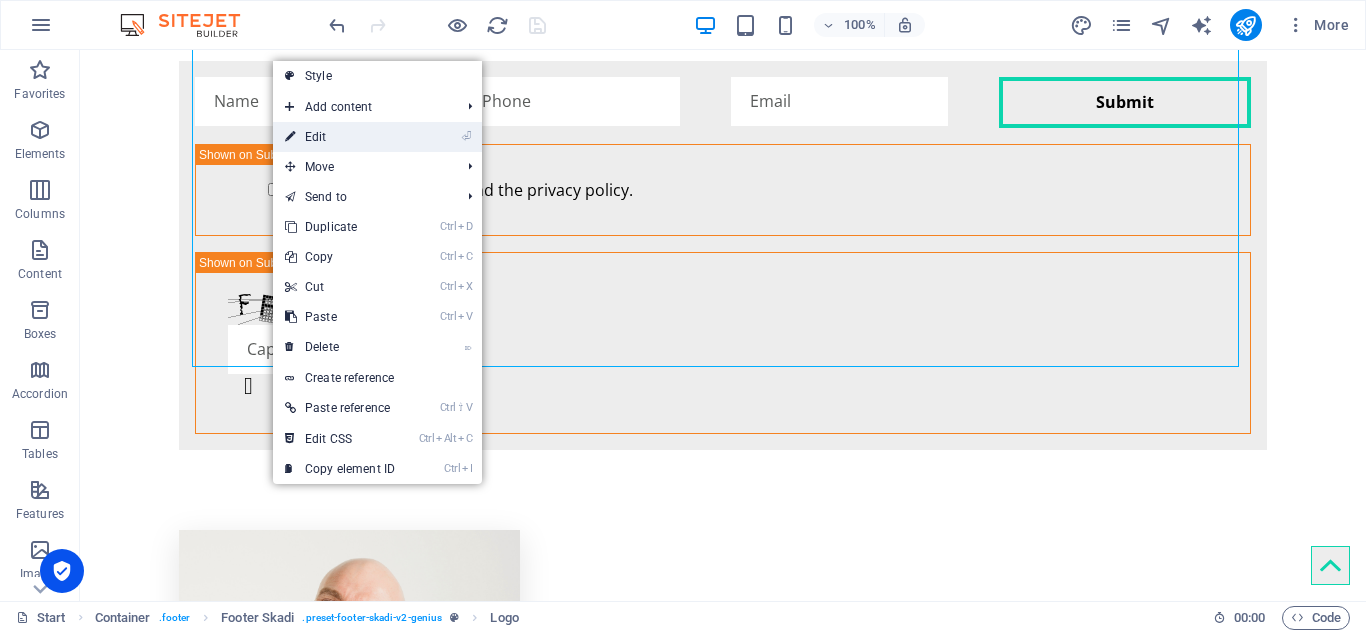 select on "px" 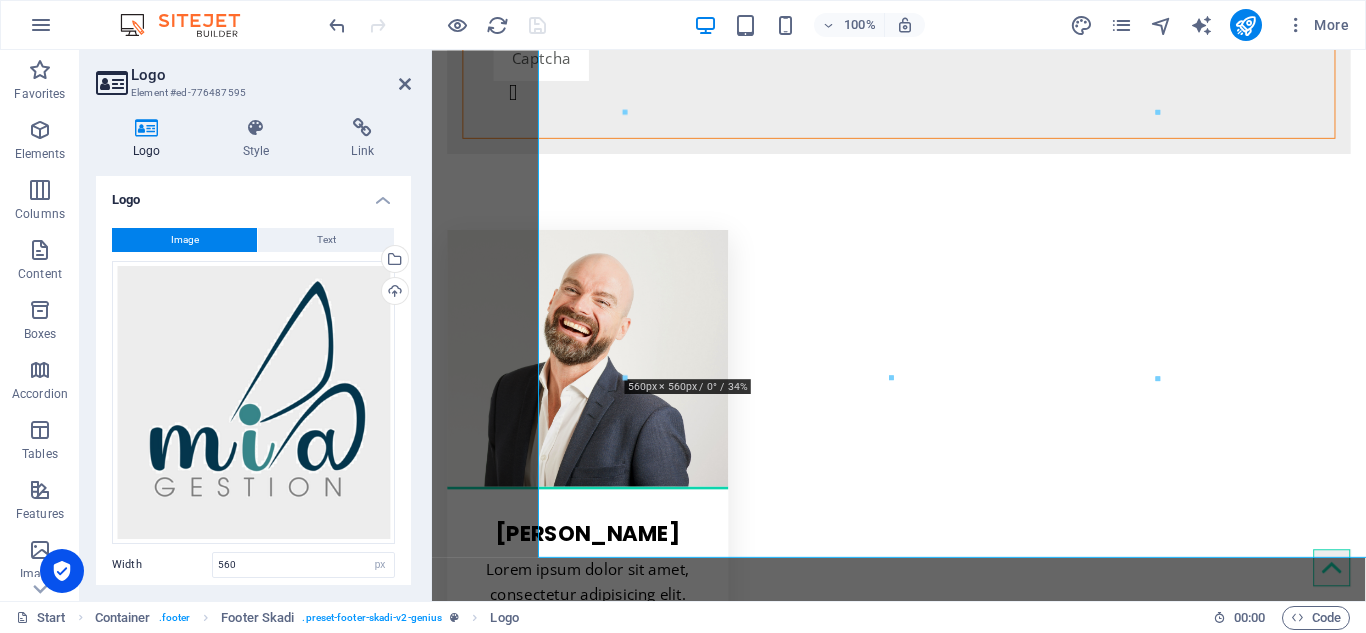 scroll, scrollTop: 4434, scrollLeft: 0, axis: vertical 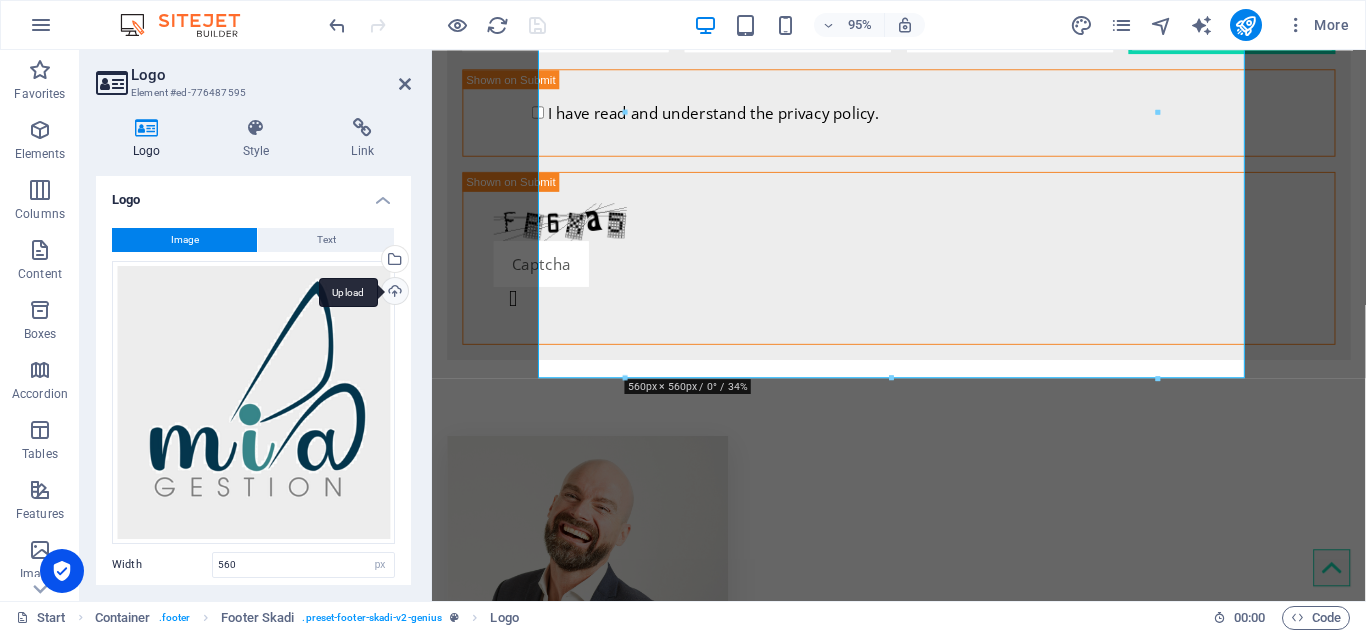 click on "Upload" at bounding box center [393, 293] 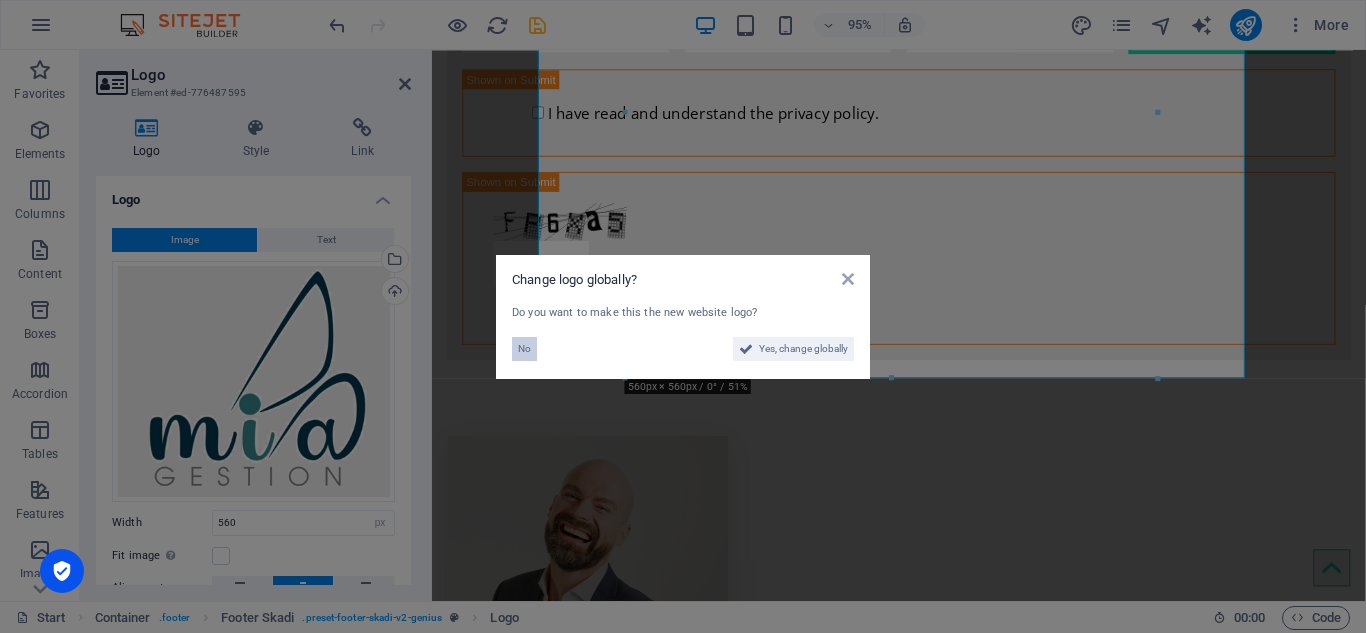 click on "No" at bounding box center [524, 349] 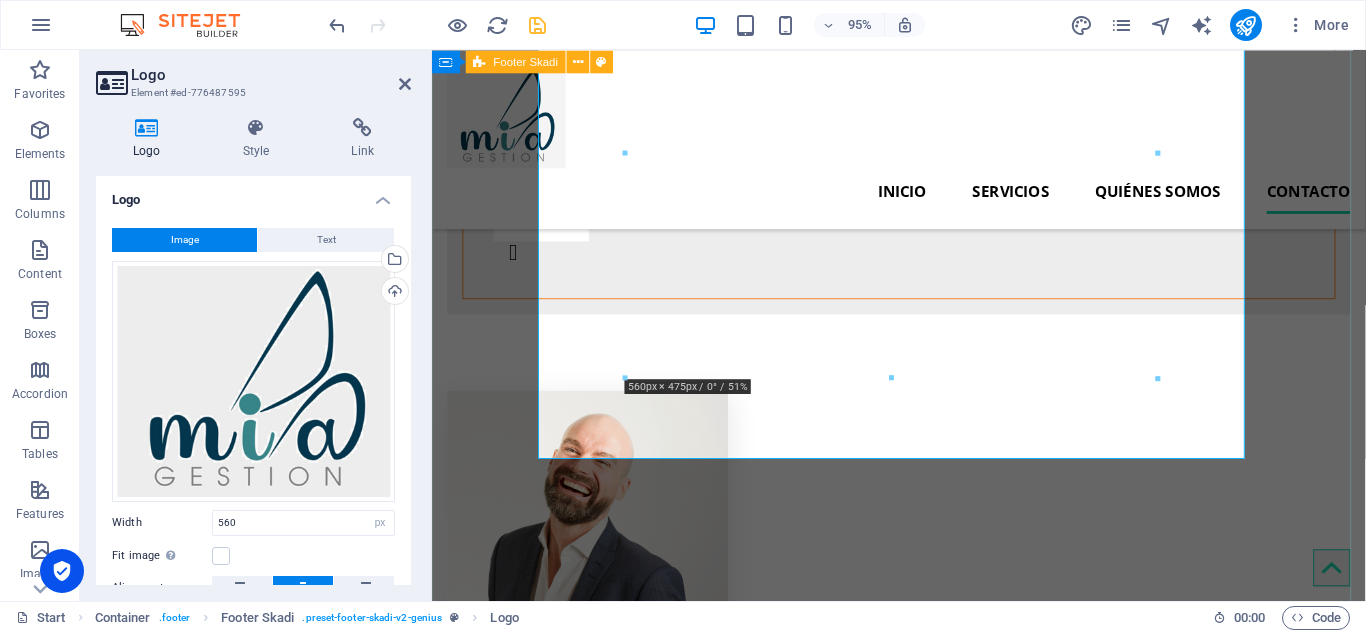 scroll, scrollTop: 4349, scrollLeft: 0, axis: vertical 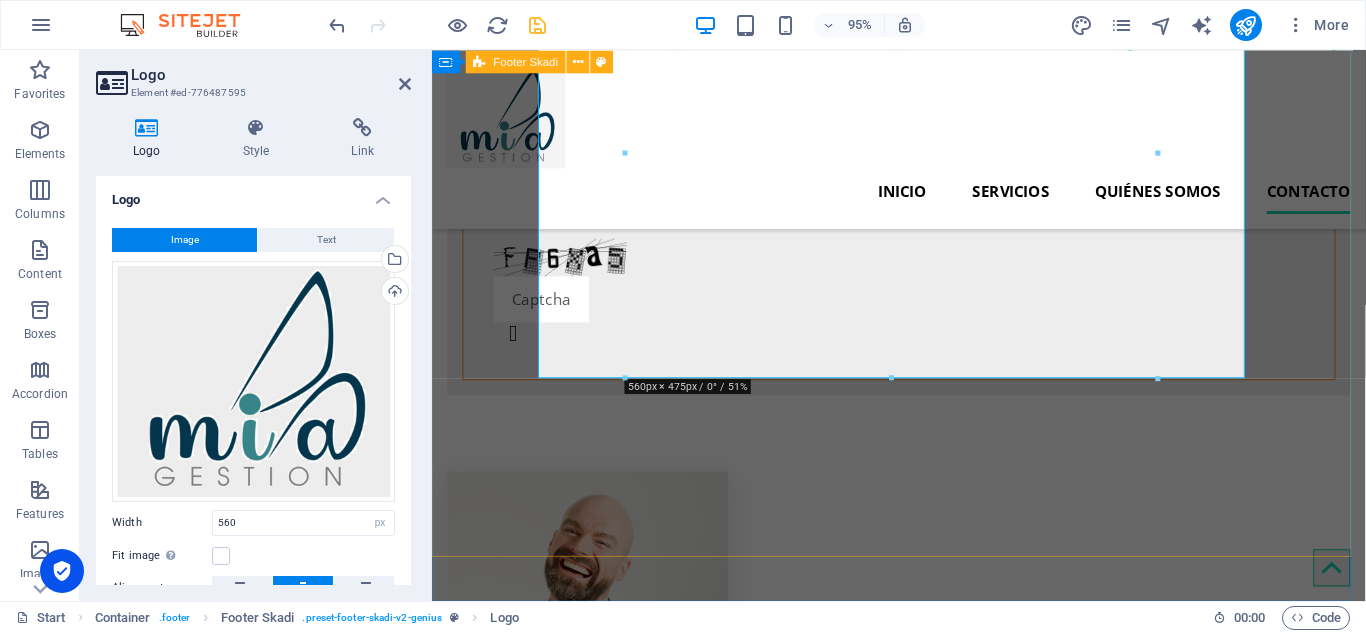 click at bounding box center (923, 5503) 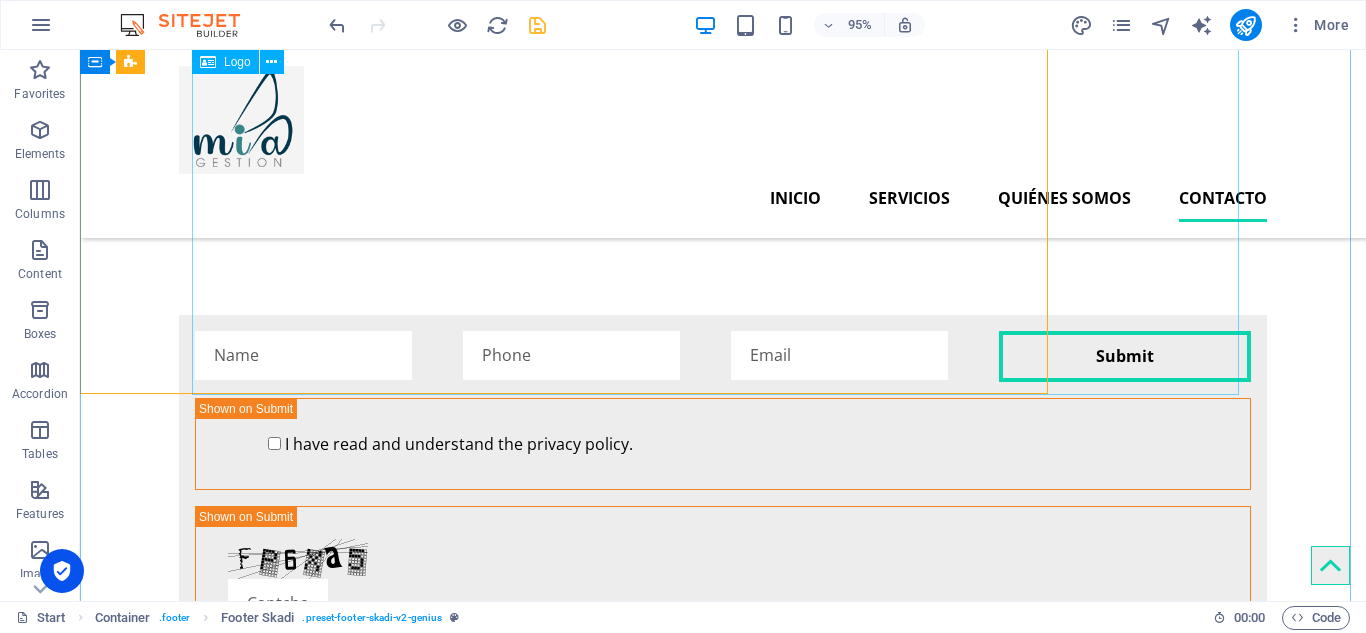 scroll, scrollTop: 4538, scrollLeft: 0, axis: vertical 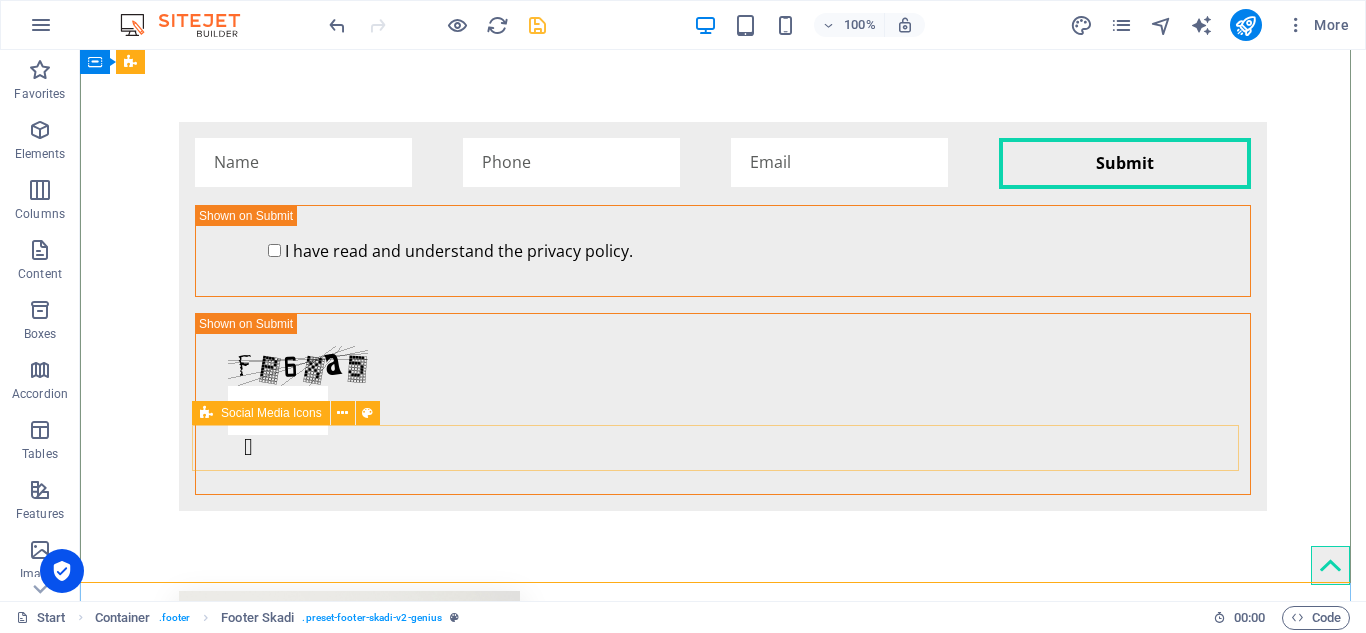 click at bounding box center (723, 6192) 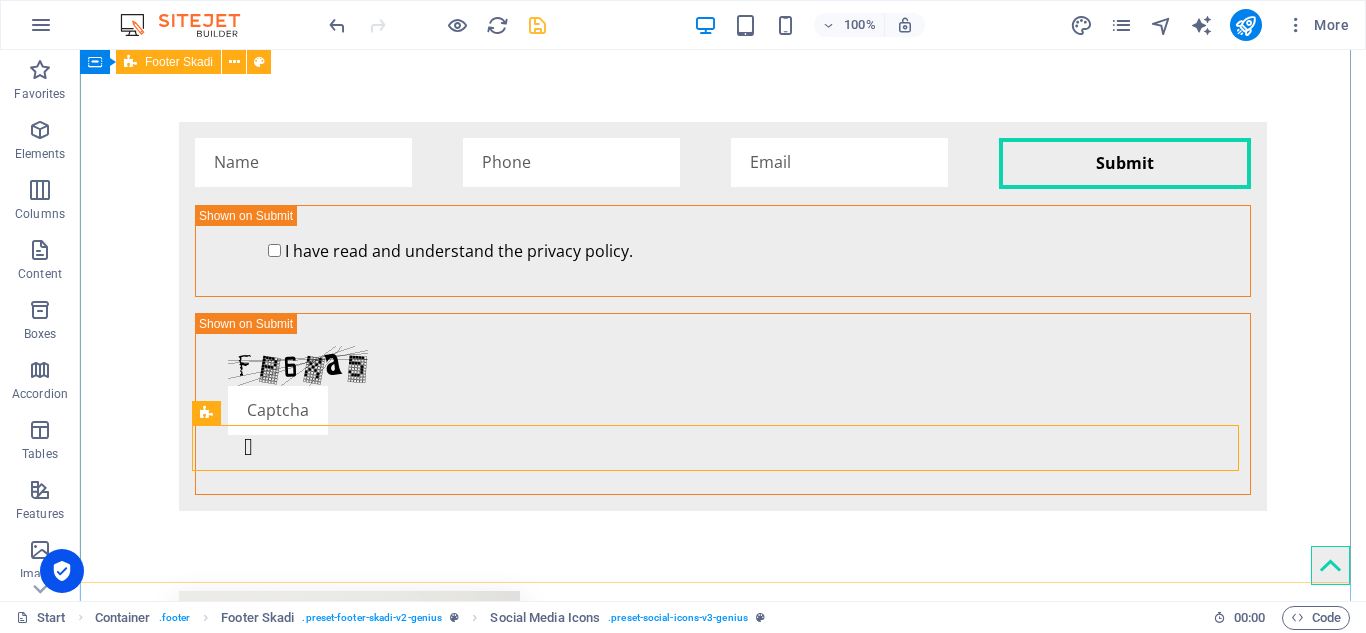 click at bounding box center [723, 5939] 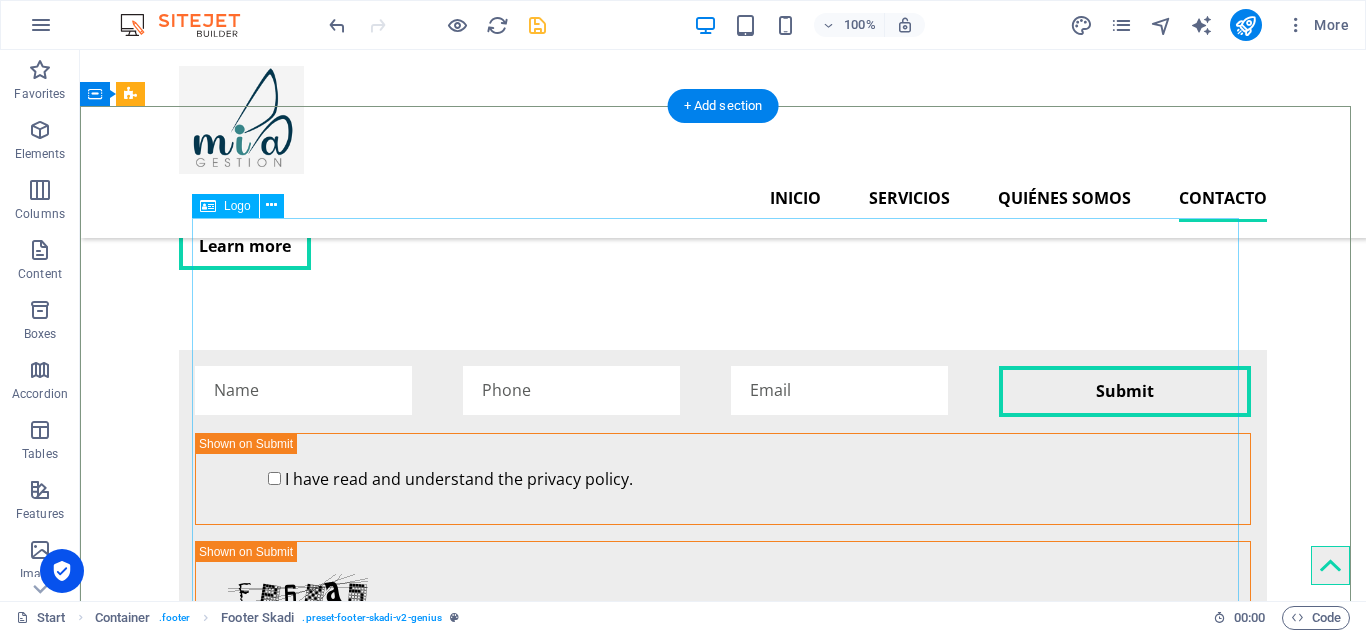 scroll, scrollTop: 4238, scrollLeft: 0, axis: vertical 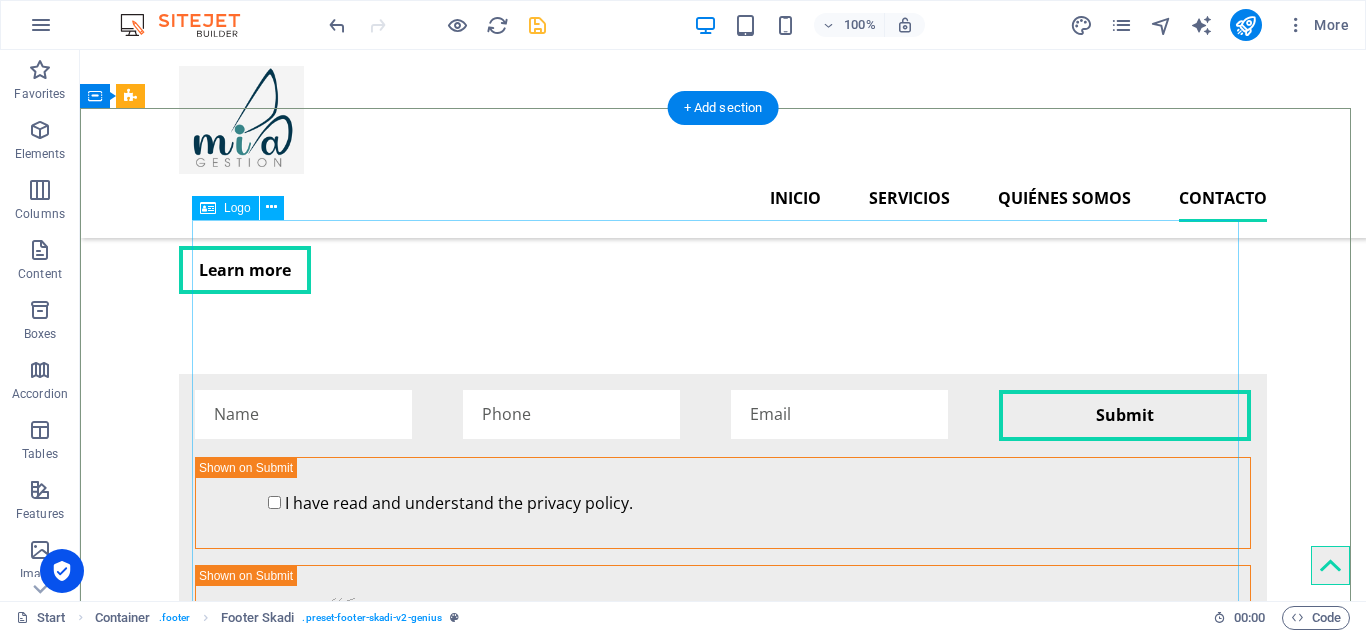 click at bounding box center [723, 6072] 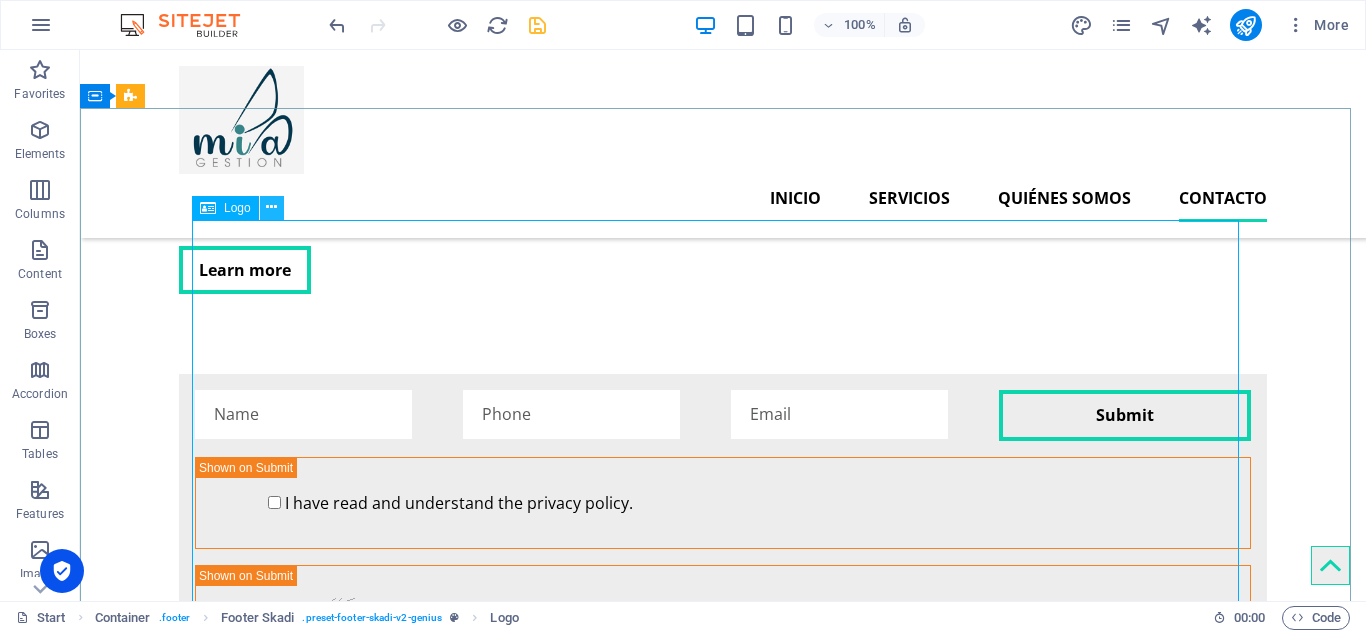 click at bounding box center [271, 207] 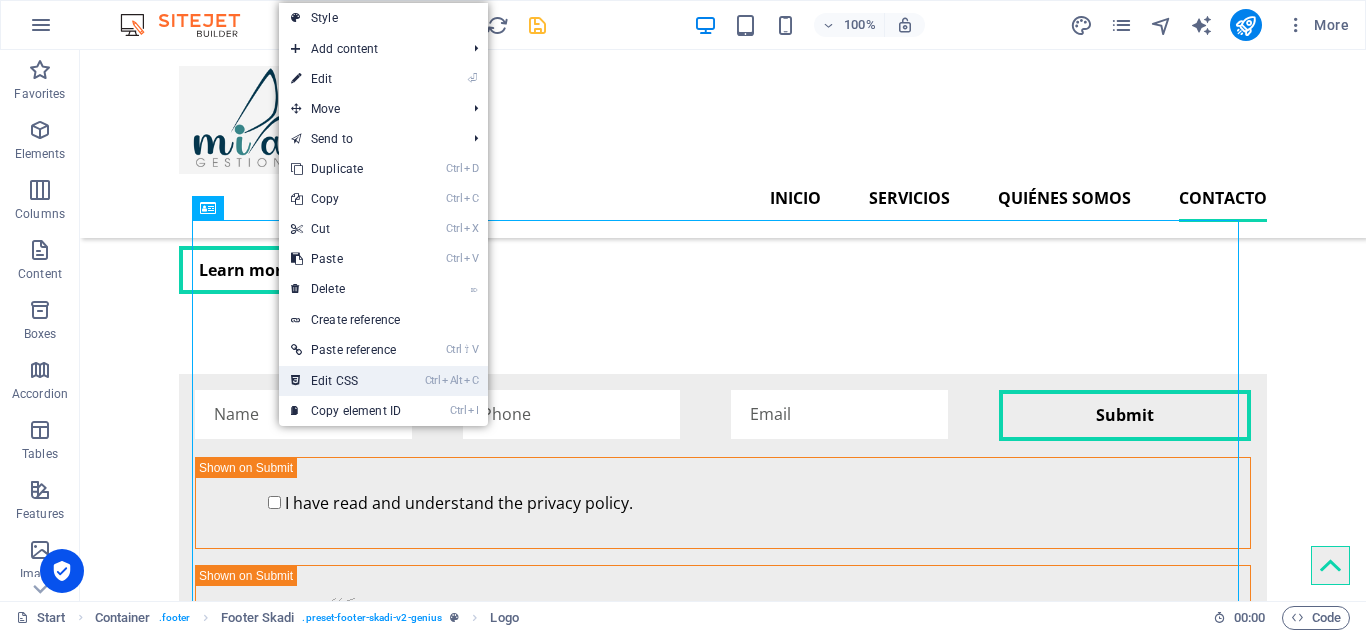 click on "Ctrl Alt C  Edit CSS" at bounding box center (346, 381) 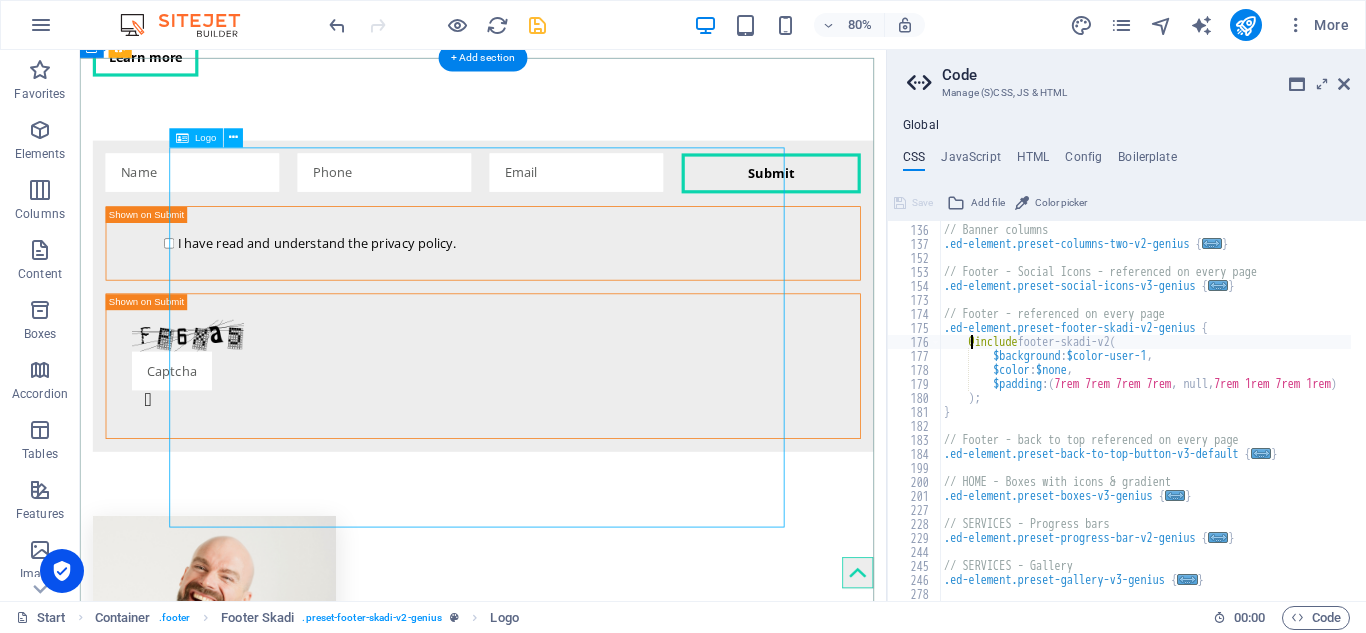 scroll, scrollTop: 4084, scrollLeft: 0, axis: vertical 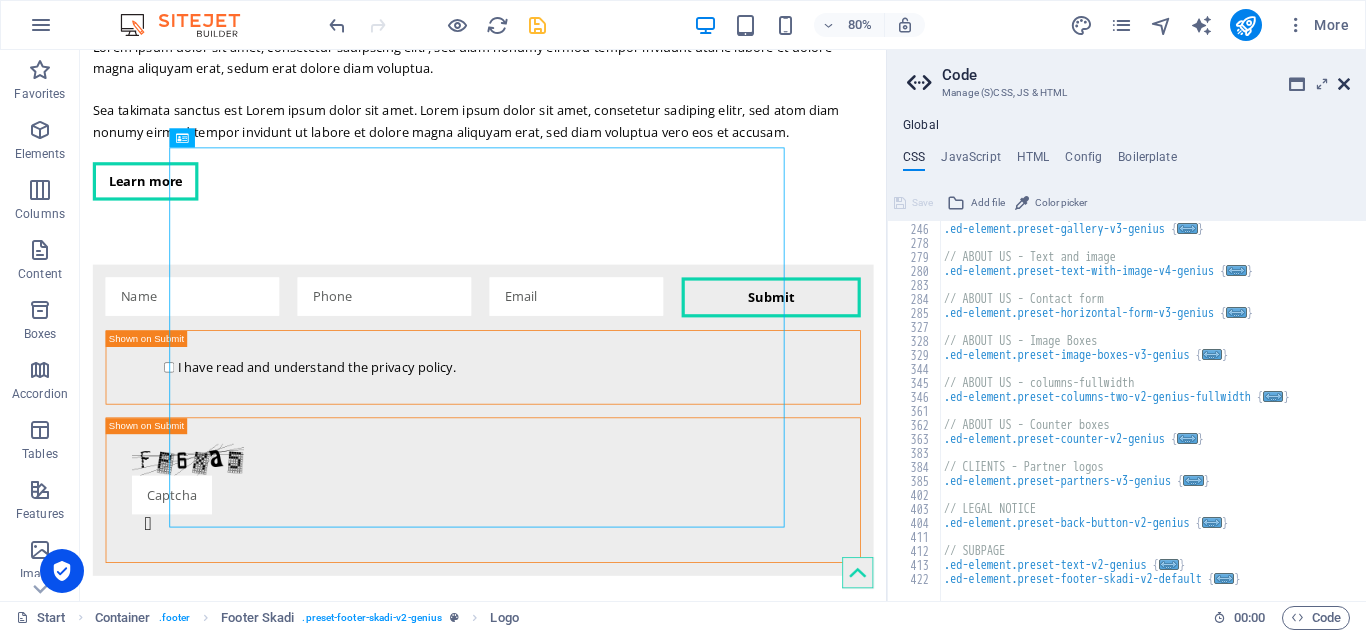 click at bounding box center (1344, 84) 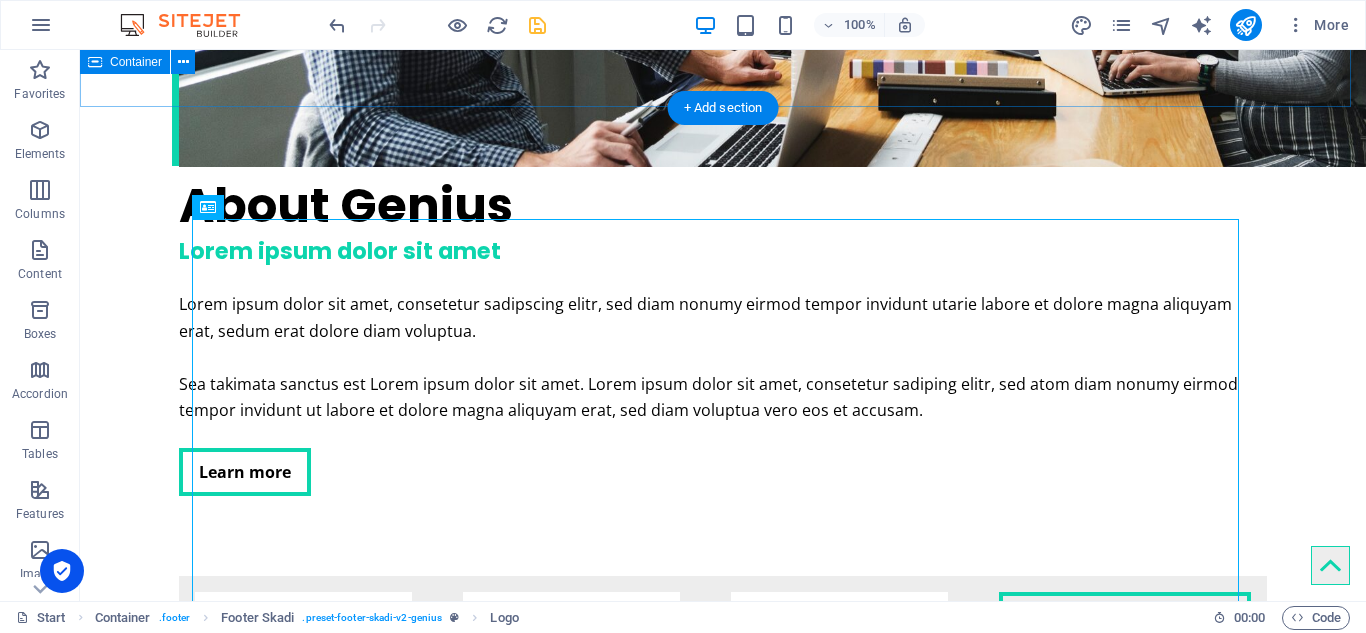 scroll, scrollTop: 4239, scrollLeft: 0, axis: vertical 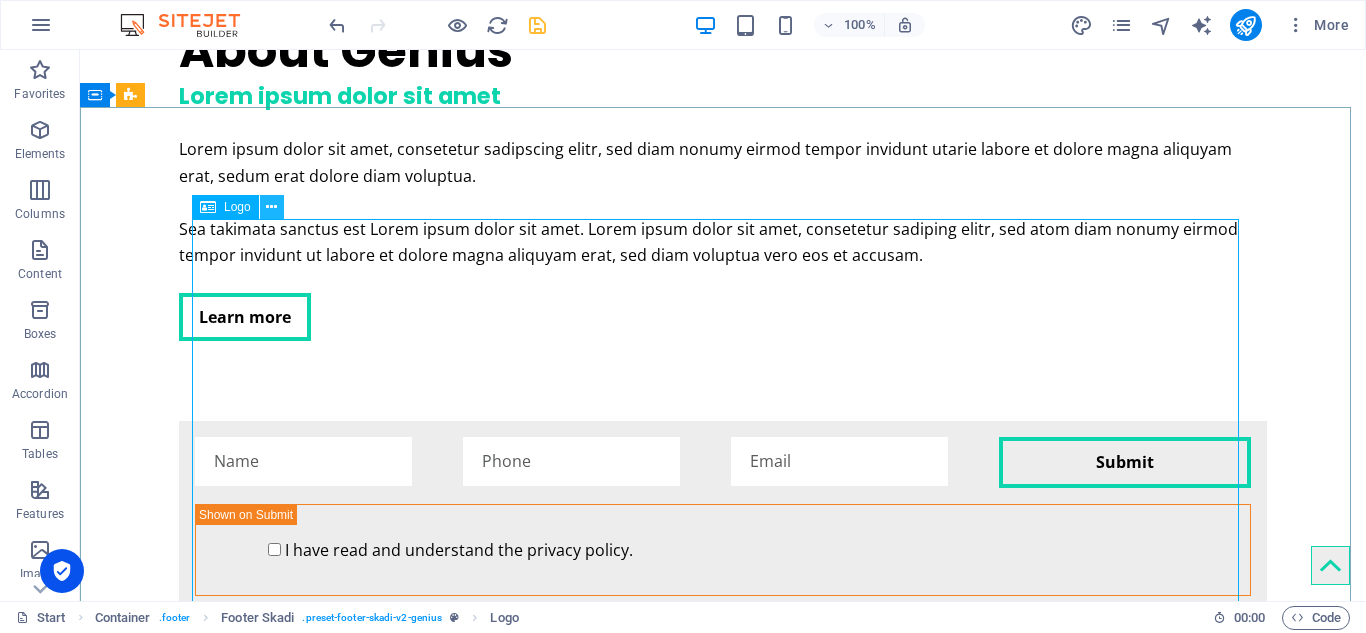 click at bounding box center [271, 207] 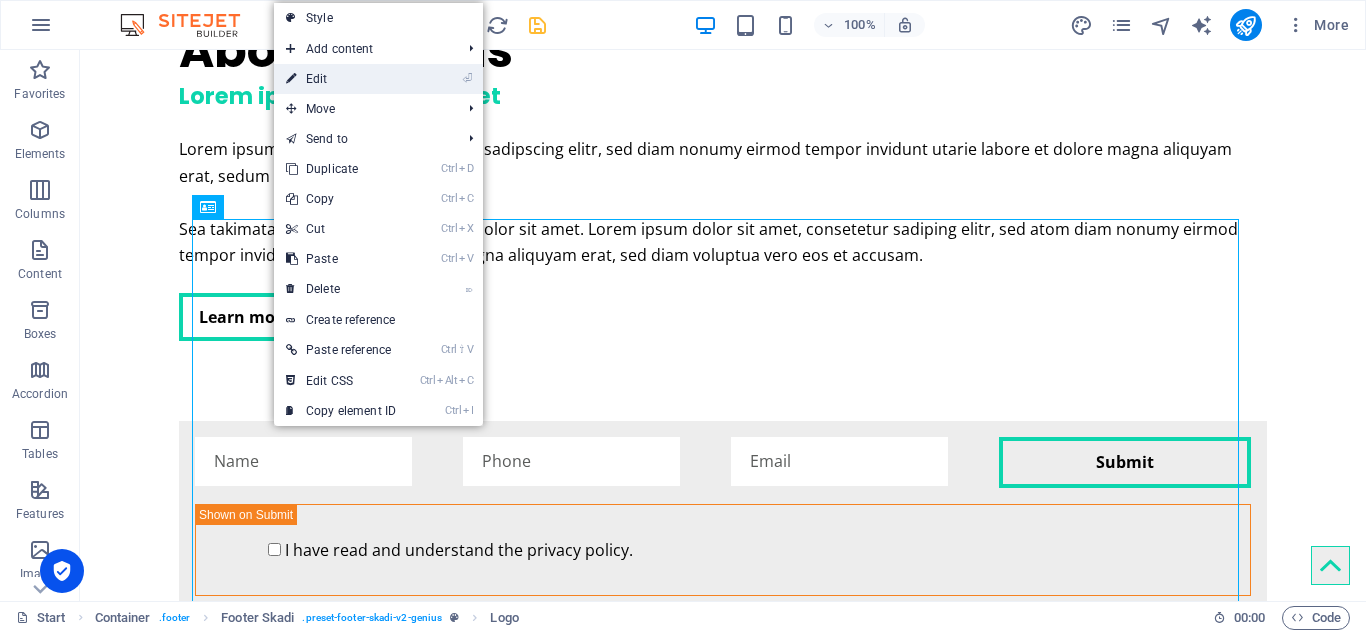 click on "⏎  Edit" at bounding box center (341, 79) 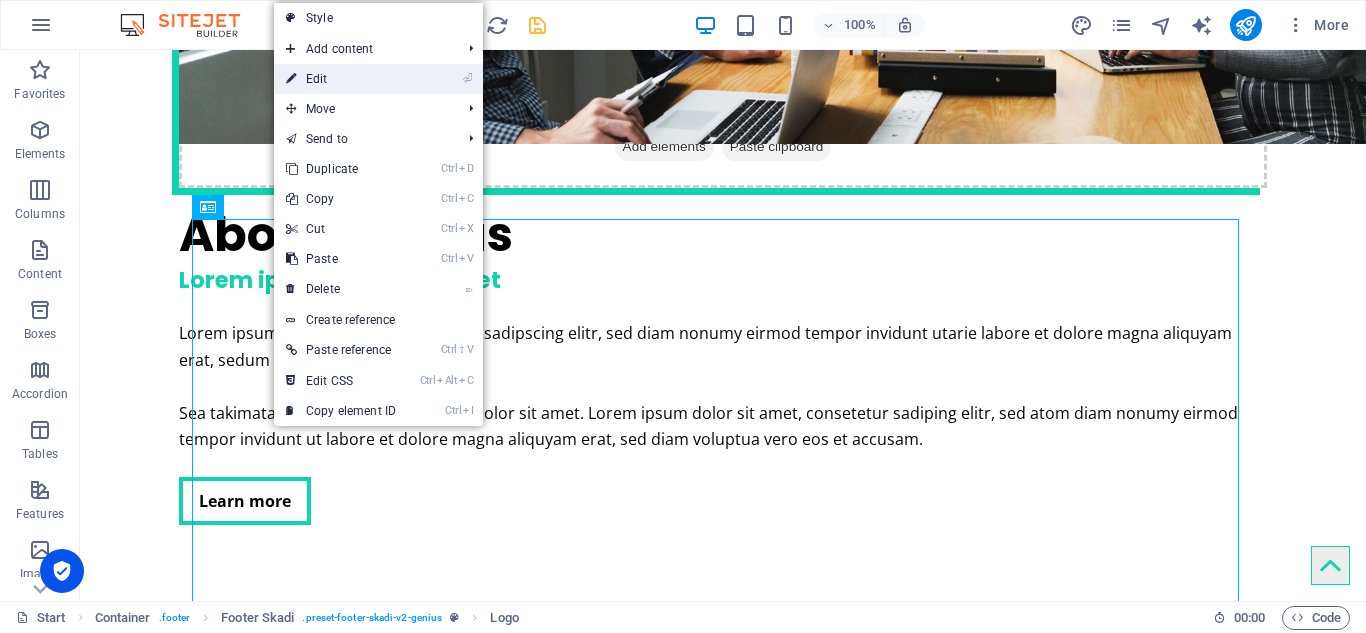 select on "px" 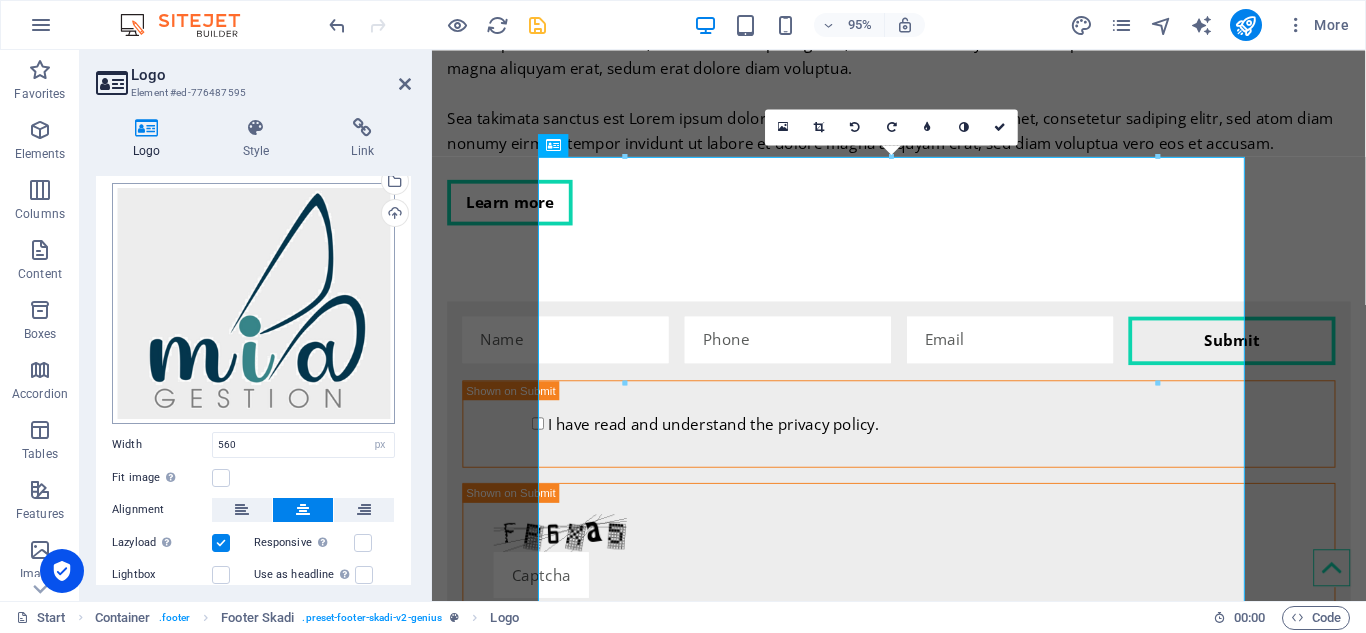 scroll, scrollTop: 177, scrollLeft: 0, axis: vertical 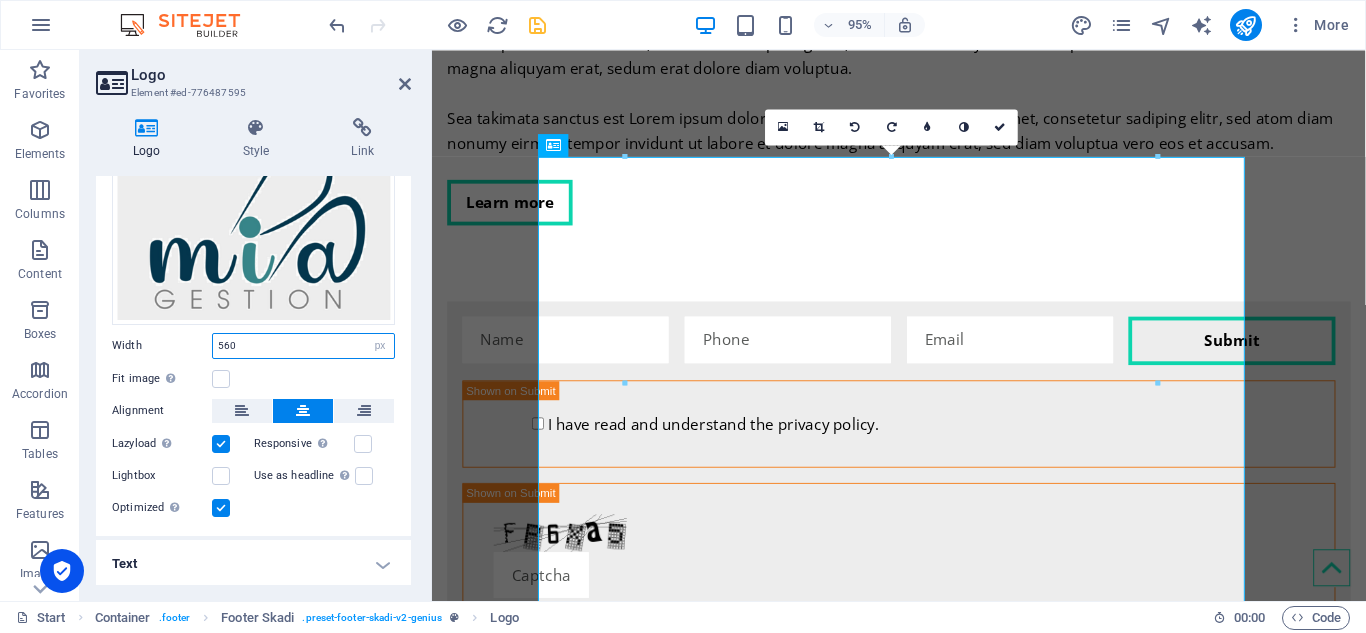 drag, startPoint x: 251, startPoint y: 345, endPoint x: 215, endPoint y: 339, distance: 36.496574 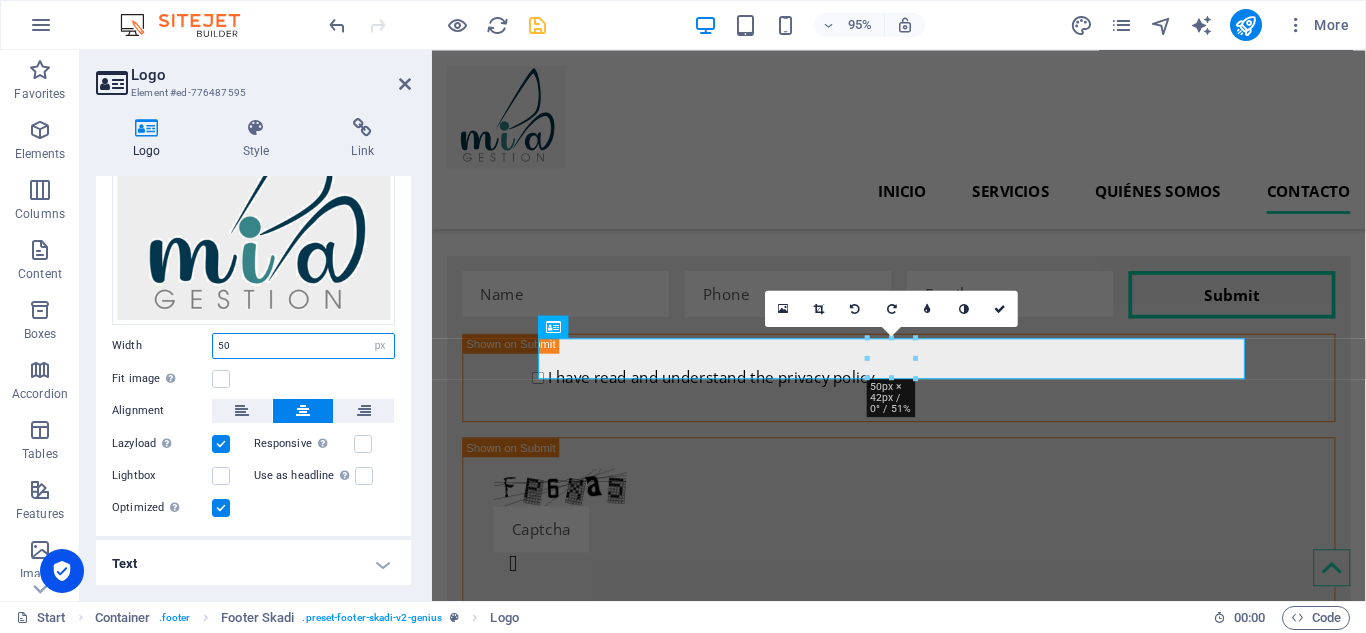 scroll, scrollTop: 3916, scrollLeft: 0, axis: vertical 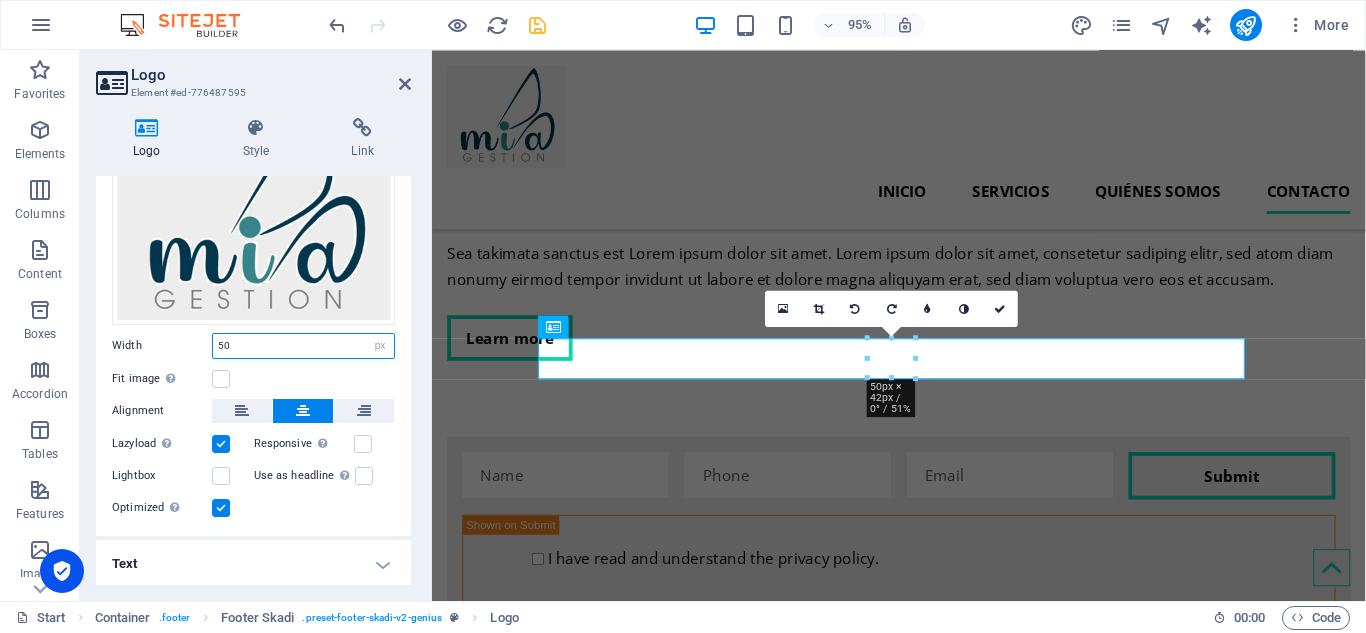 type on "5" 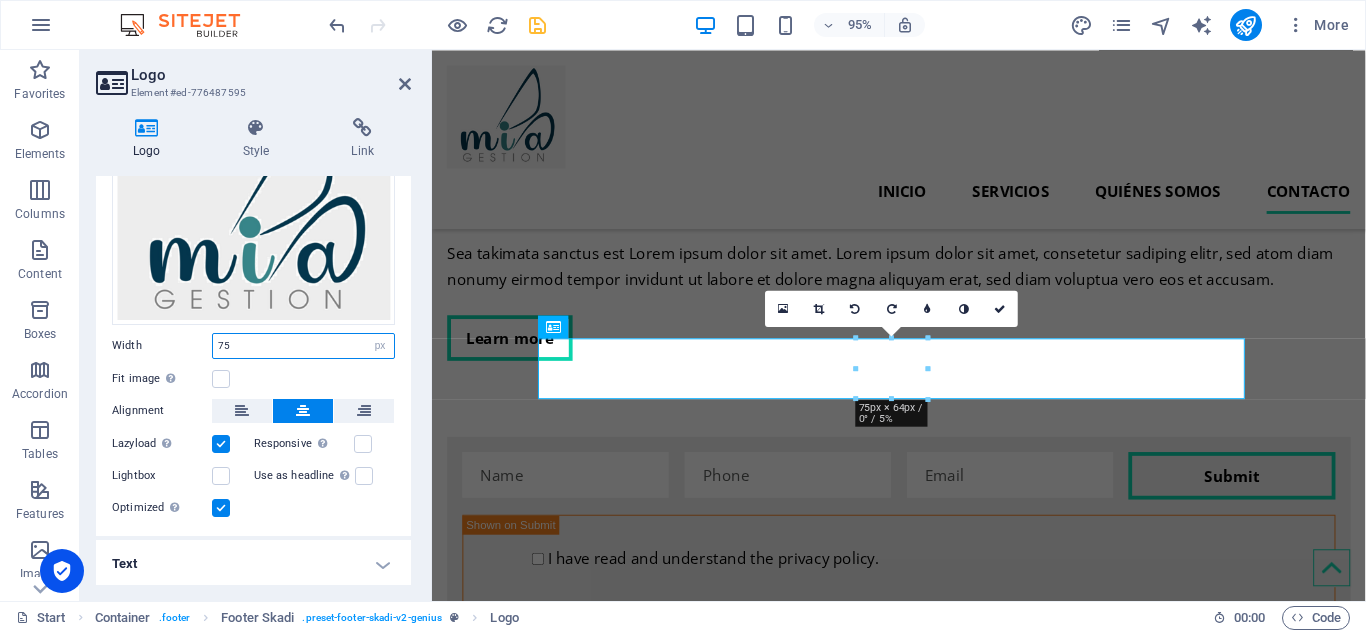 drag, startPoint x: 251, startPoint y: 344, endPoint x: 197, endPoint y: 336, distance: 54.589375 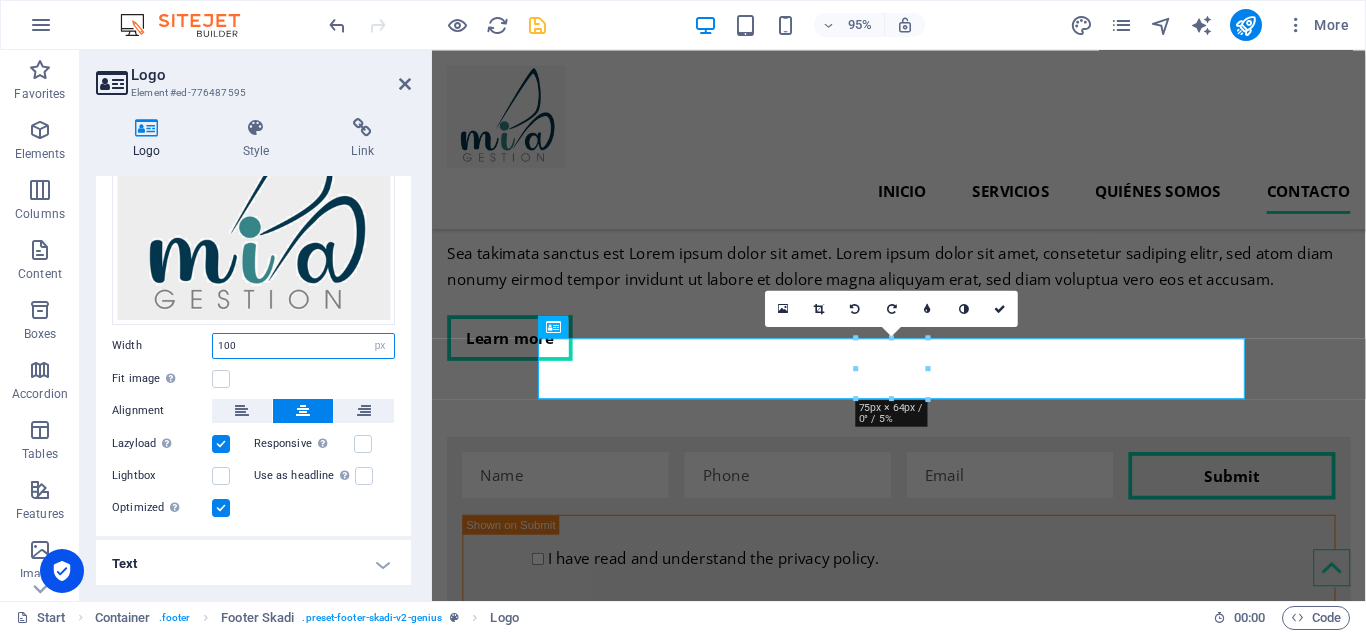type on "100" 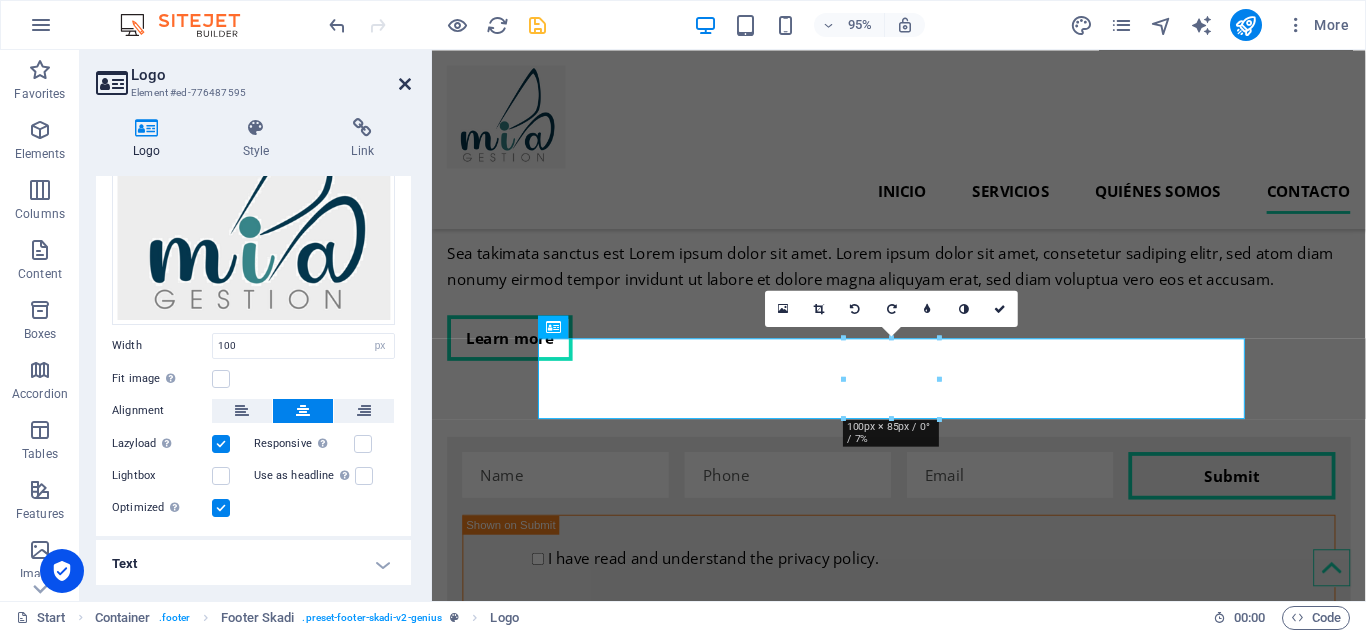 click at bounding box center (405, 84) 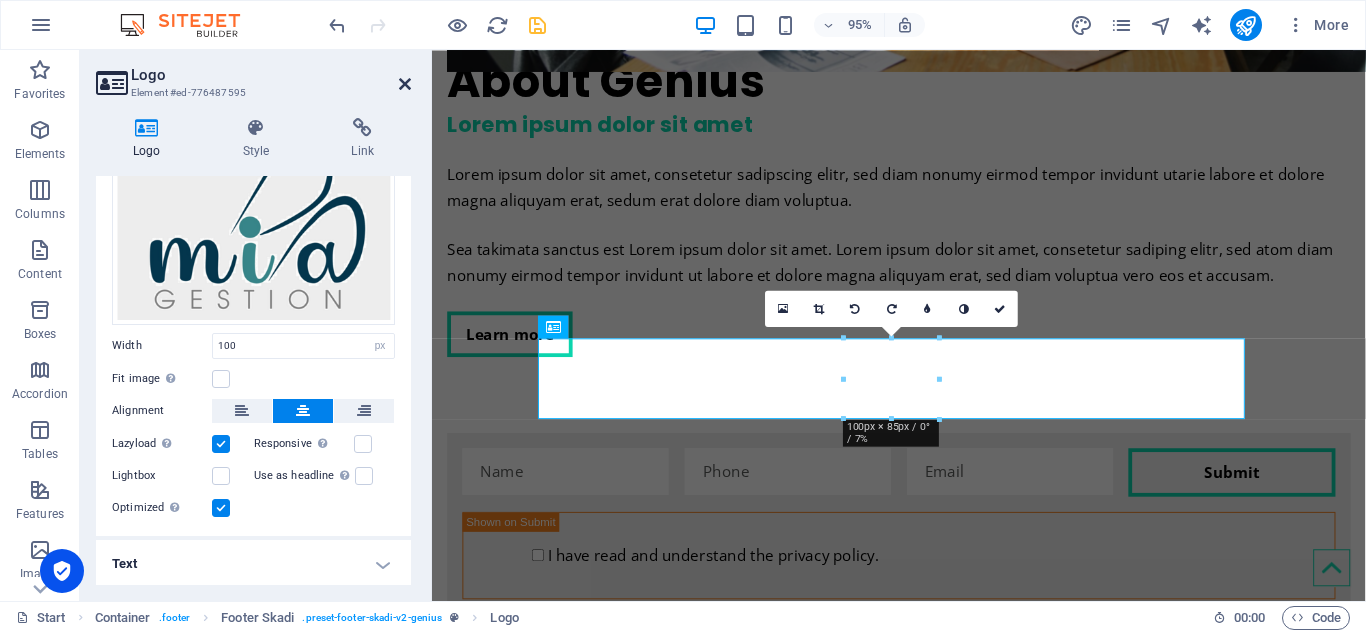 scroll, scrollTop: 4088, scrollLeft: 0, axis: vertical 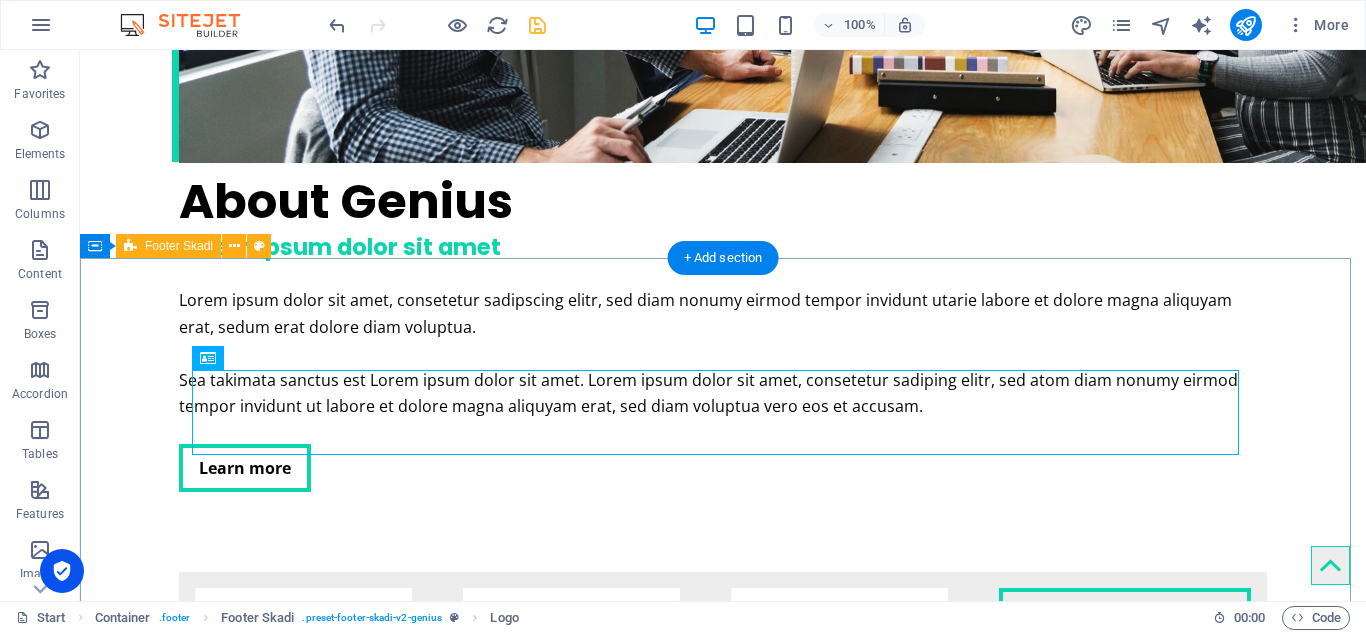 click at bounding box center [723, 6194] 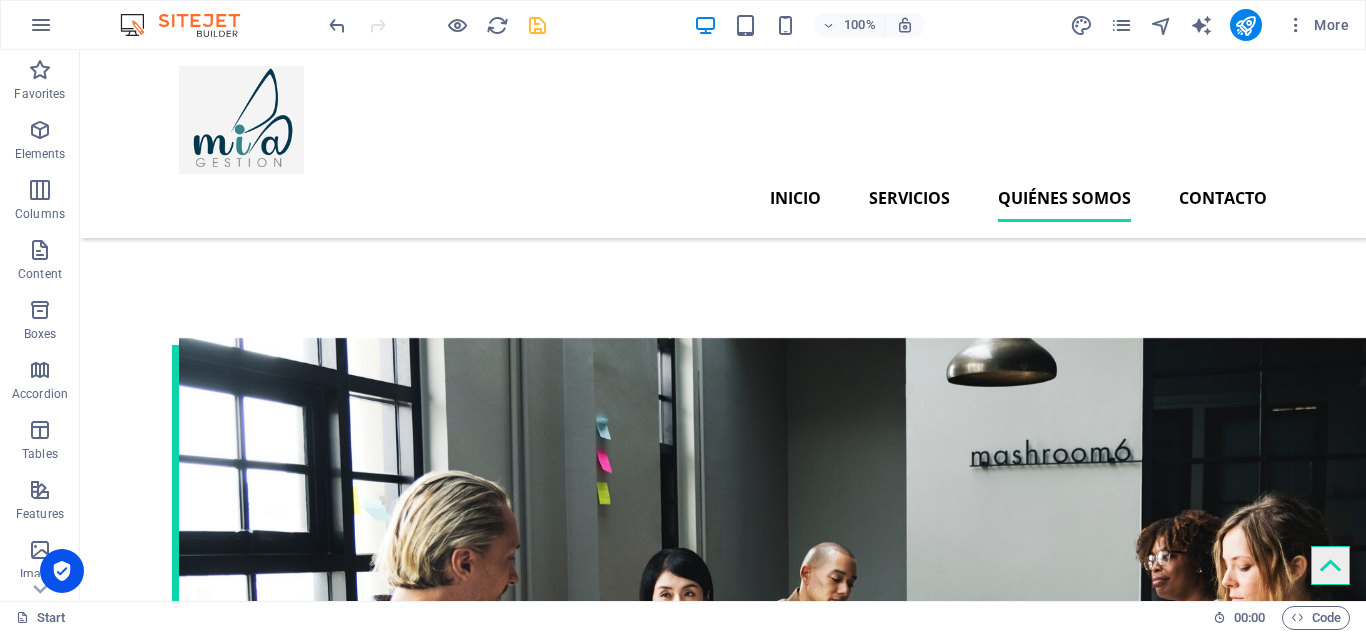 scroll, scrollTop: 3288, scrollLeft: 0, axis: vertical 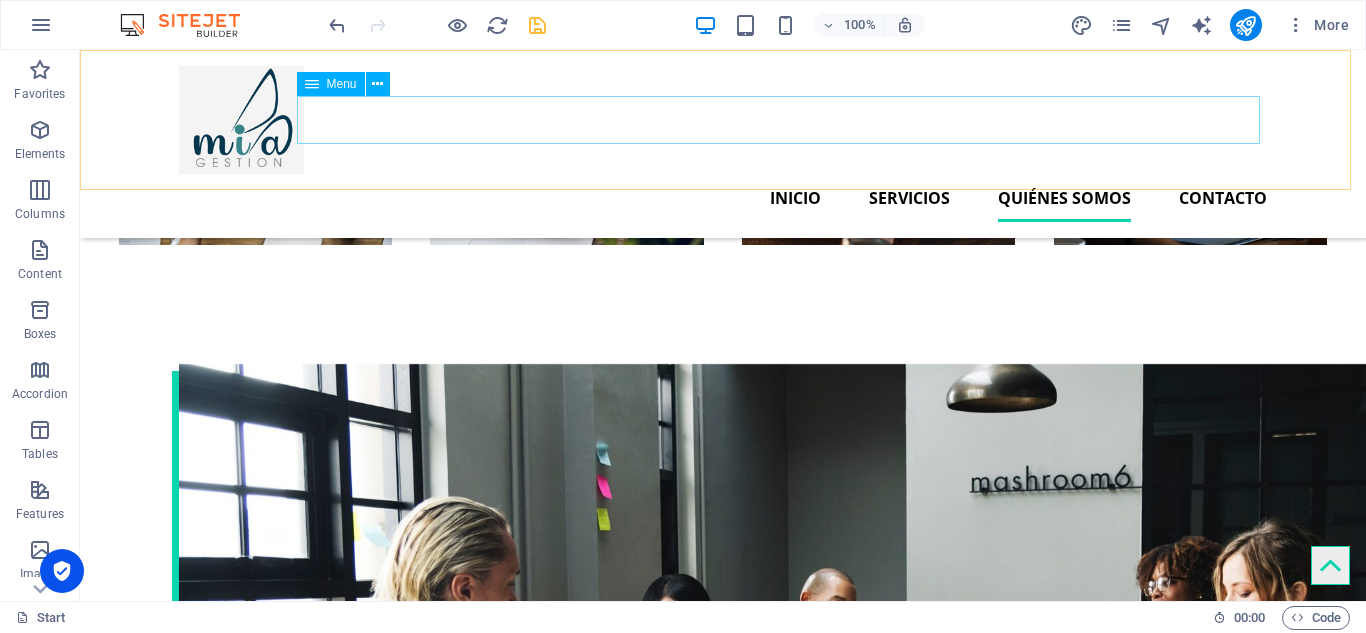 click on "Inicio Servicios Quiénes somos Contacto" at bounding box center (723, 198) 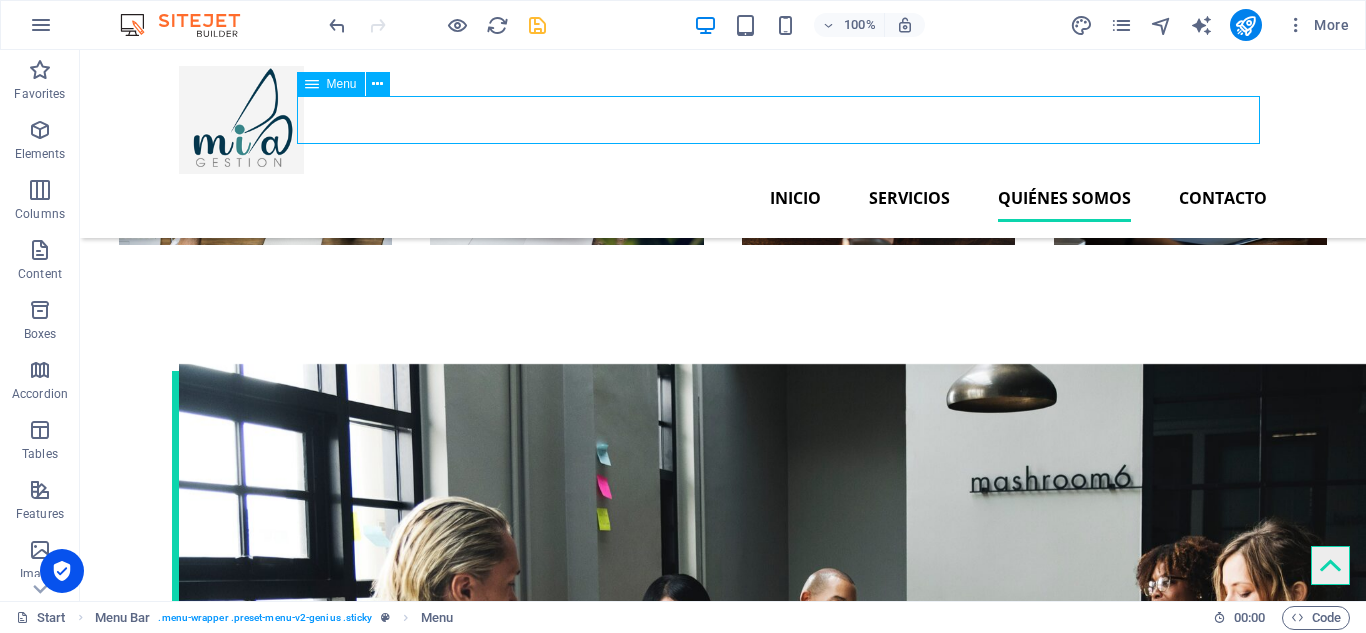 click on "Inicio Servicios Quiénes somos Contacto" at bounding box center (723, 198) 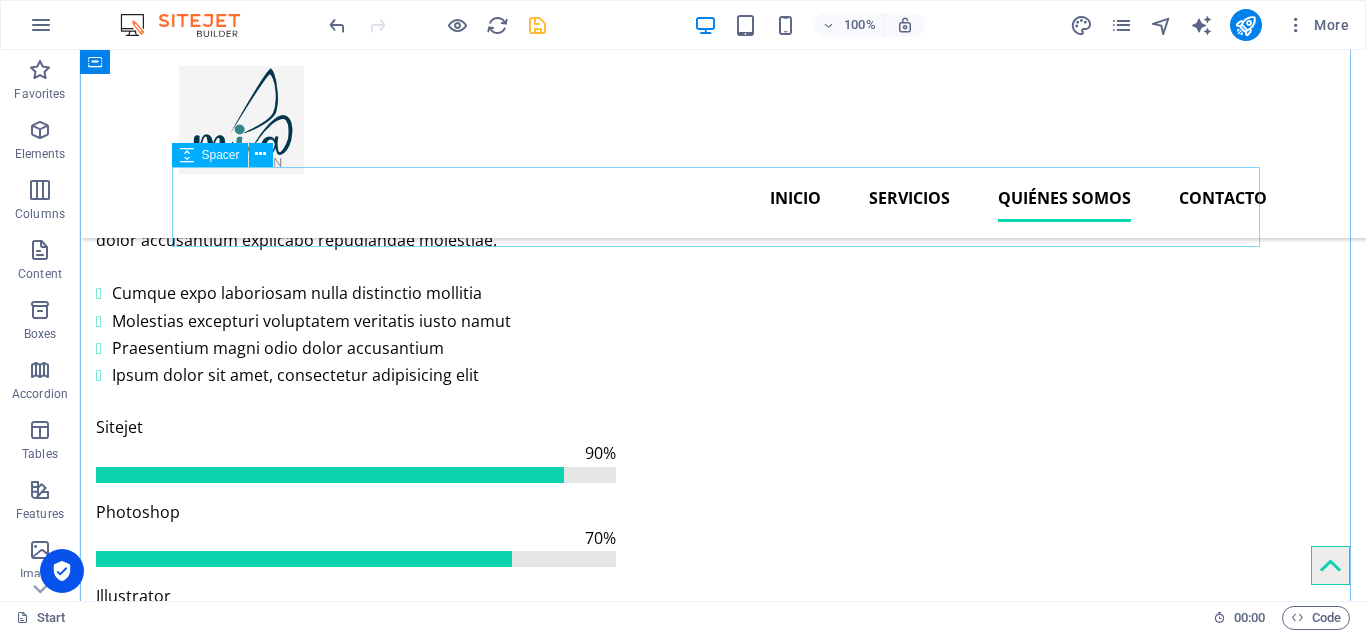scroll, scrollTop: 2188, scrollLeft: 0, axis: vertical 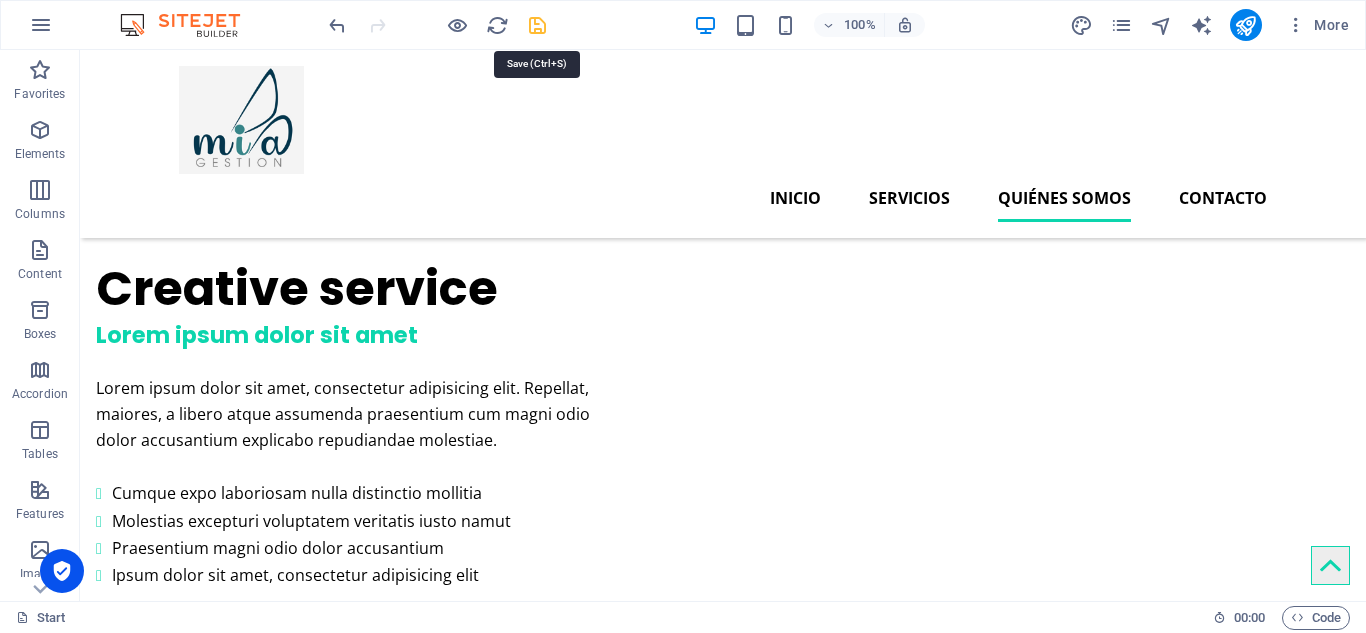 click at bounding box center (537, 25) 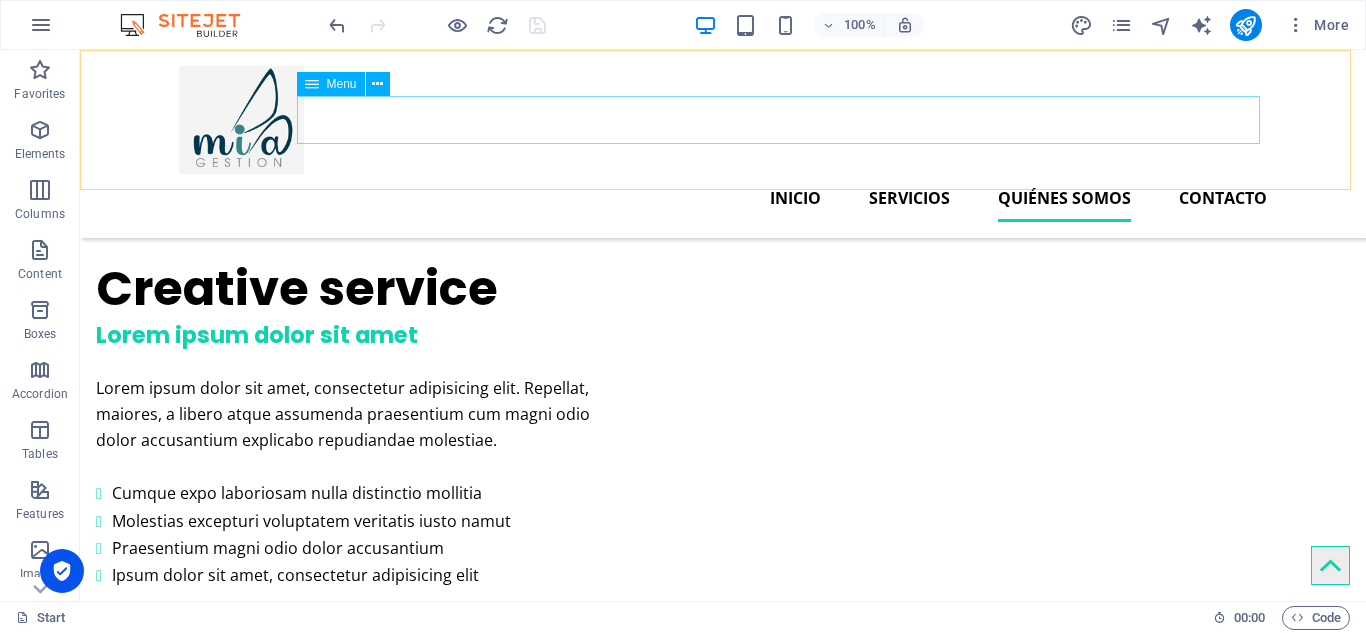 click on "Inicio Servicios Quiénes somos Contacto" at bounding box center [723, 198] 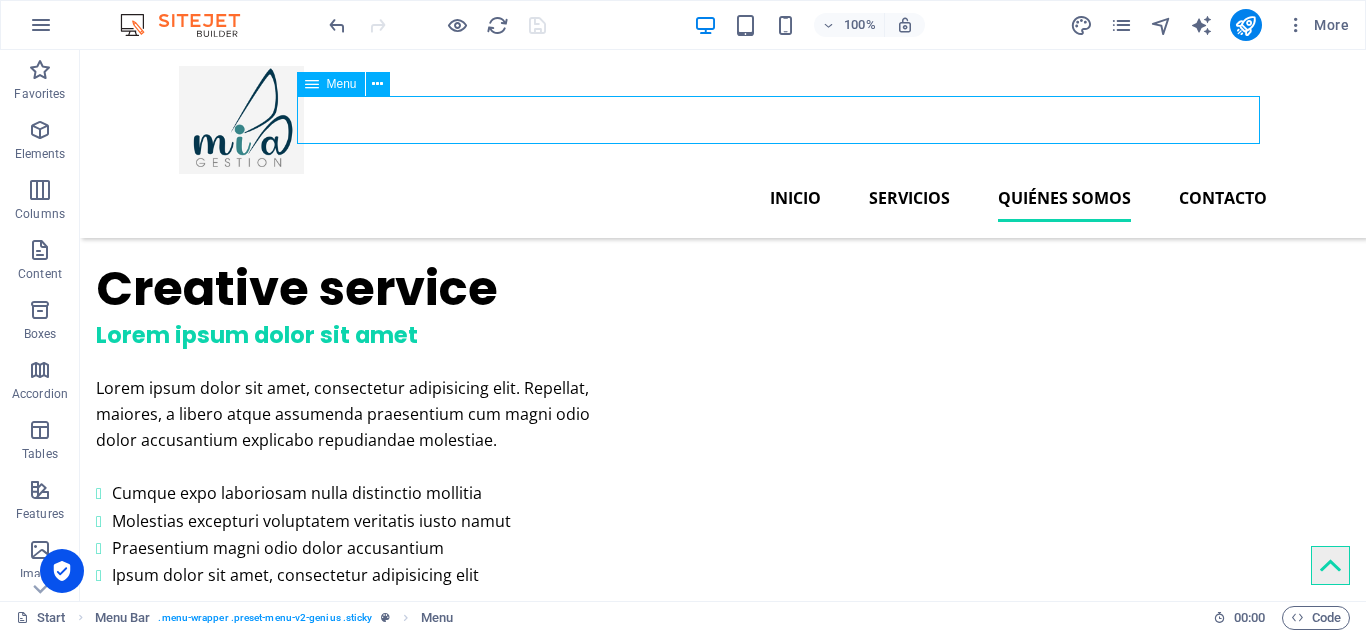 drag, startPoint x: 615, startPoint y: 127, endPoint x: 714, endPoint y: 121, distance: 99.18165 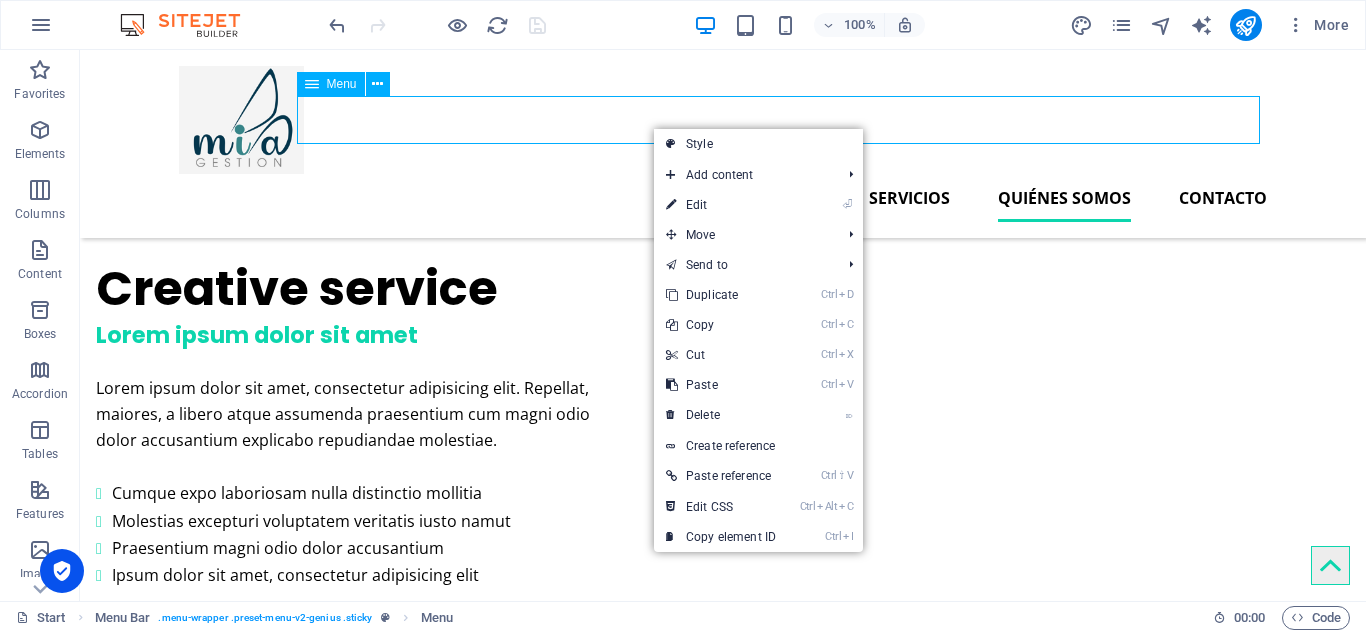 click on "Inicio Servicios Quiénes somos Contacto" at bounding box center (723, 198) 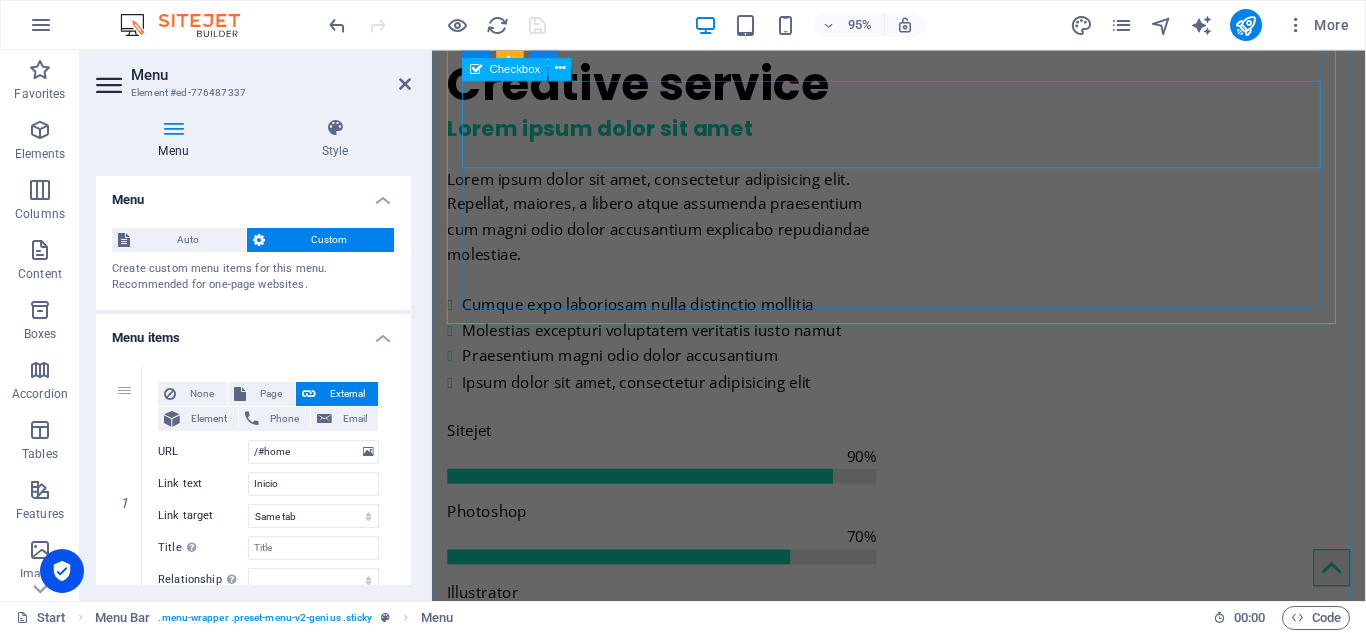scroll, scrollTop: 0, scrollLeft: 0, axis: both 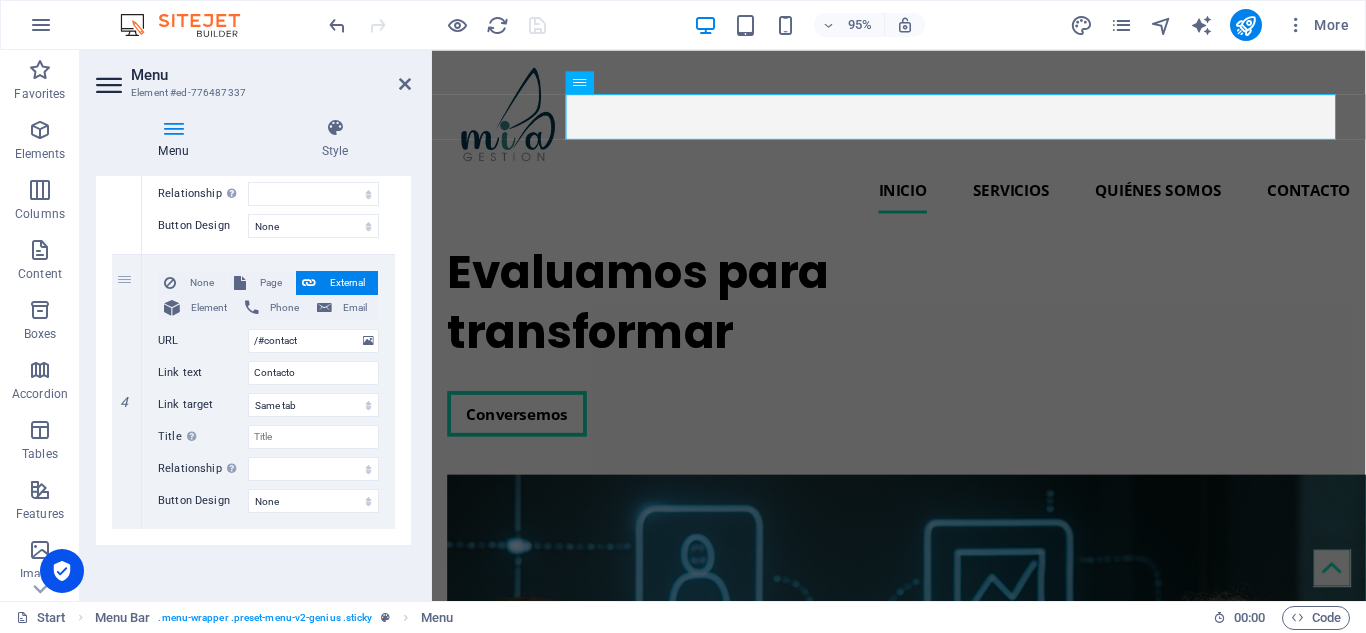 drag, startPoint x: 126, startPoint y: 260, endPoint x: 104, endPoint y: 267, distance: 23.086792 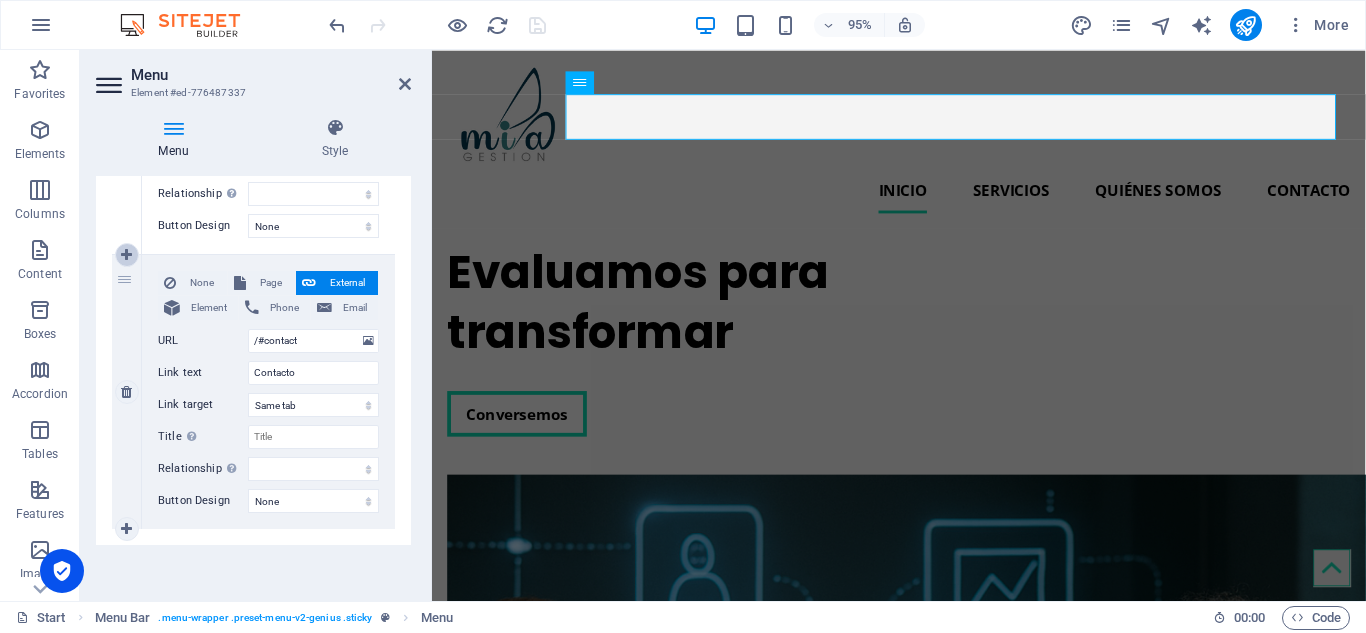 click at bounding box center (126, 255) 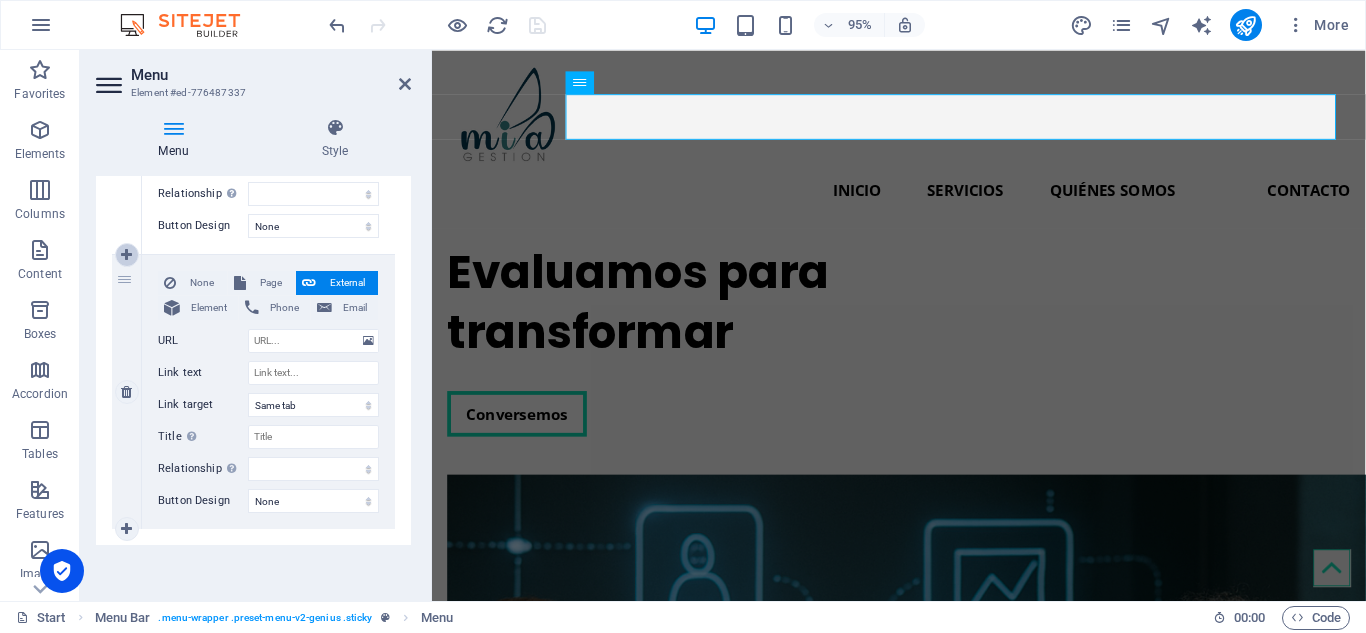 select 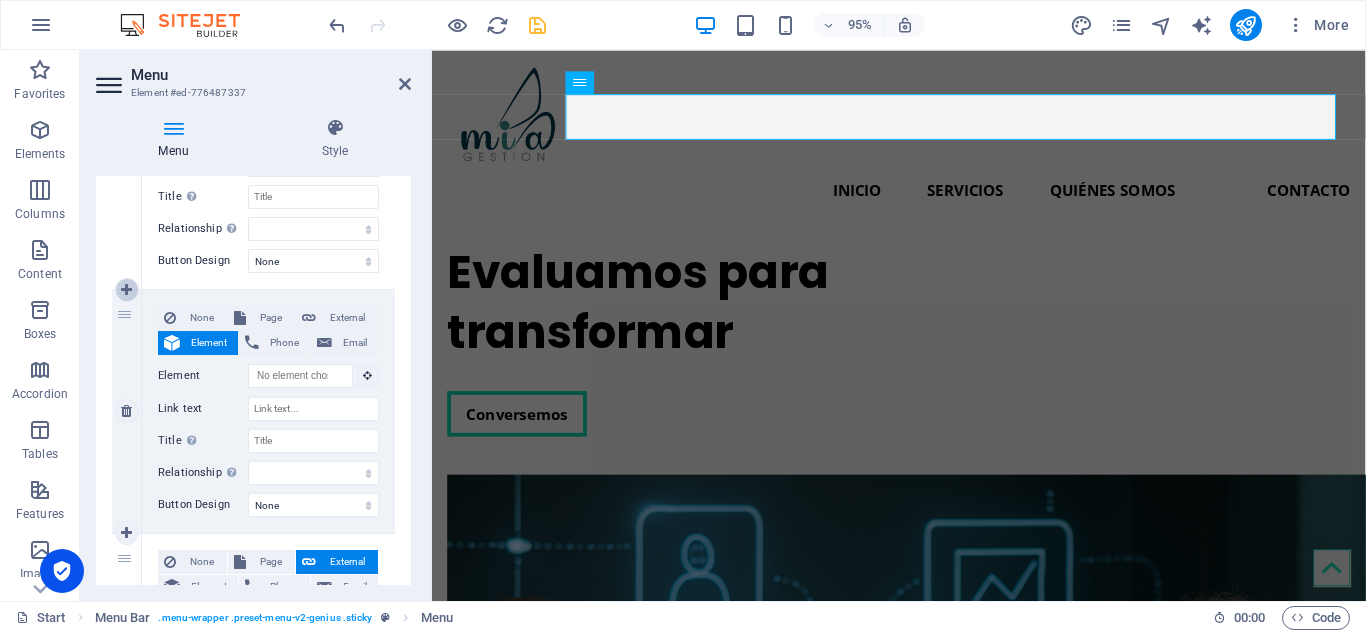 scroll, scrollTop: 936, scrollLeft: 0, axis: vertical 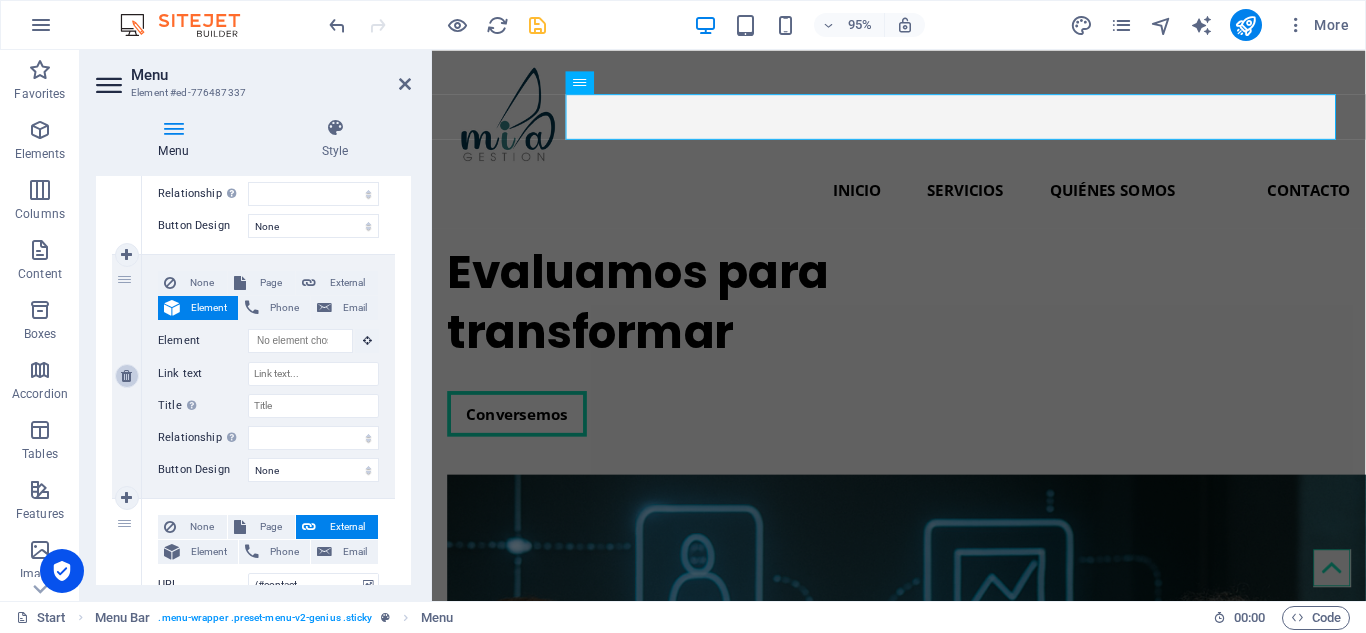 click at bounding box center (126, 376) 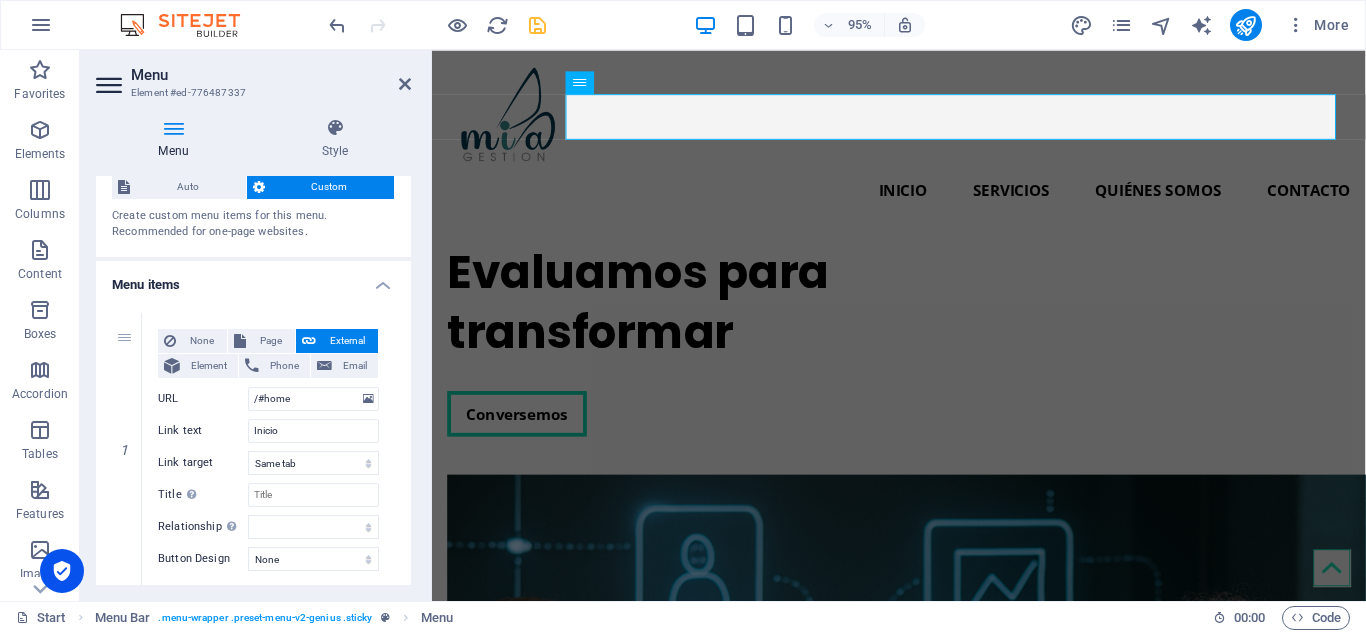 scroll, scrollTop: 36, scrollLeft: 0, axis: vertical 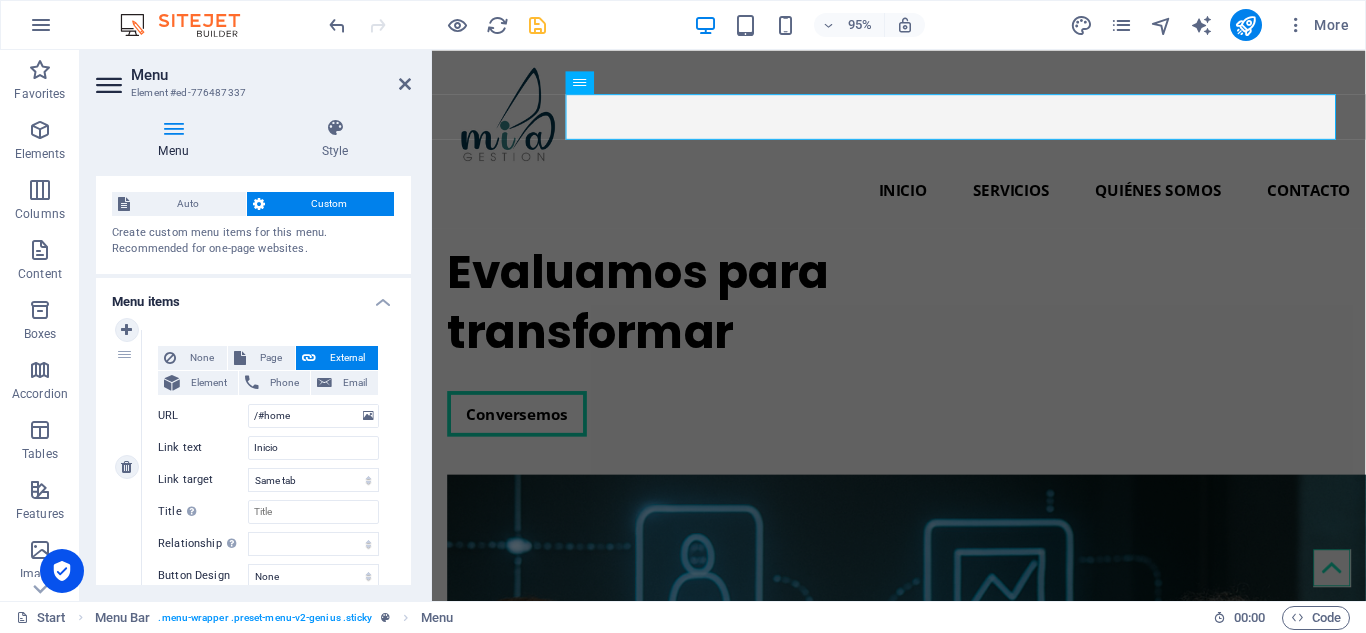 click on "1" at bounding box center (127, 467) 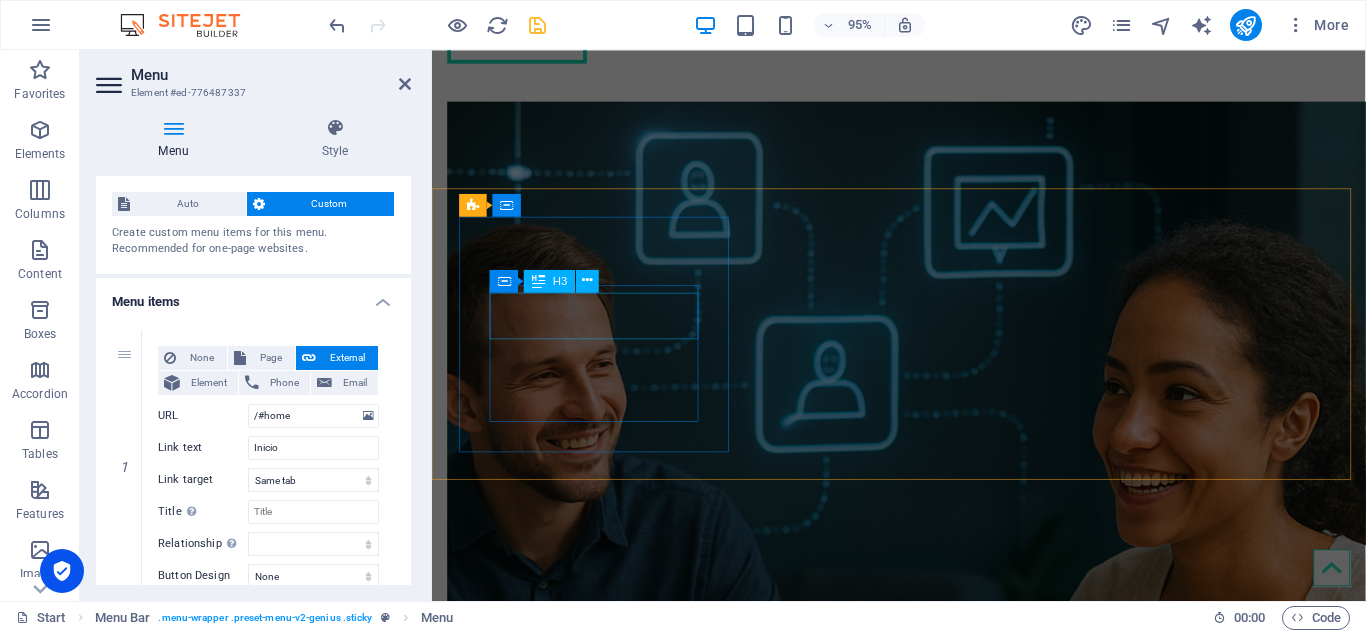 scroll, scrollTop: 400, scrollLeft: 0, axis: vertical 